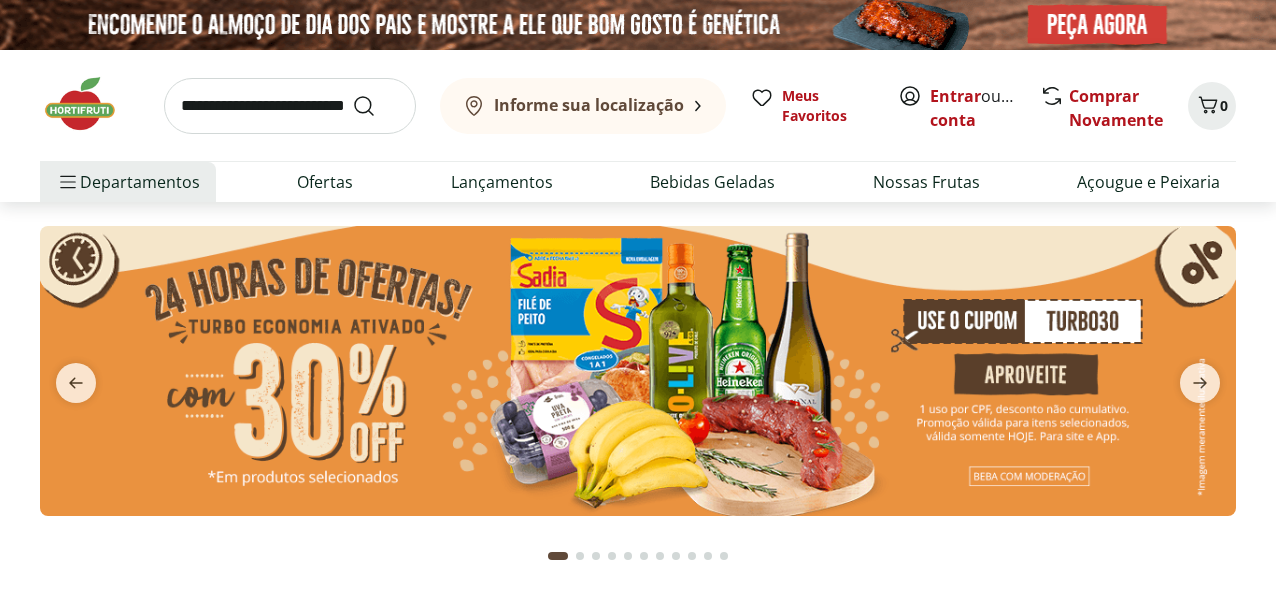scroll, scrollTop: 0, scrollLeft: 0, axis: both 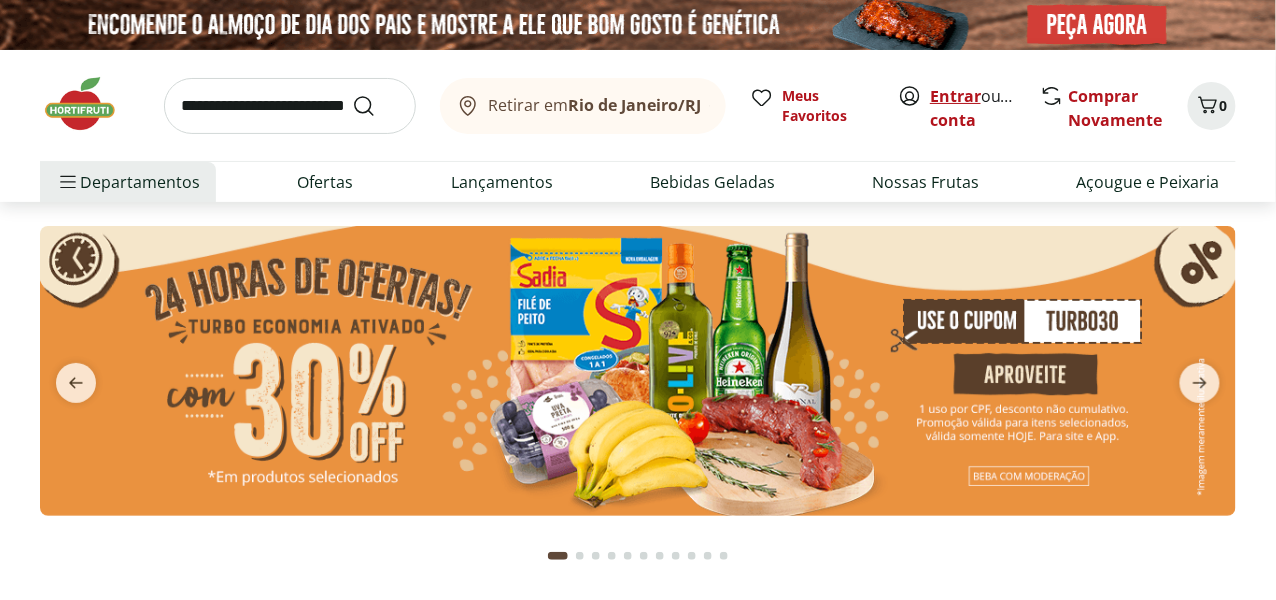 click on "Entrar" at bounding box center (955, 96) 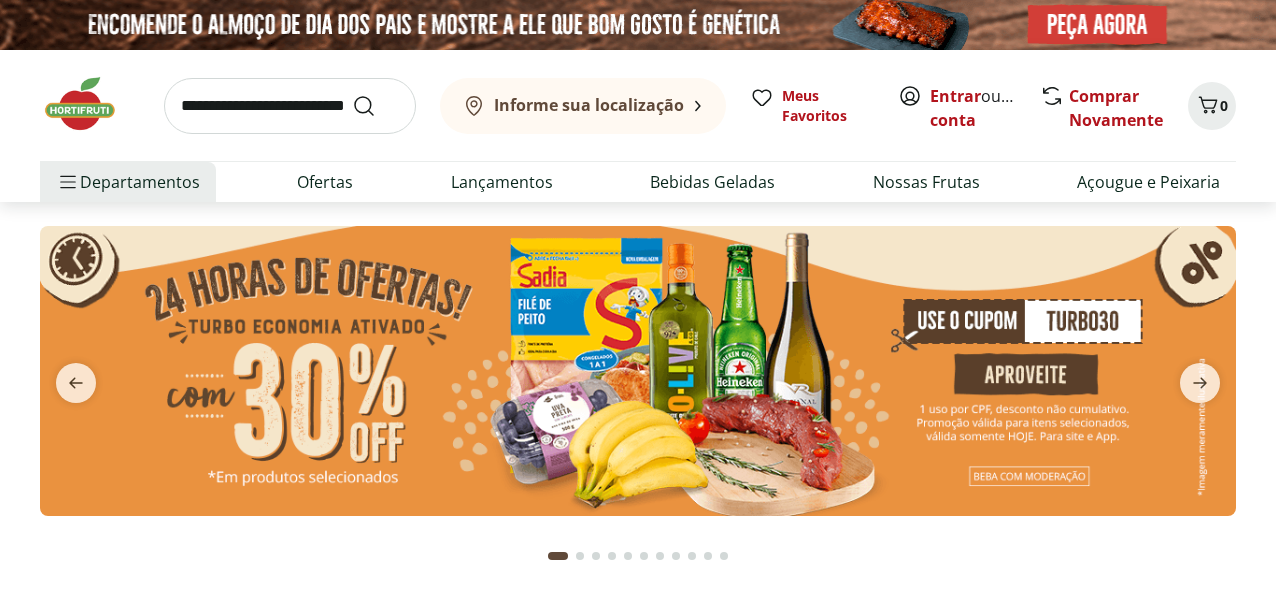 scroll, scrollTop: 0, scrollLeft: 0, axis: both 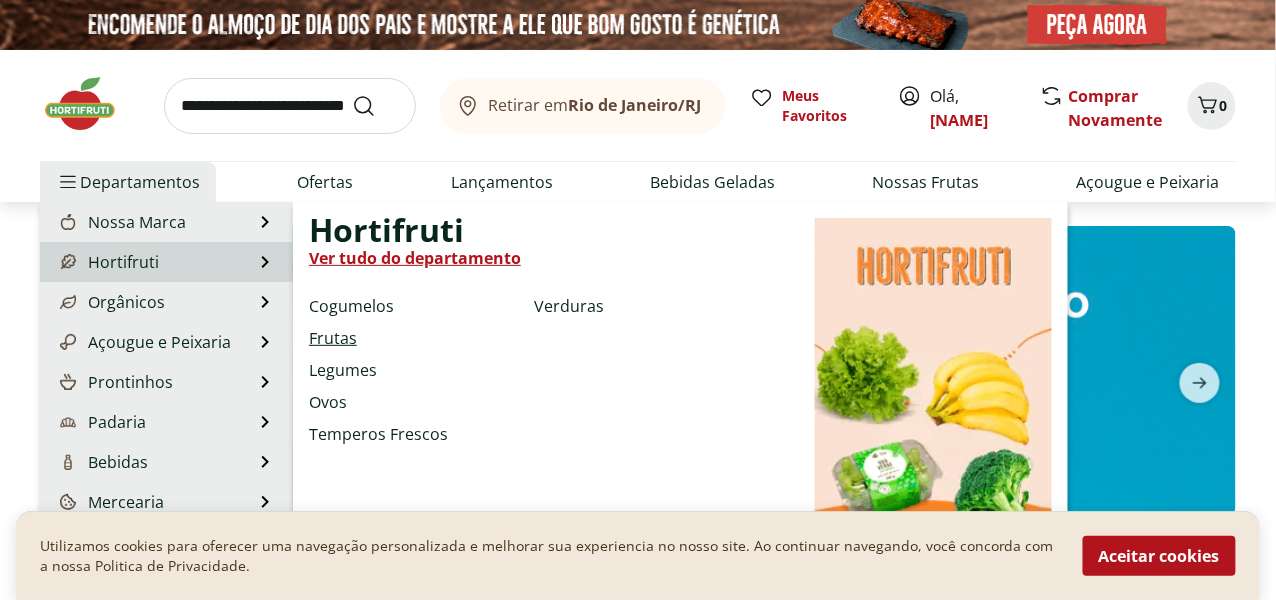 click on "Frutas" at bounding box center [333, 338] 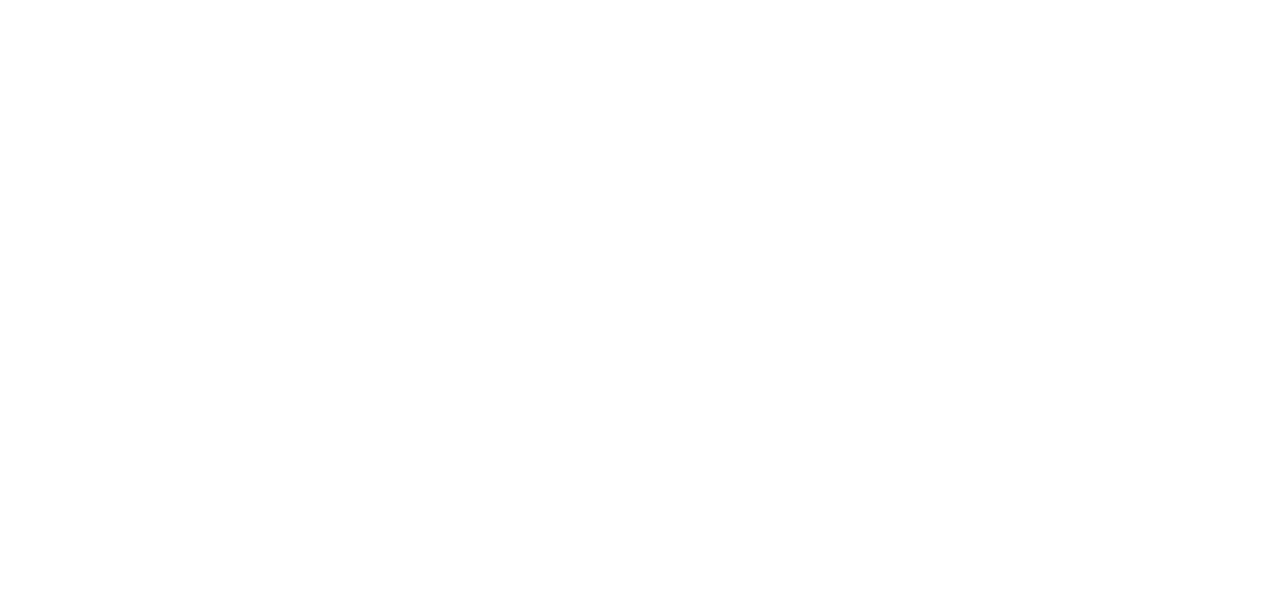 select on "**********" 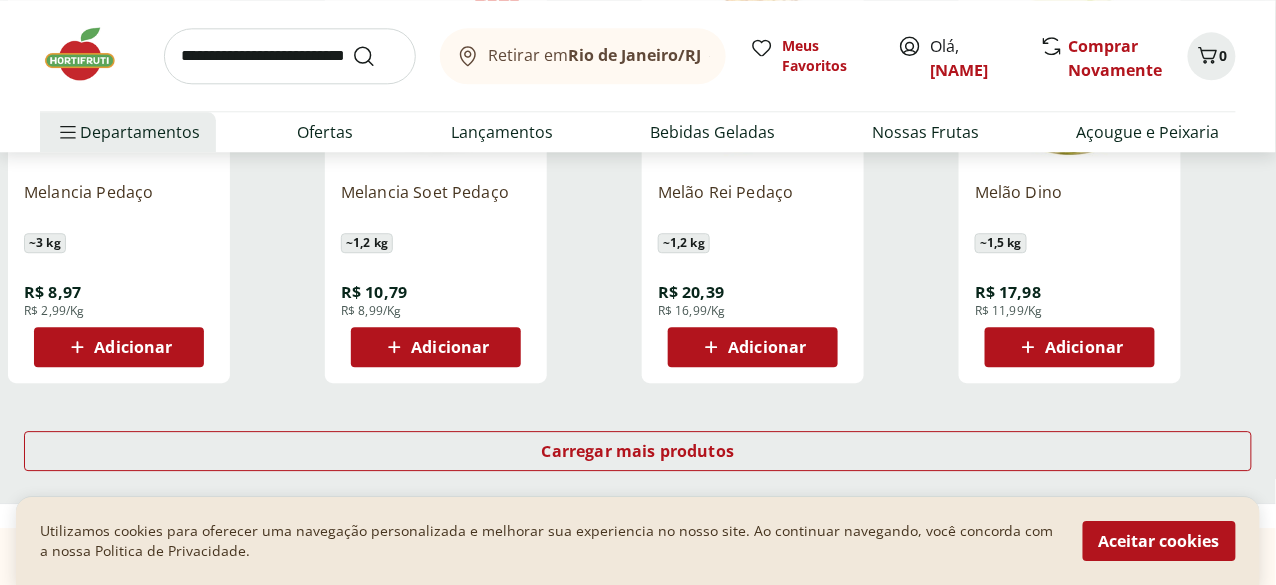 scroll, scrollTop: 1400, scrollLeft: 0, axis: vertical 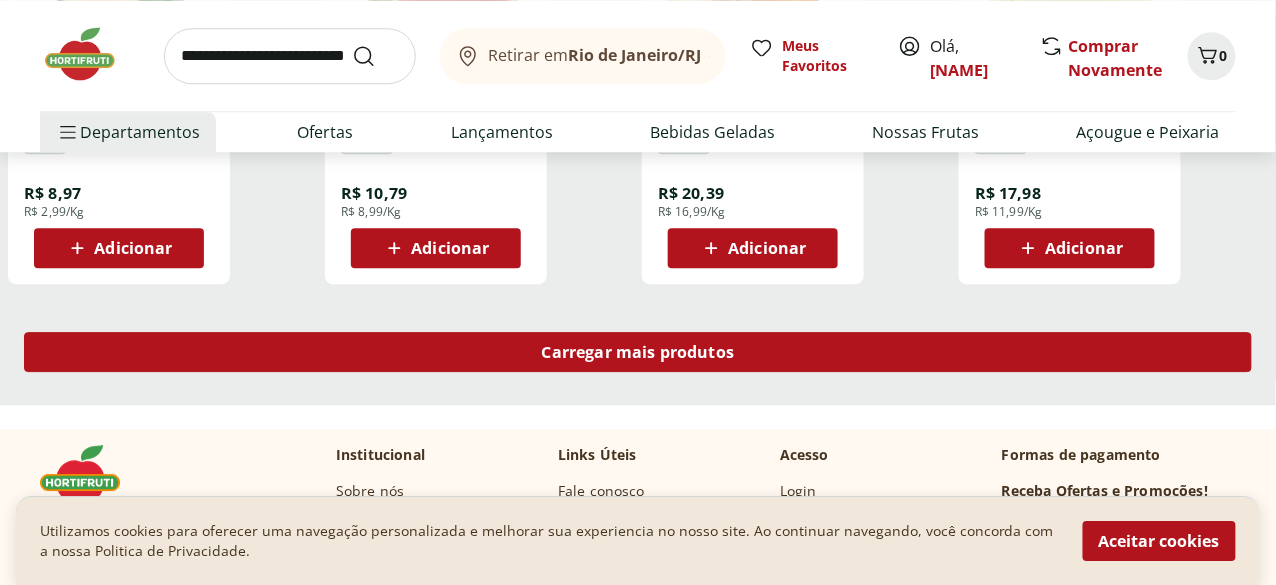click on "Carregar mais produtos" at bounding box center [638, 352] 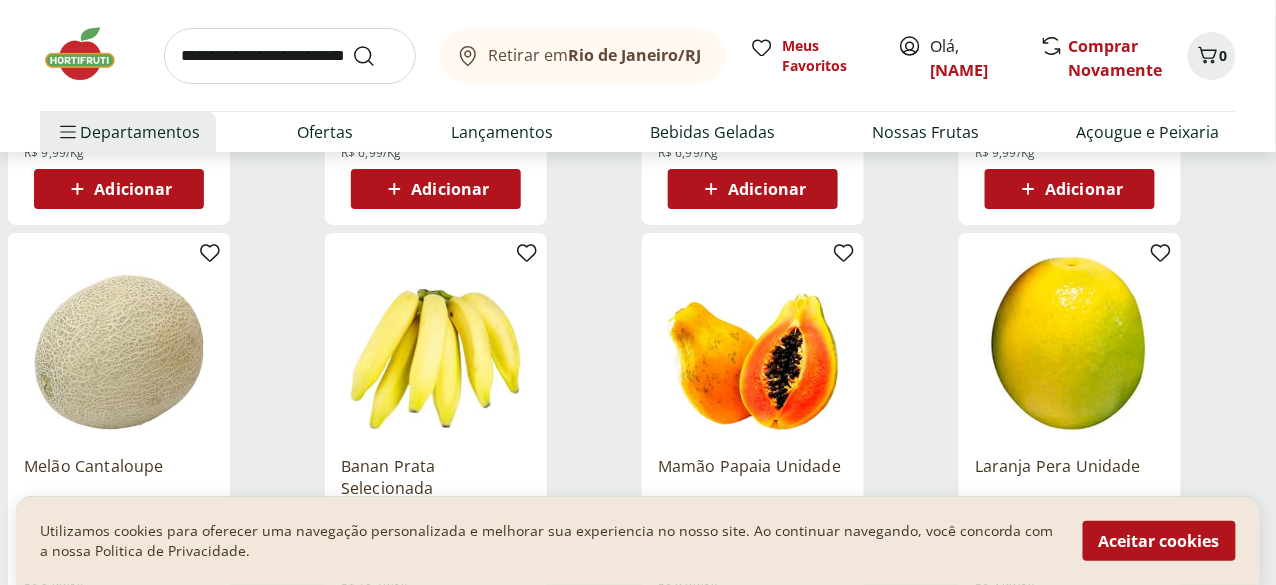 scroll, scrollTop: 1999, scrollLeft: 0, axis: vertical 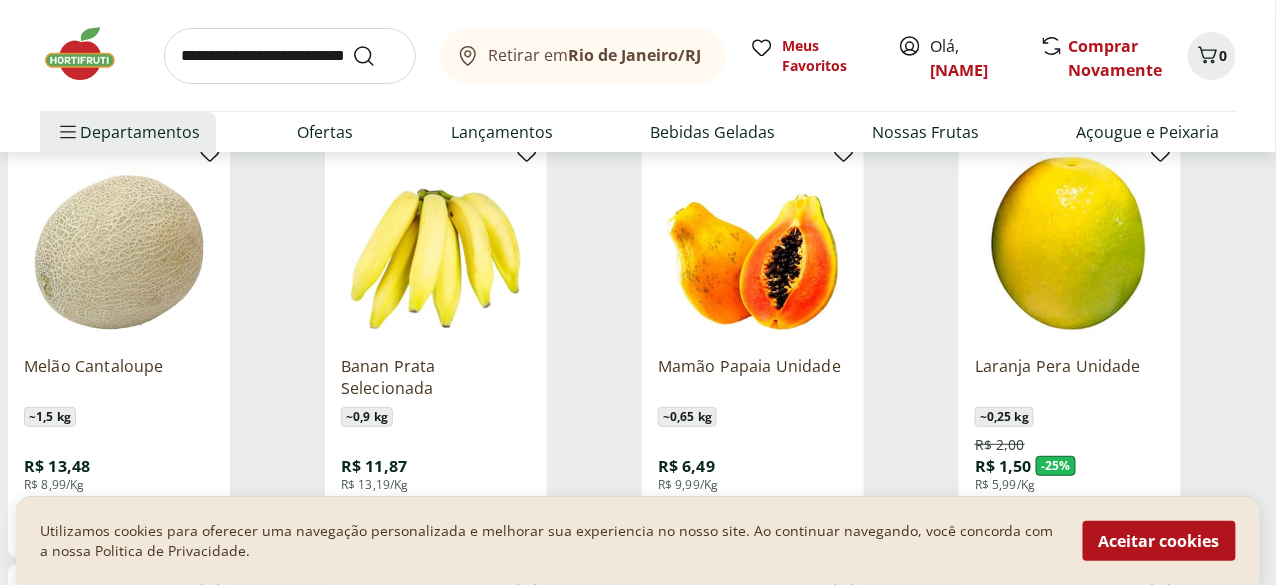 click on "Adicionar" at bounding box center (767, 521) 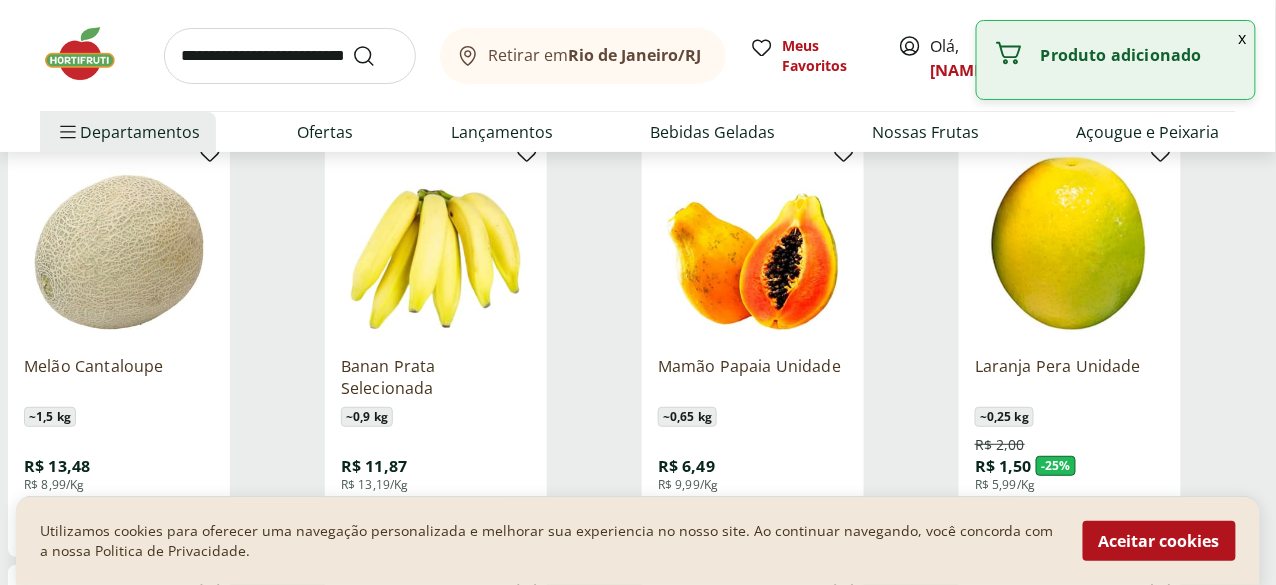 click 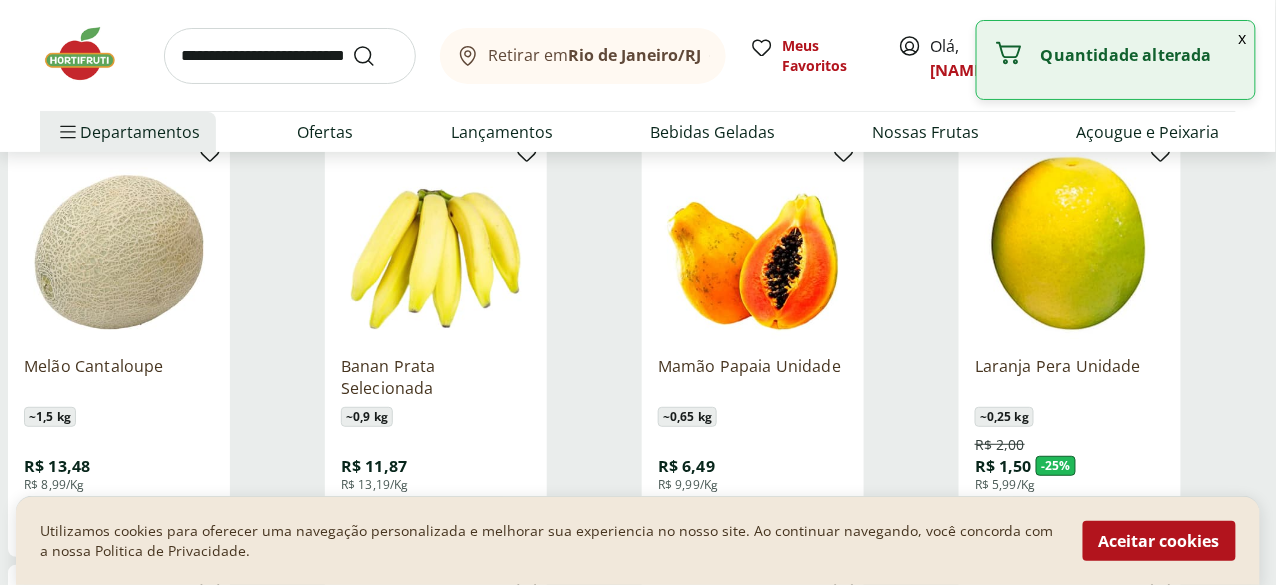 click 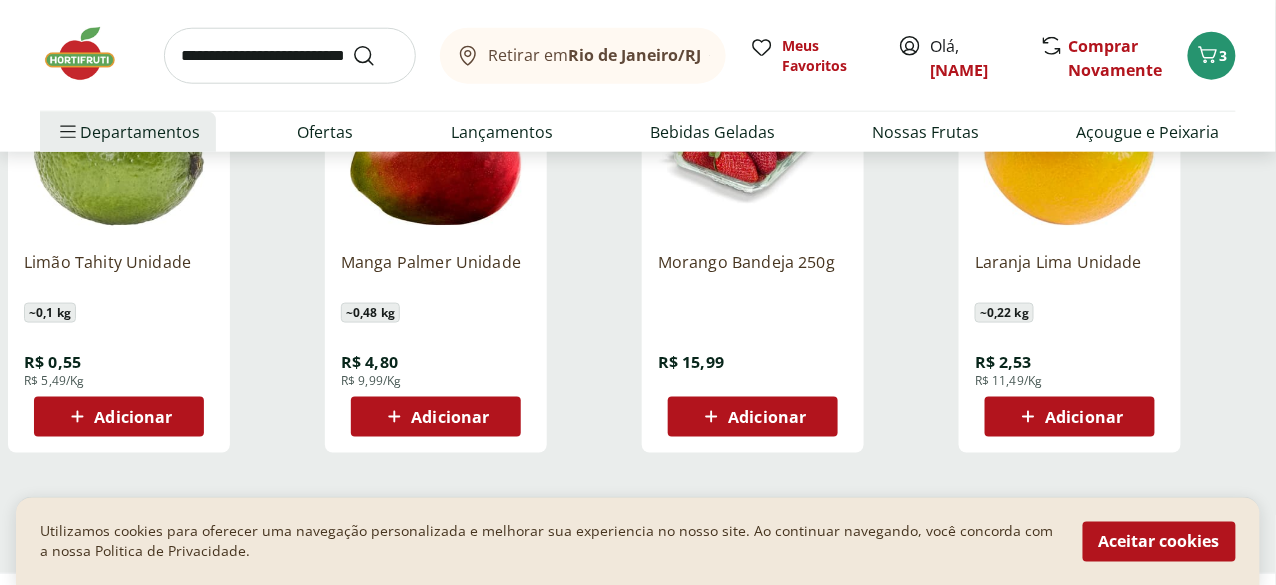 scroll, scrollTop: 2600, scrollLeft: 0, axis: vertical 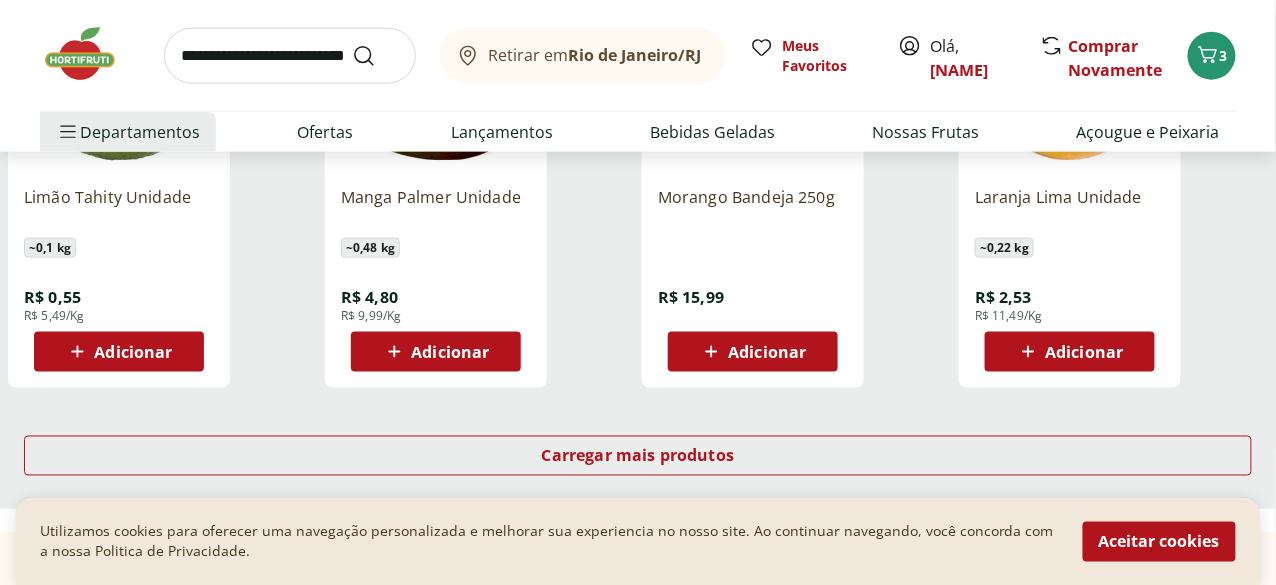 click on "Adicionar" at bounding box center [450, 352] 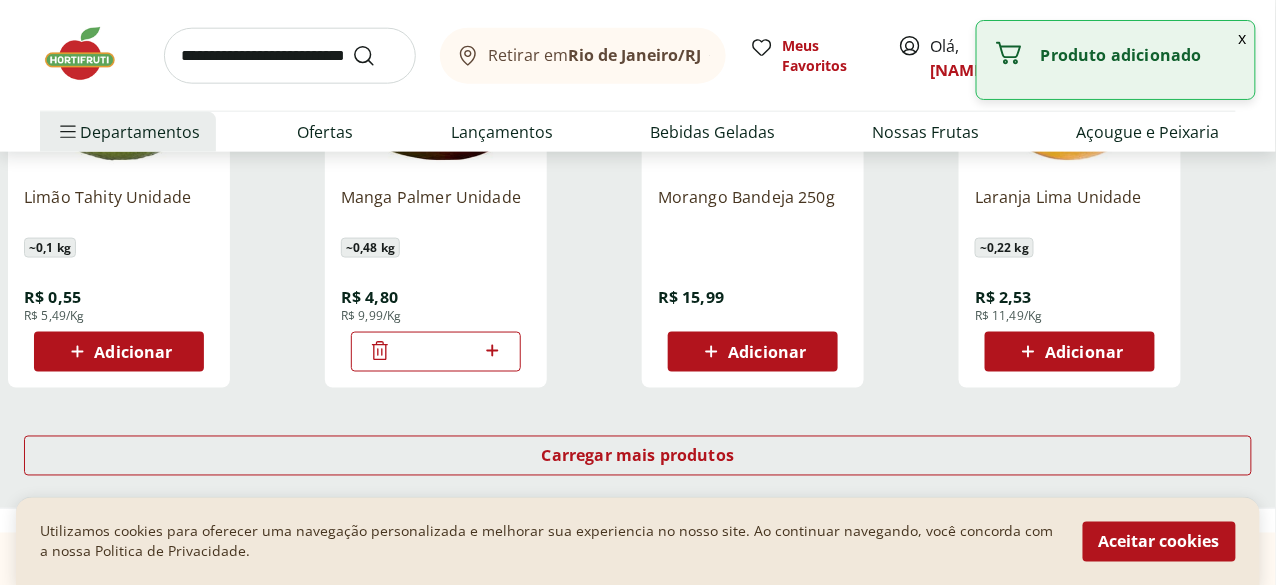 click 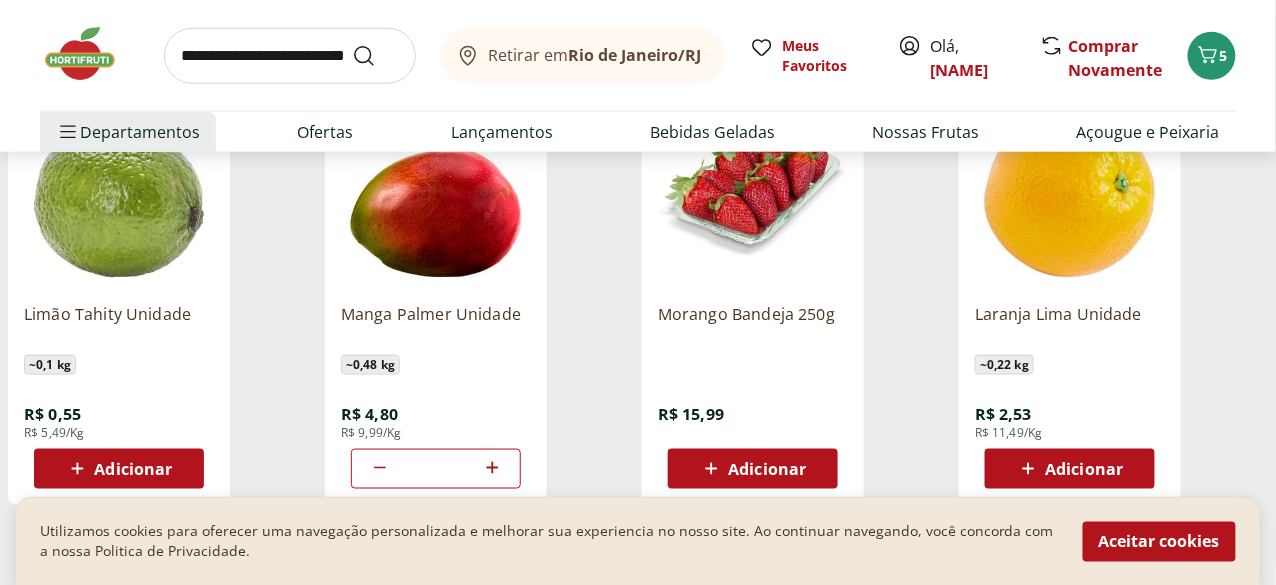 scroll, scrollTop: 2600, scrollLeft: 0, axis: vertical 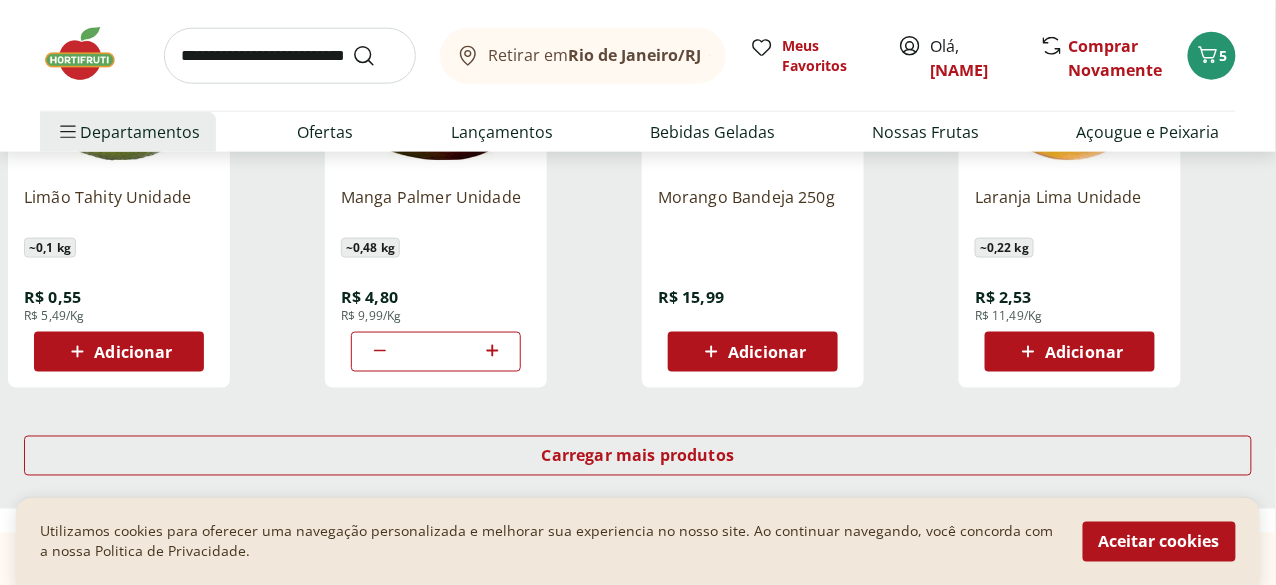 click on "Adicionar" at bounding box center (1084, 352) 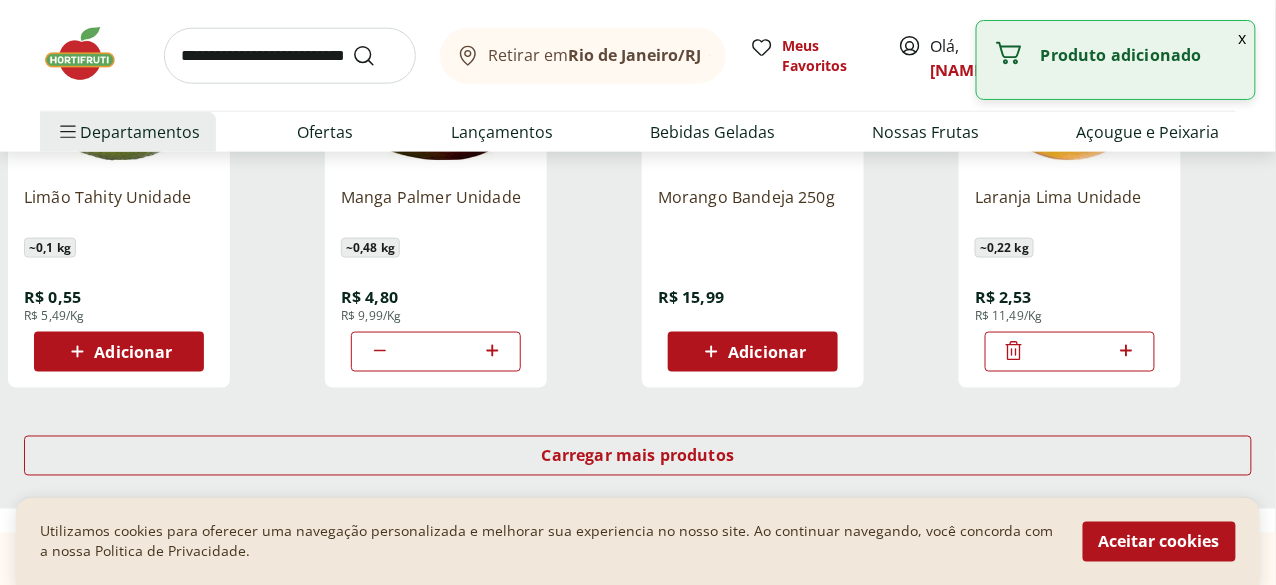 click 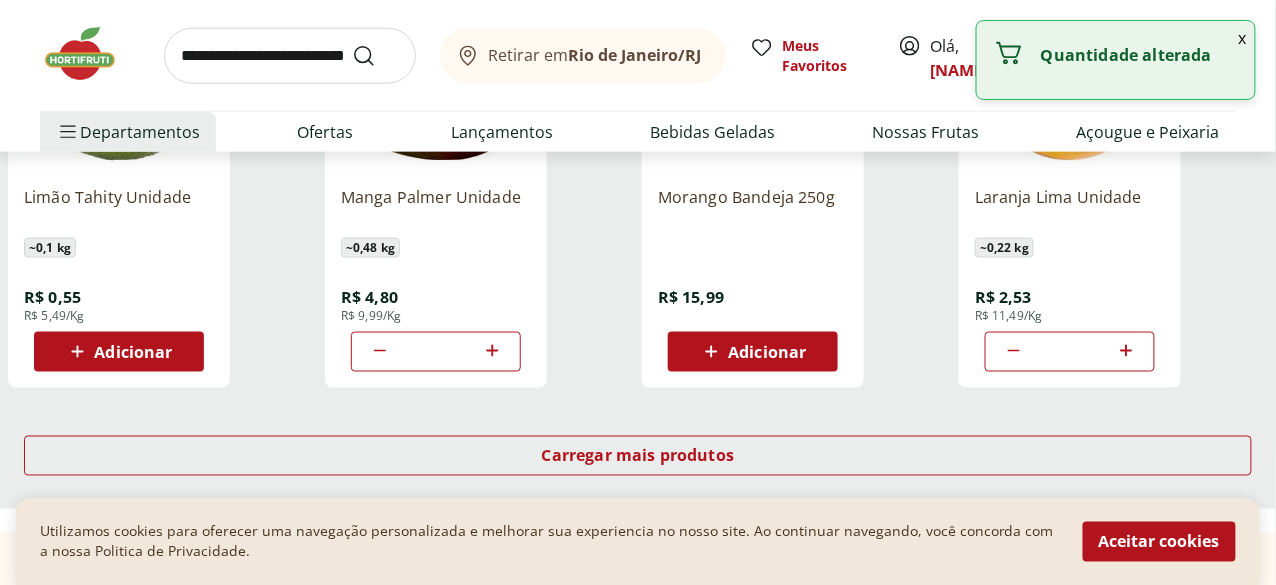 click 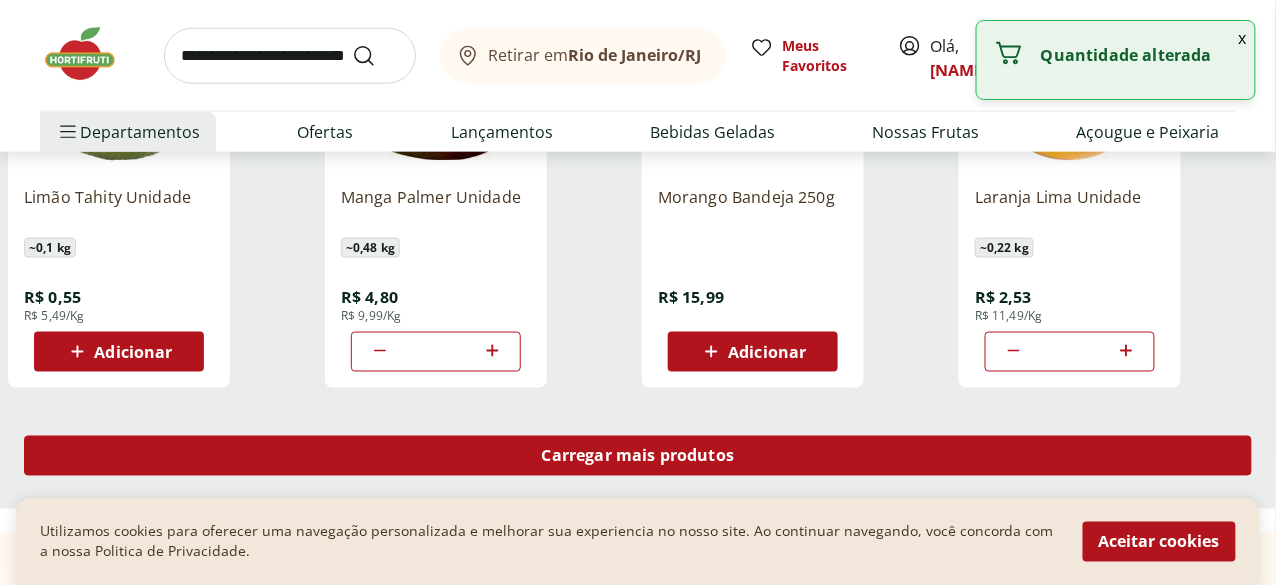click on "Carregar mais produtos" at bounding box center (638, 456) 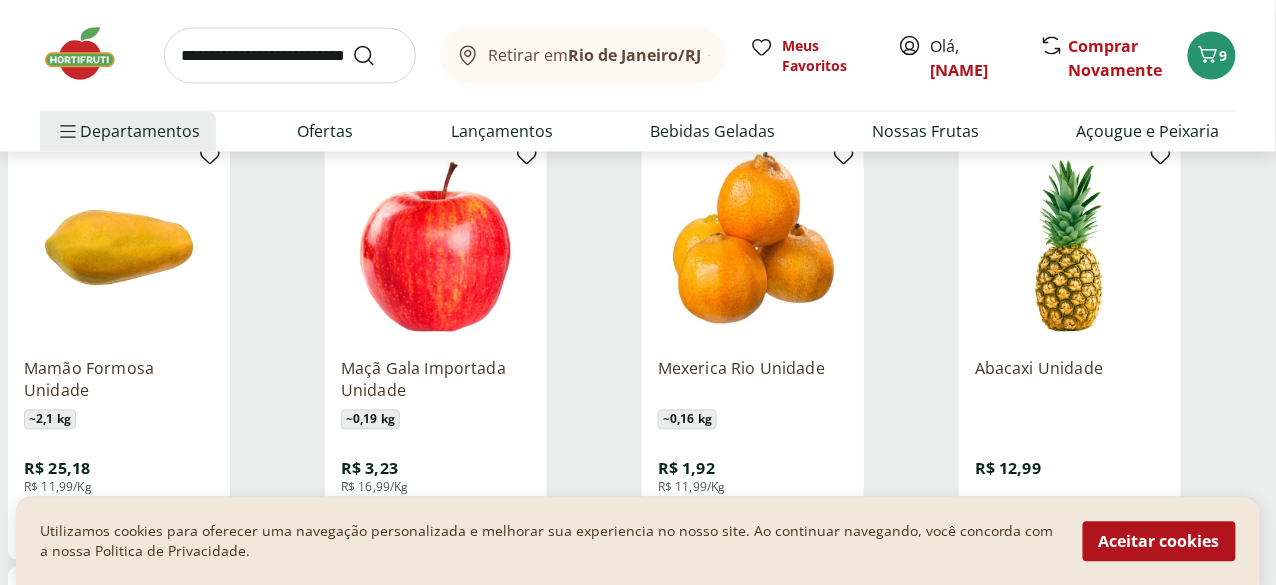 scroll, scrollTop: 2900, scrollLeft: 0, axis: vertical 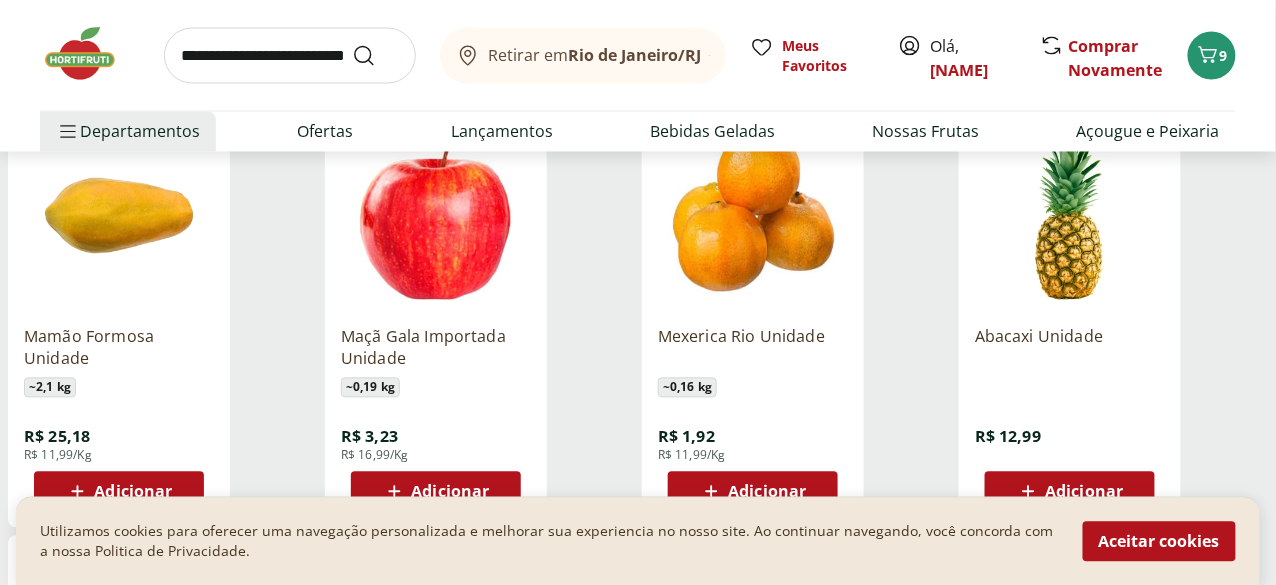 click on "Adicionar" at bounding box center [436, 492] 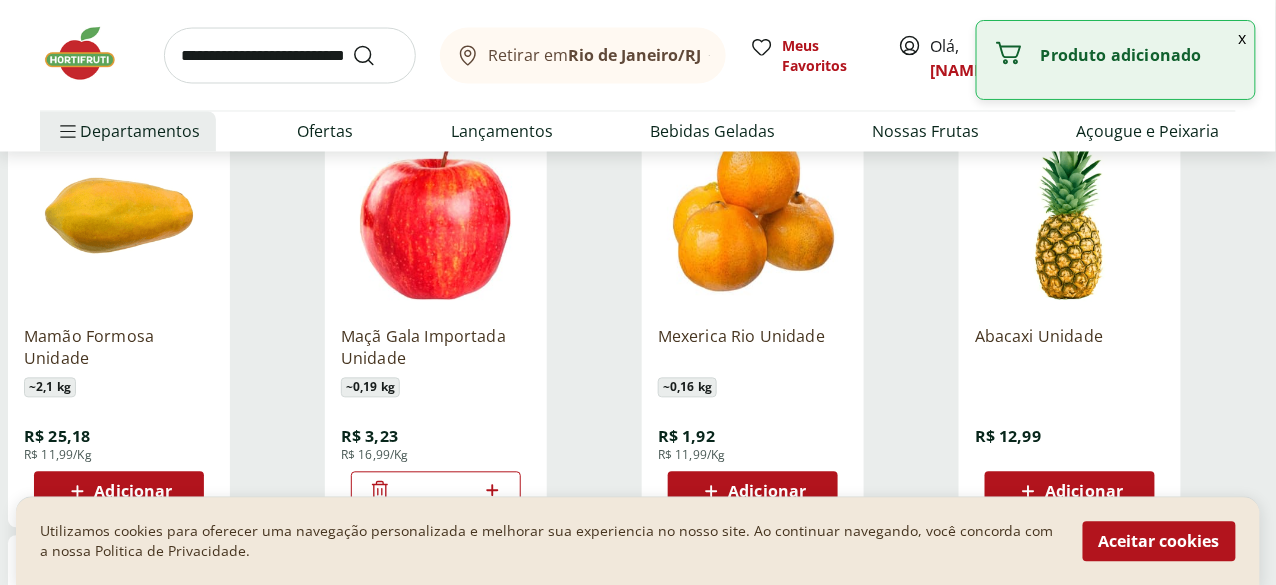 click 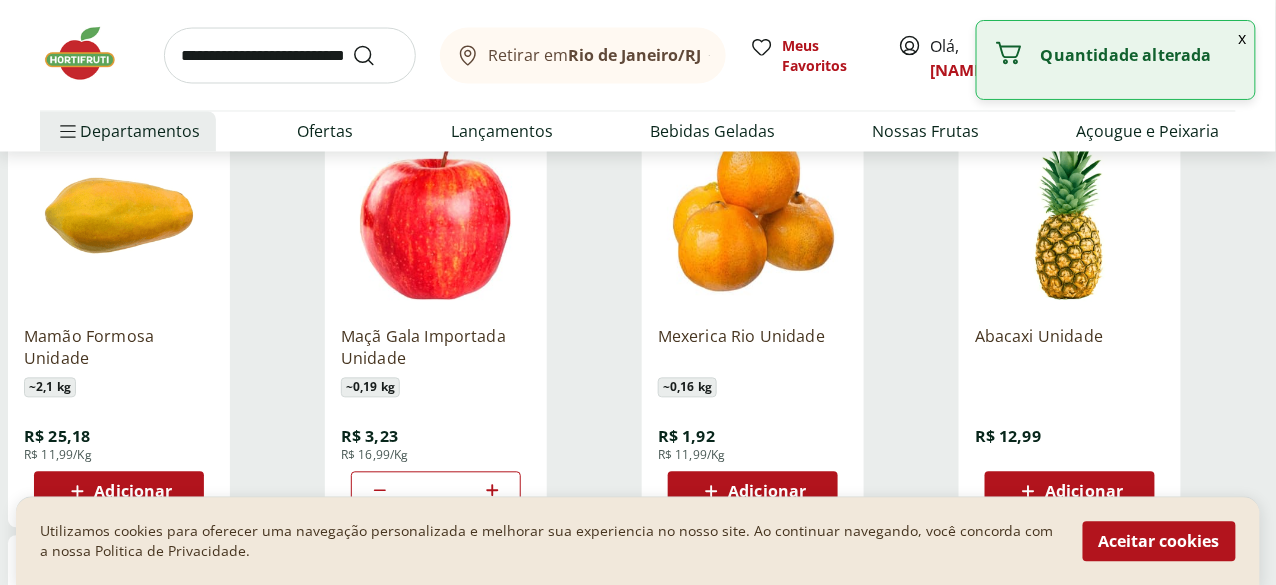 click 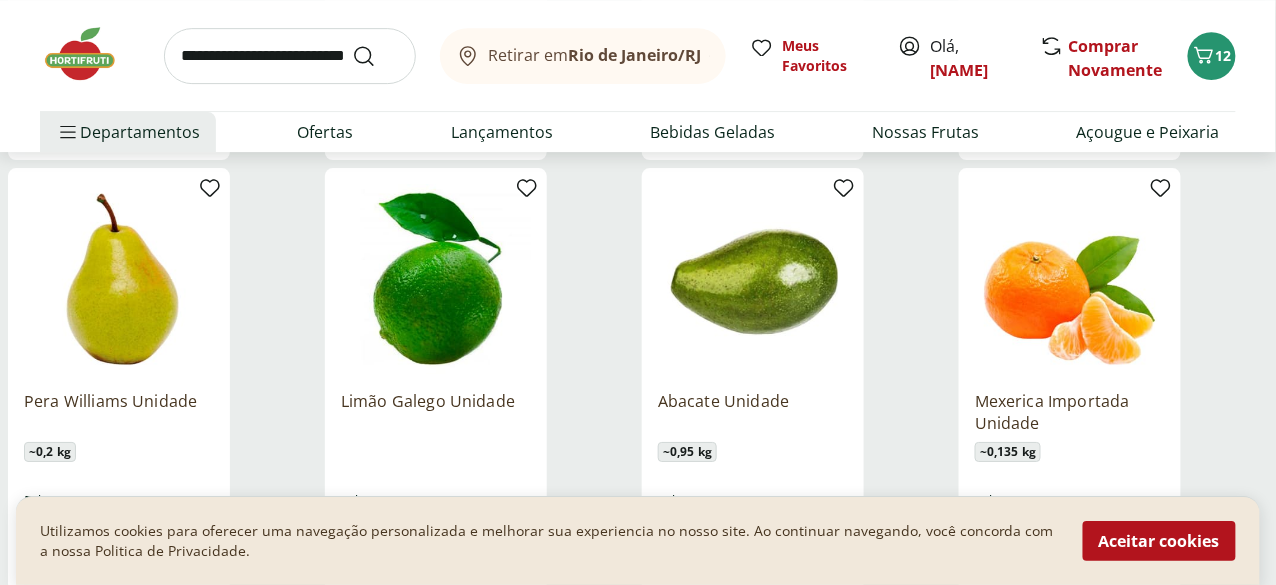 scroll, scrollTop: 3800, scrollLeft: 0, axis: vertical 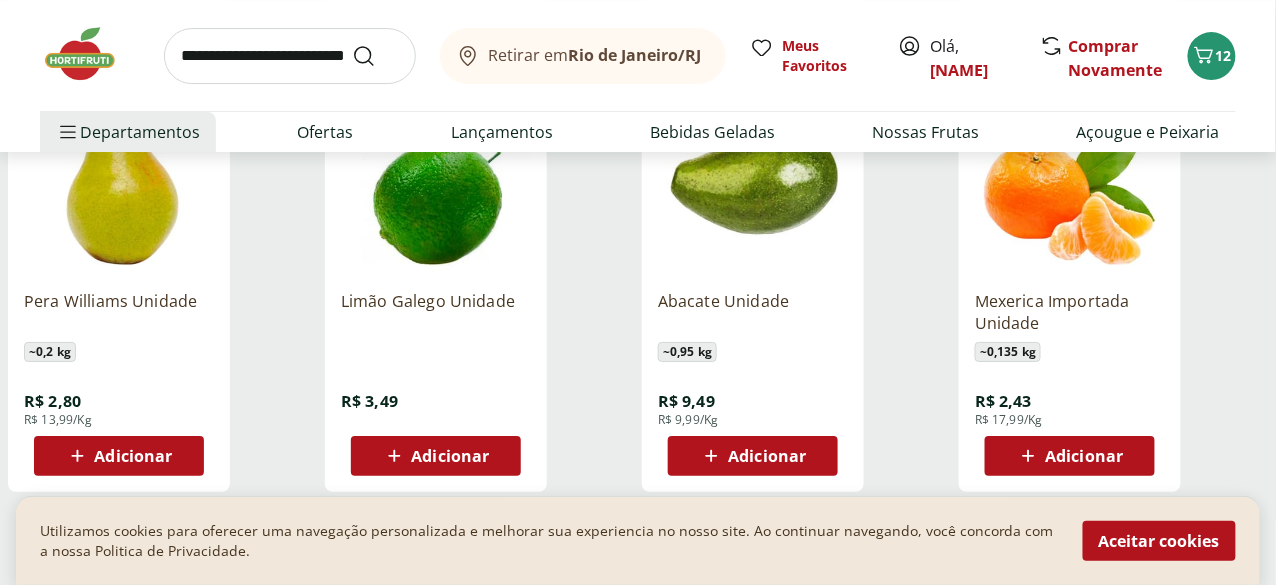 click on "Adicionar" at bounding box center [767, 456] 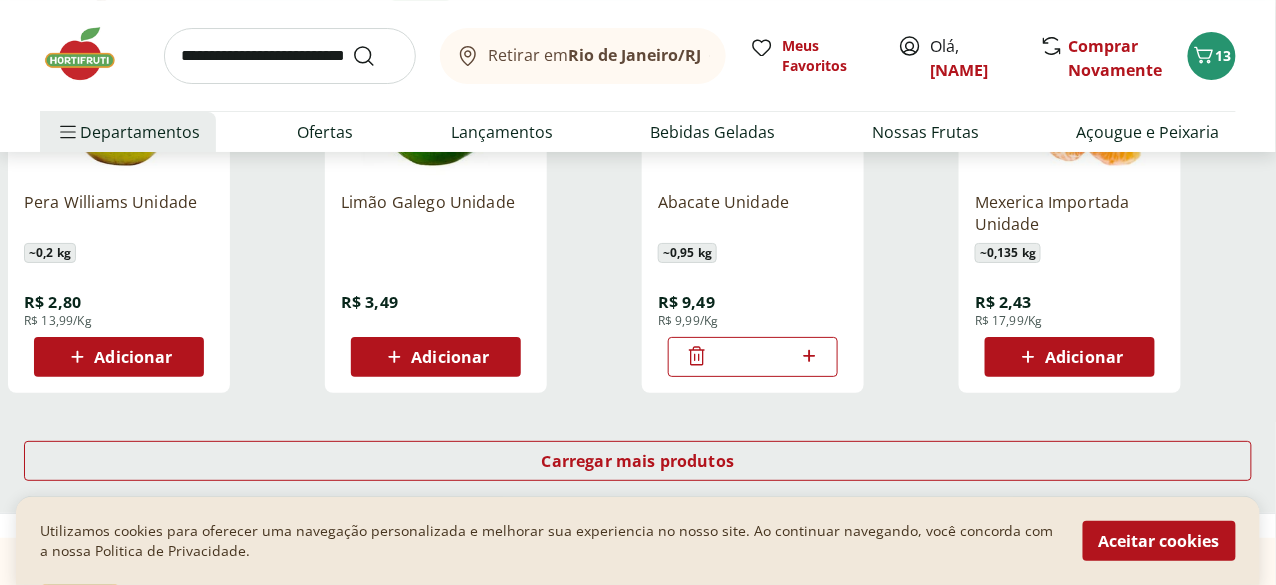 scroll, scrollTop: 3999, scrollLeft: 0, axis: vertical 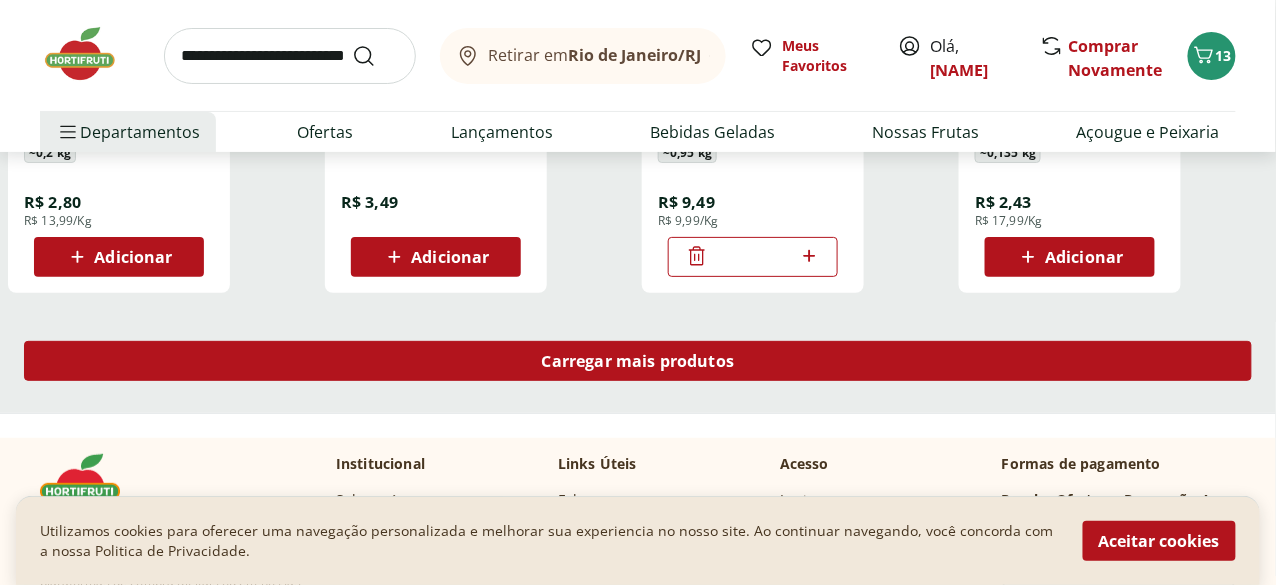 click on "Carregar mais produtos" at bounding box center [638, 361] 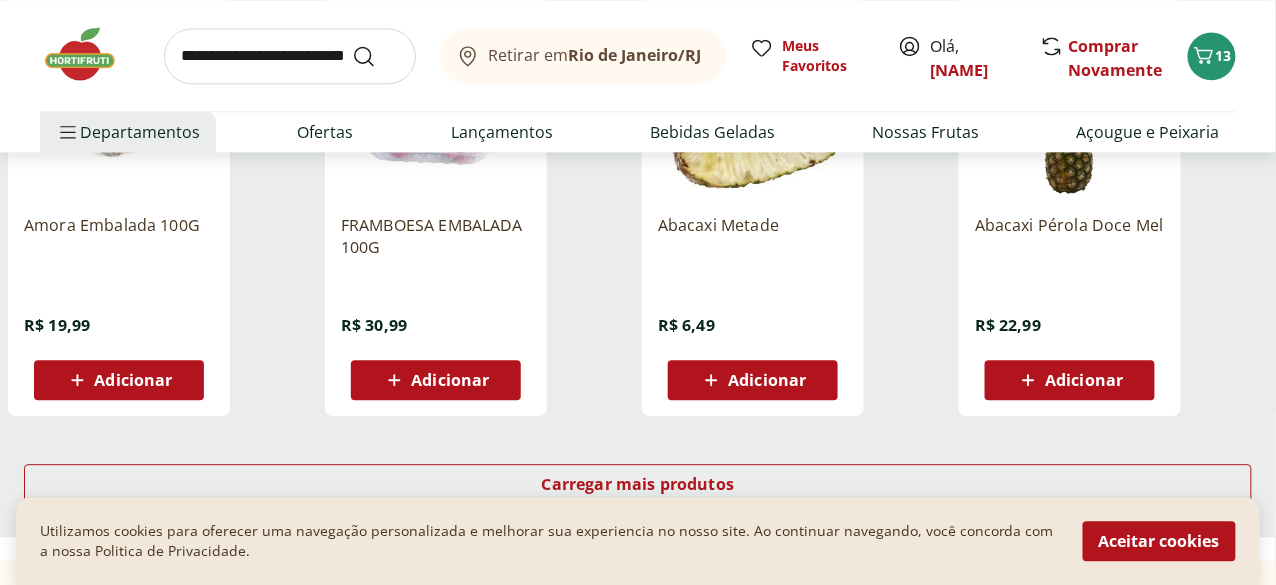 scroll, scrollTop: 5199, scrollLeft: 0, axis: vertical 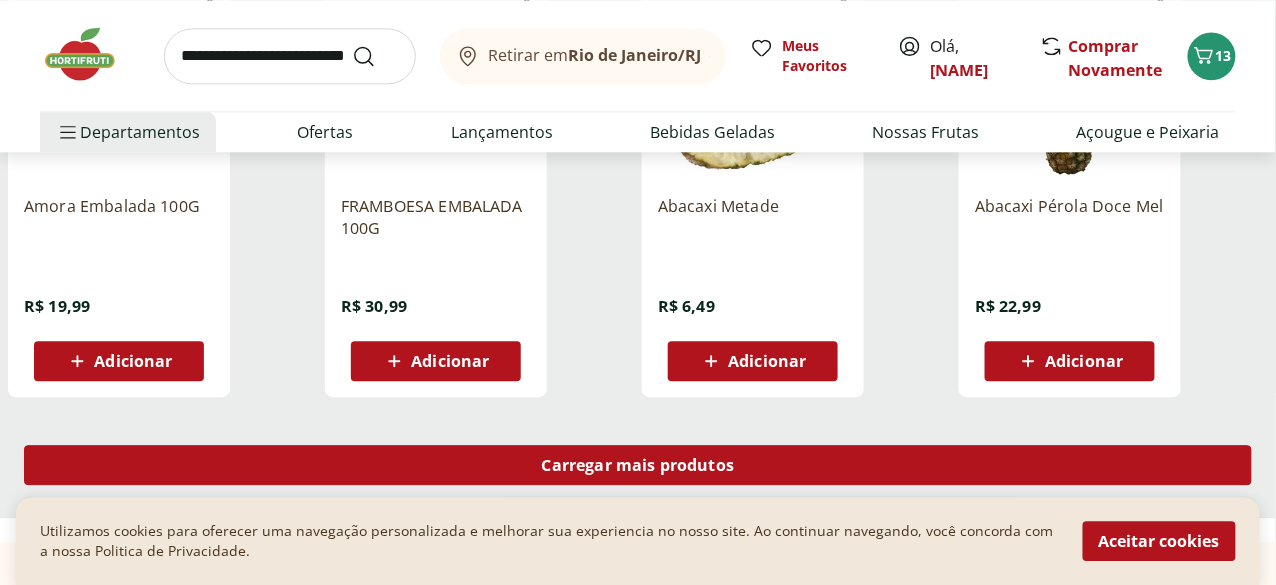 click on "Carregar mais produtos" at bounding box center (638, 465) 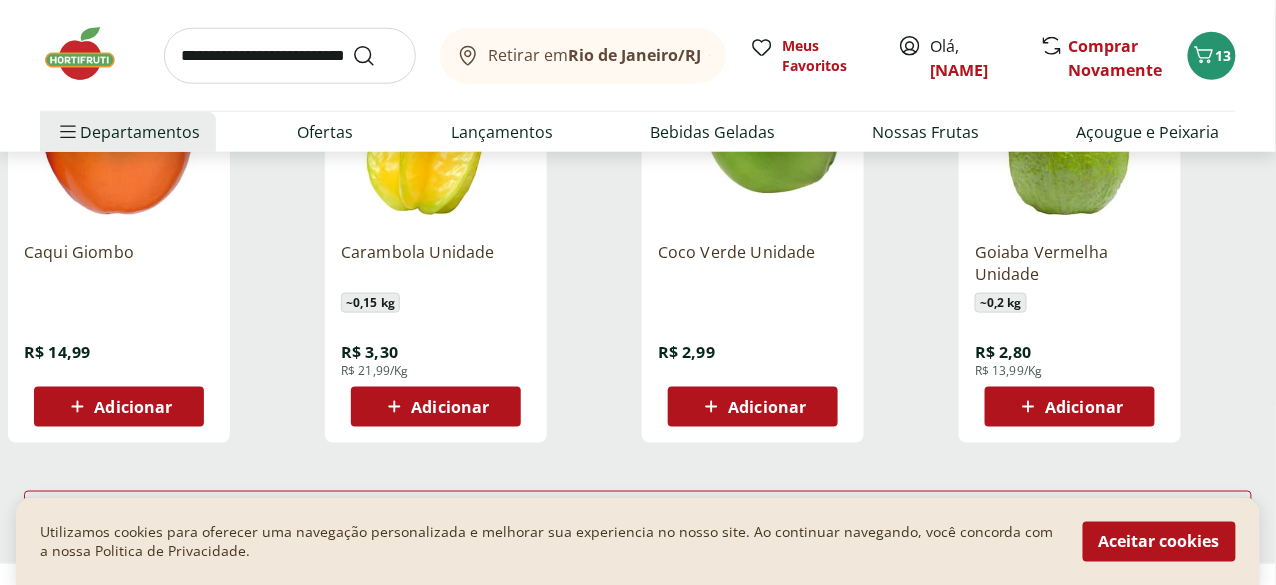 scroll, scrollTop: 6500, scrollLeft: 0, axis: vertical 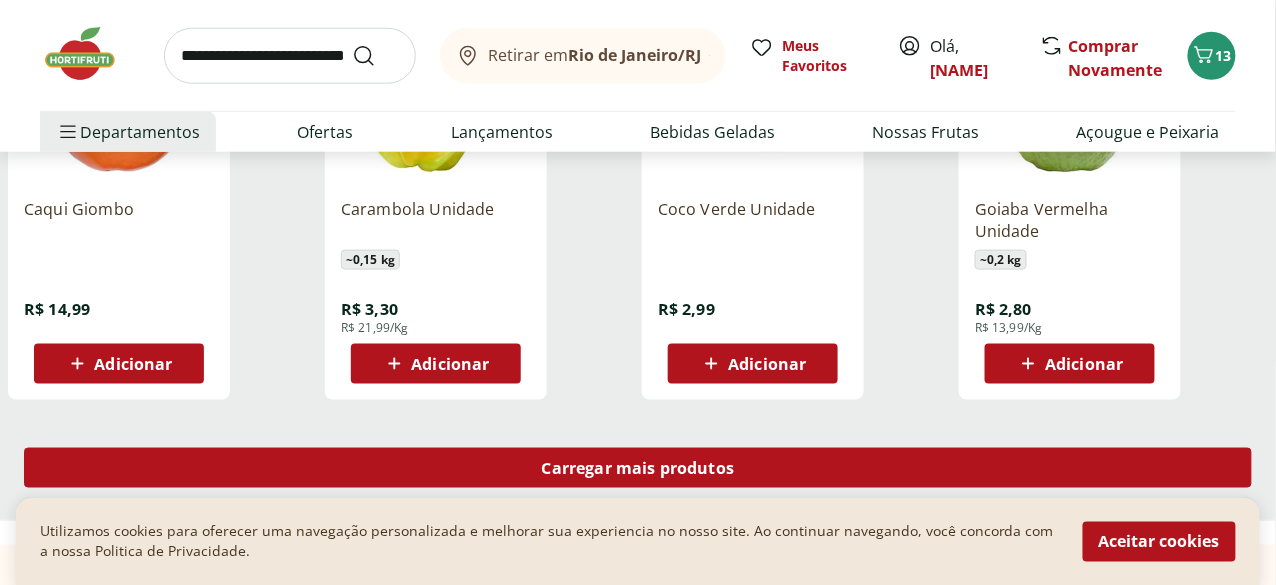 click on "Carregar mais produtos" at bounding box center [638, 468] 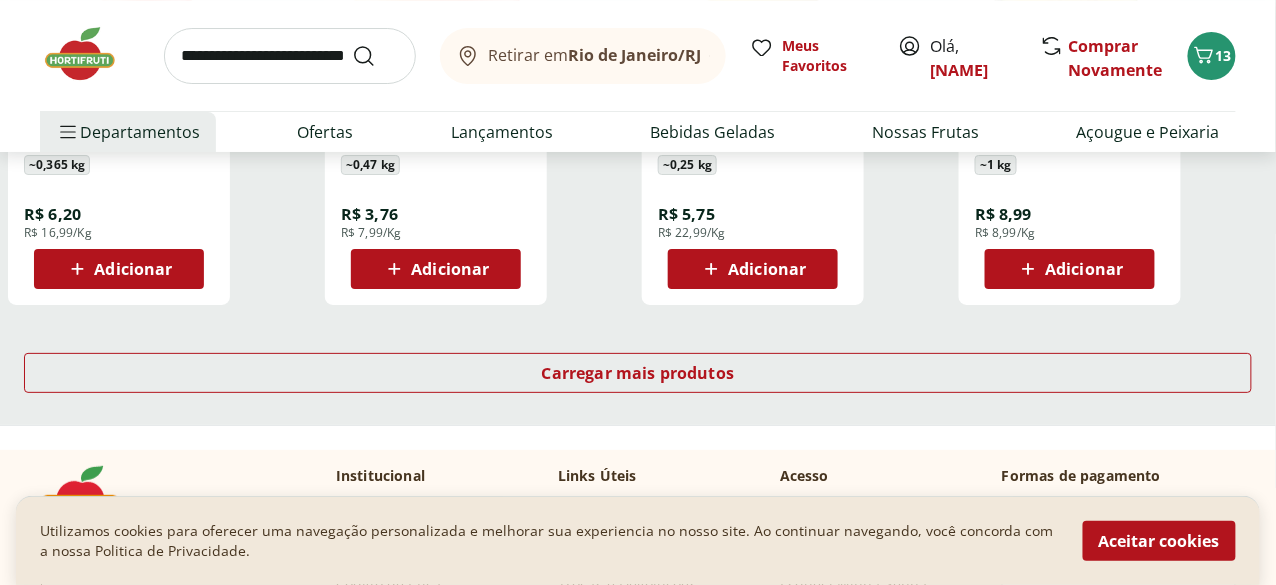 scroll, scrollTop: 7999, scrollLeft: 0, axis: vertical 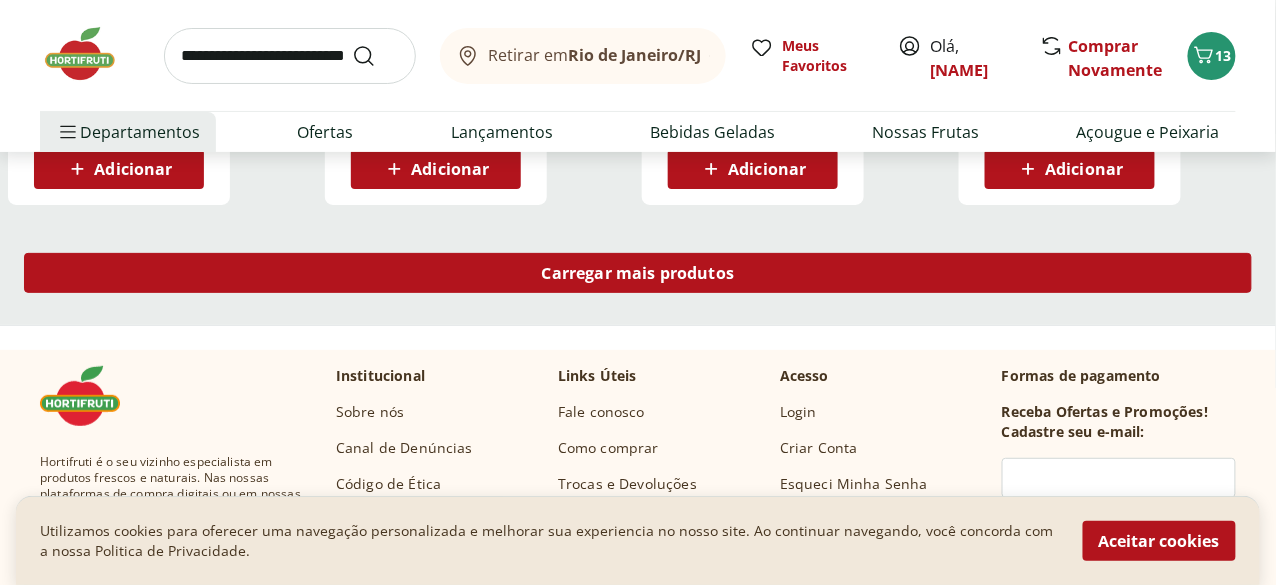 click on "Carregar mais produtos" at bounding box center (638, 273) 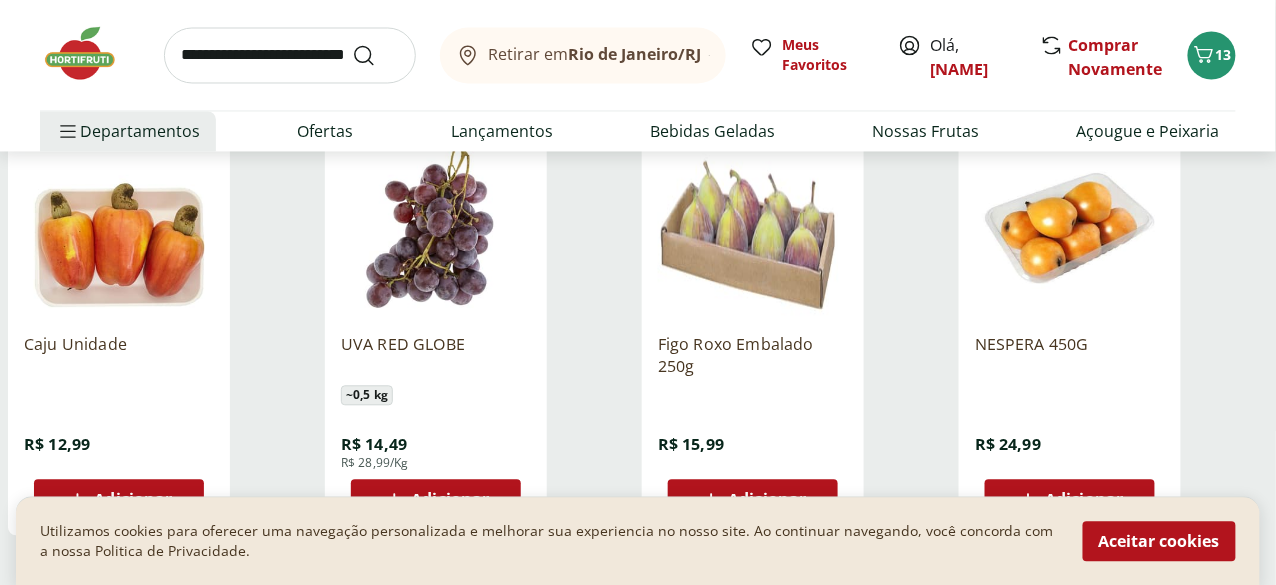 scroll, scrollTop: 9000, scrollLeft: 0, axis: vertical 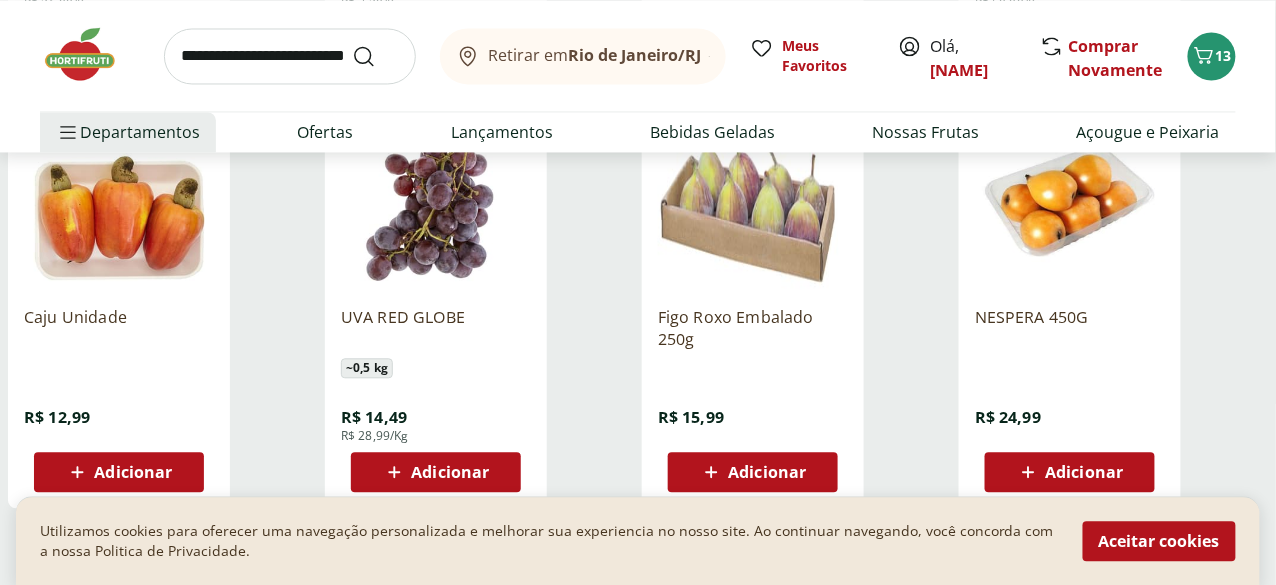 click on "Adicionar" at bounding box center (133, 472) 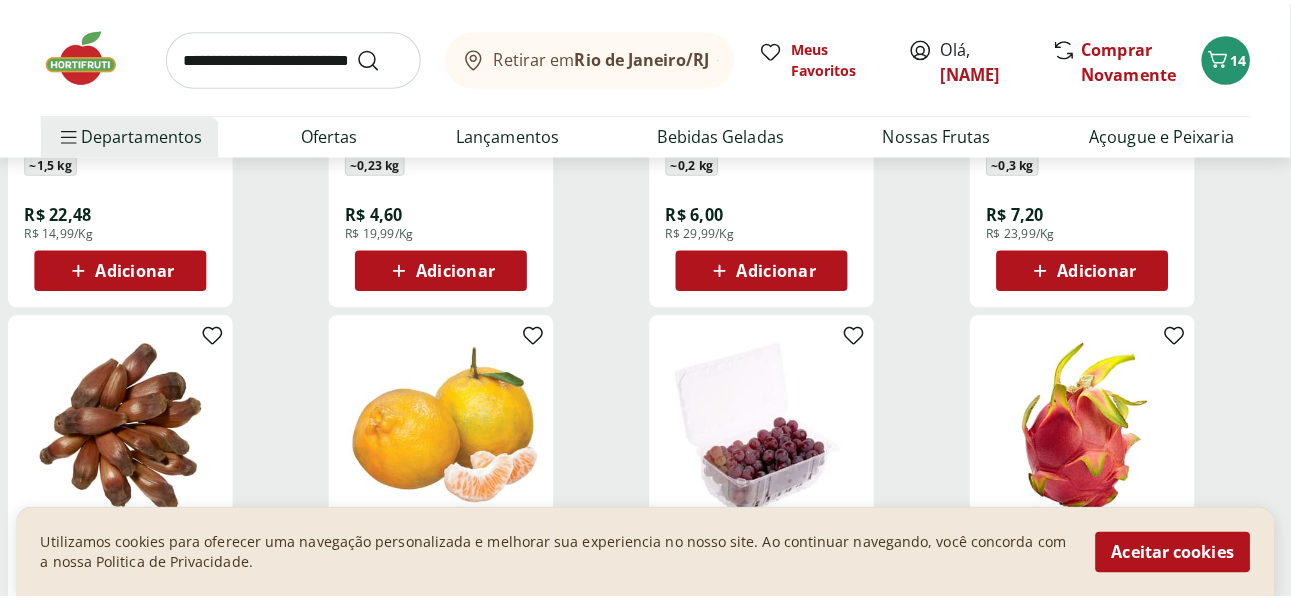 scroll, scrollTop: 8299, scrollLeft: 0, axis: vertical 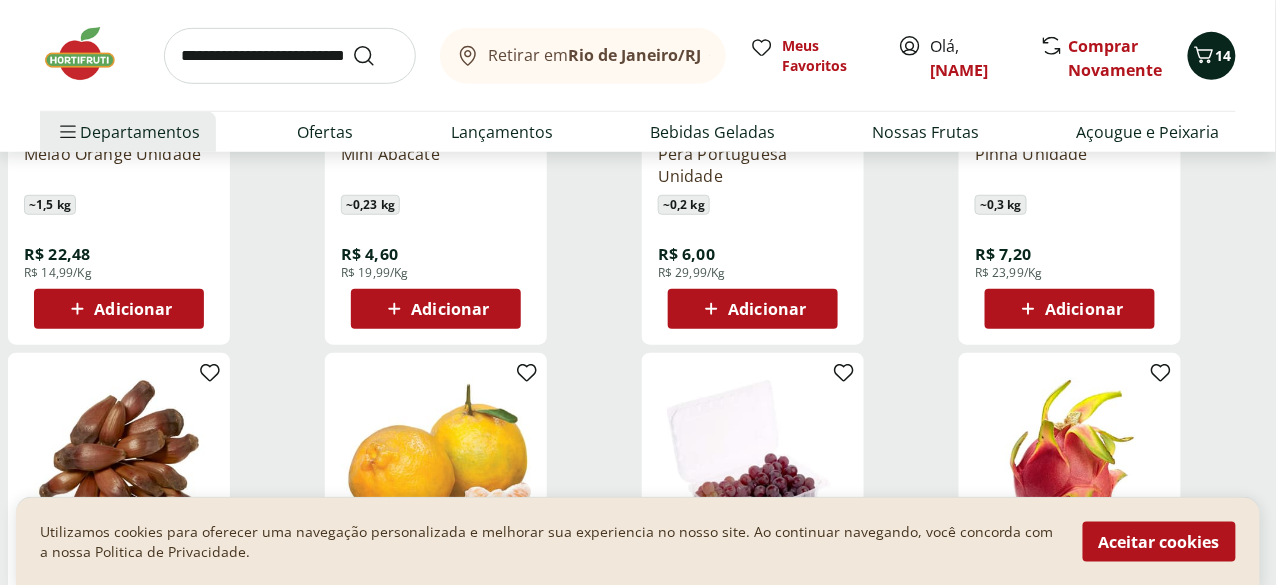 click on "14" at bounding box center (1212, 56) 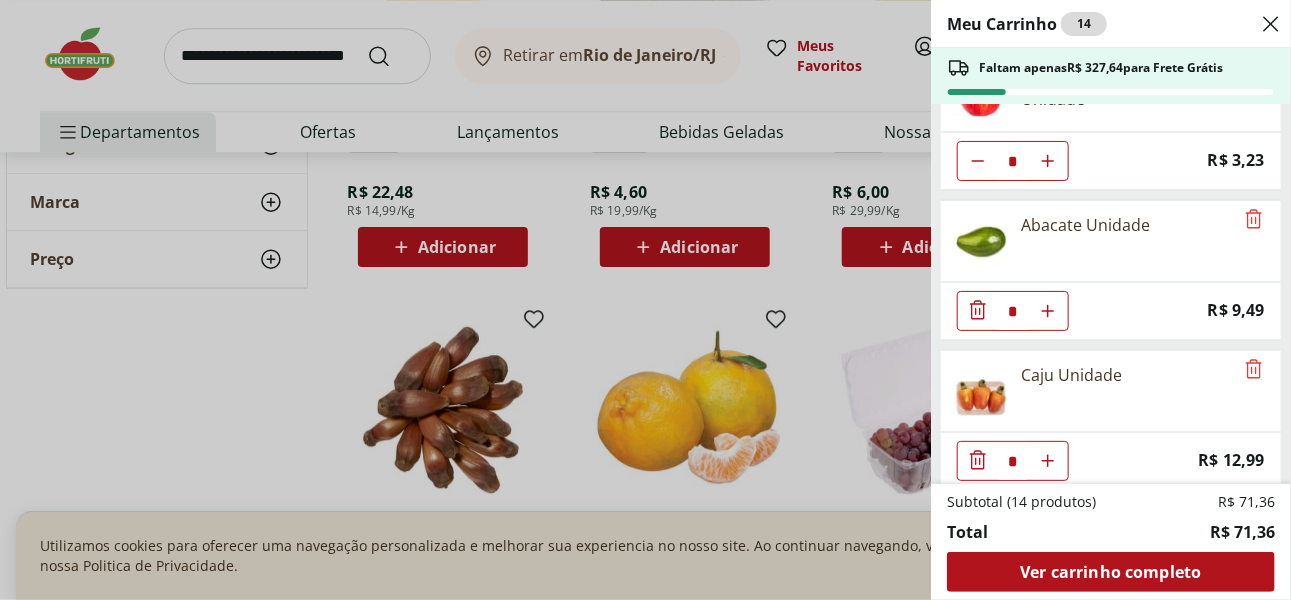 scroll, scrollTop: 516, scrollLeft: 0, axis: vertical 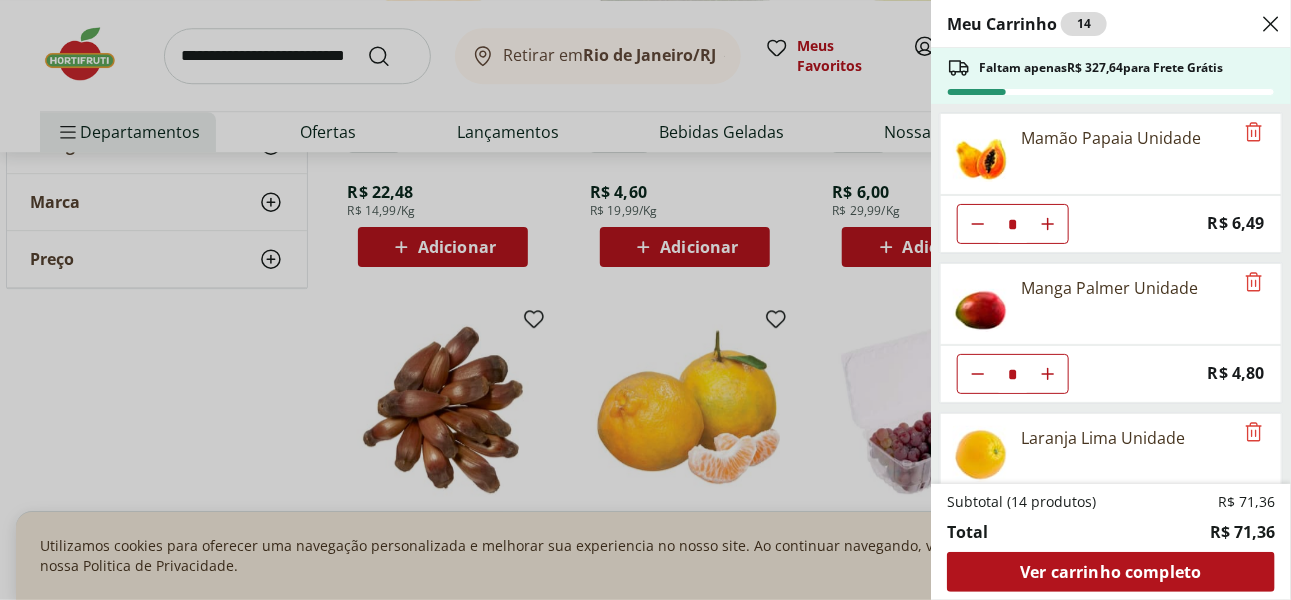 click on "Meu Carrinho 14 Faltam apenas  R$ 327,64  para Frete Grátis Mamão Papaia Unidade * Price: R$ 6,49 Manga Palmer Unidade * Price: R$ 4,80 Laranja Lima Unidade * Price: R$ 2,53 Maçã Gala Importada Unidade * Price: R$ 3,23 Abacate Unidade * Price: R$ 9,49 Caju Unidade * Price: R$ 12,99 Subtotal (14 produtos) R$ 71,36 Total R$ 71,36 Ver carrinho completo" at bounding box center (645, 300) 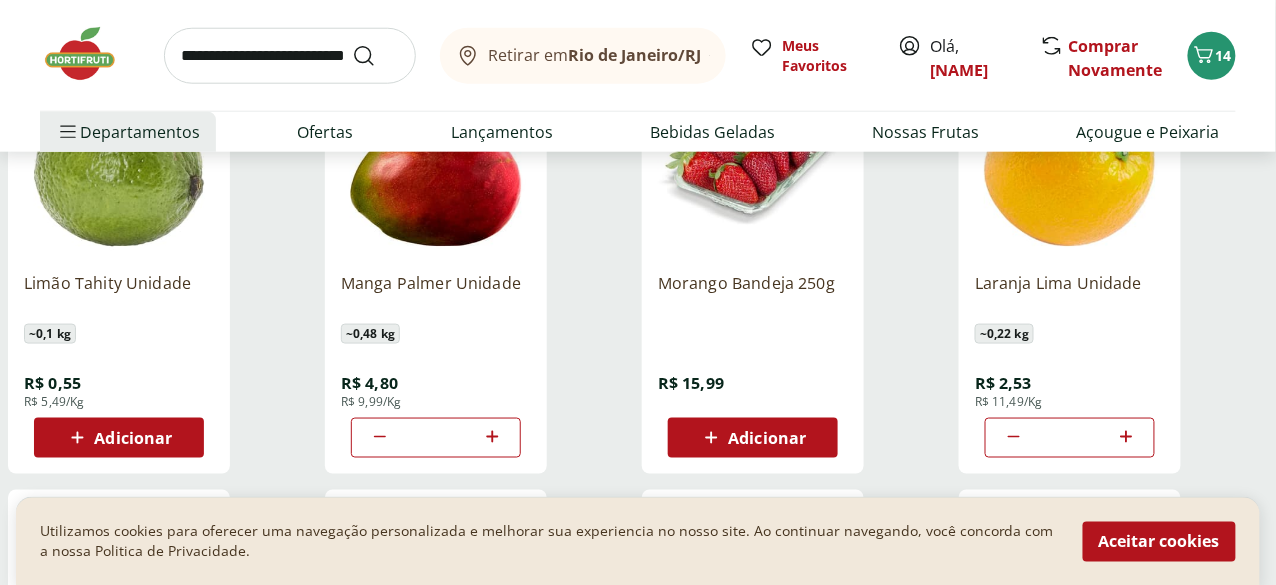 scroll, scrollTop: 2600, scrollLeft: 0, axis: vertical 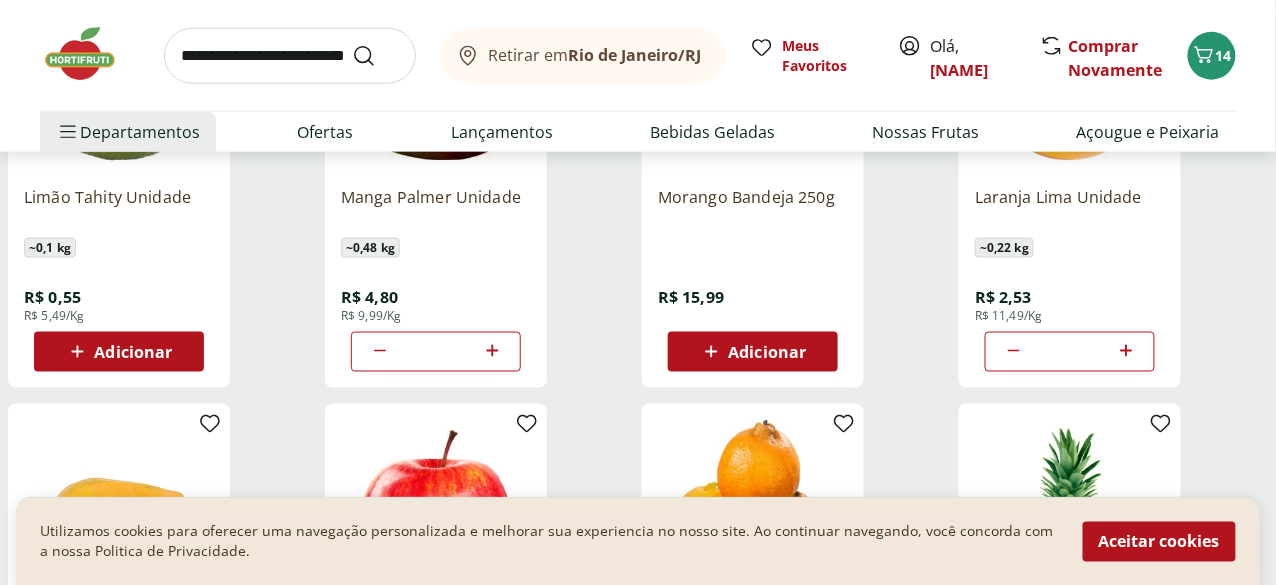 click on "Adicionar" at bounding box center [133, 352] 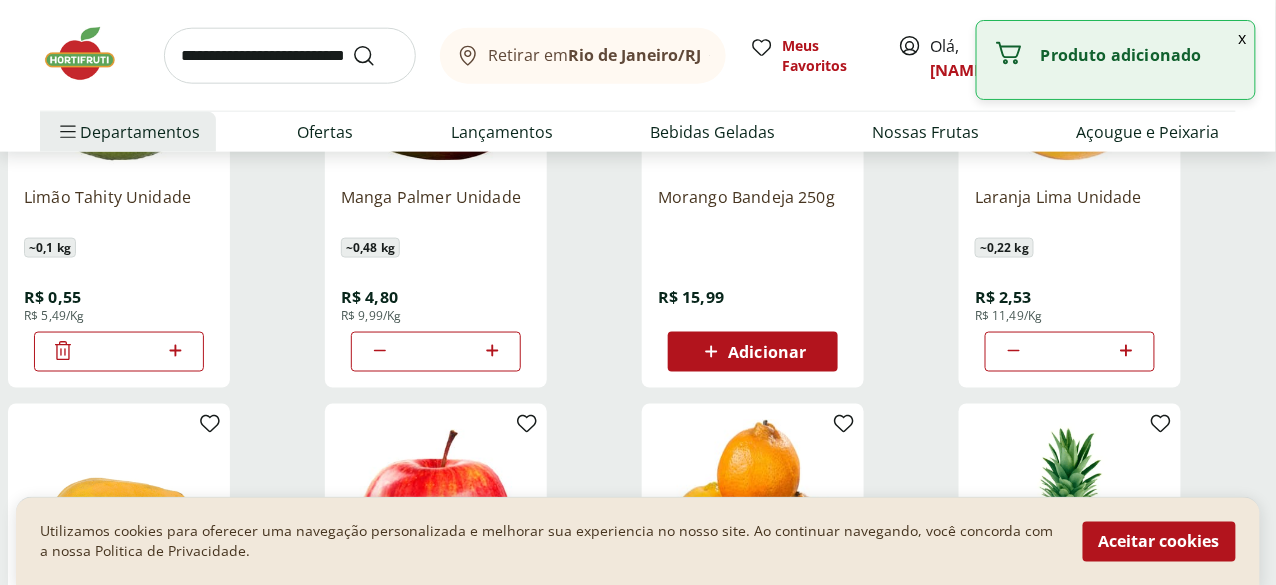 click 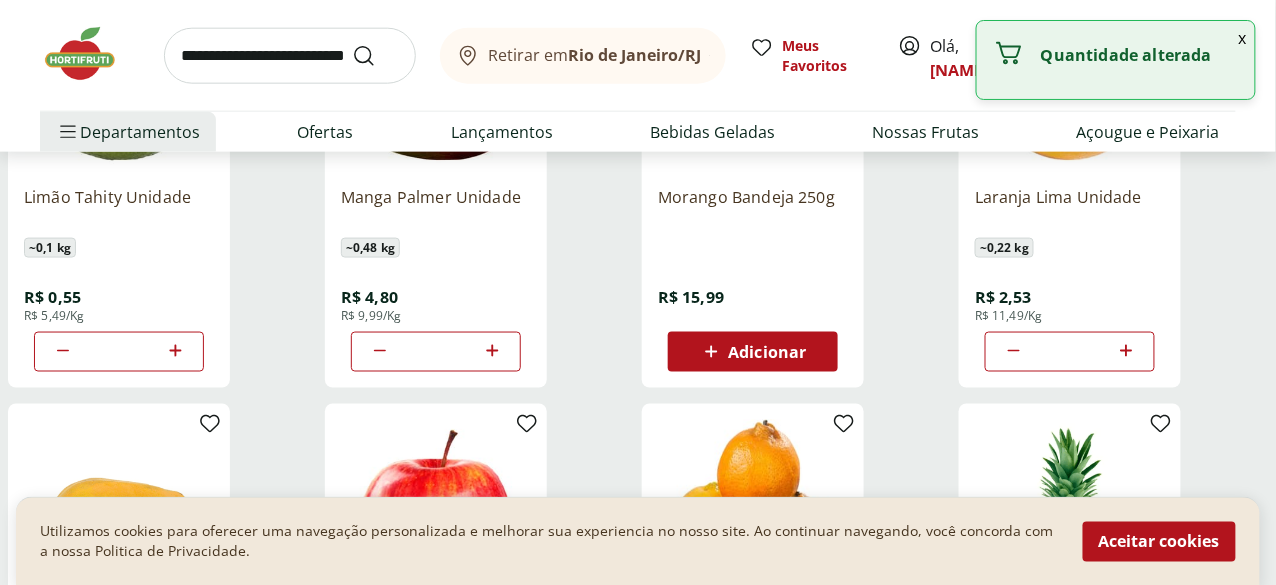 click 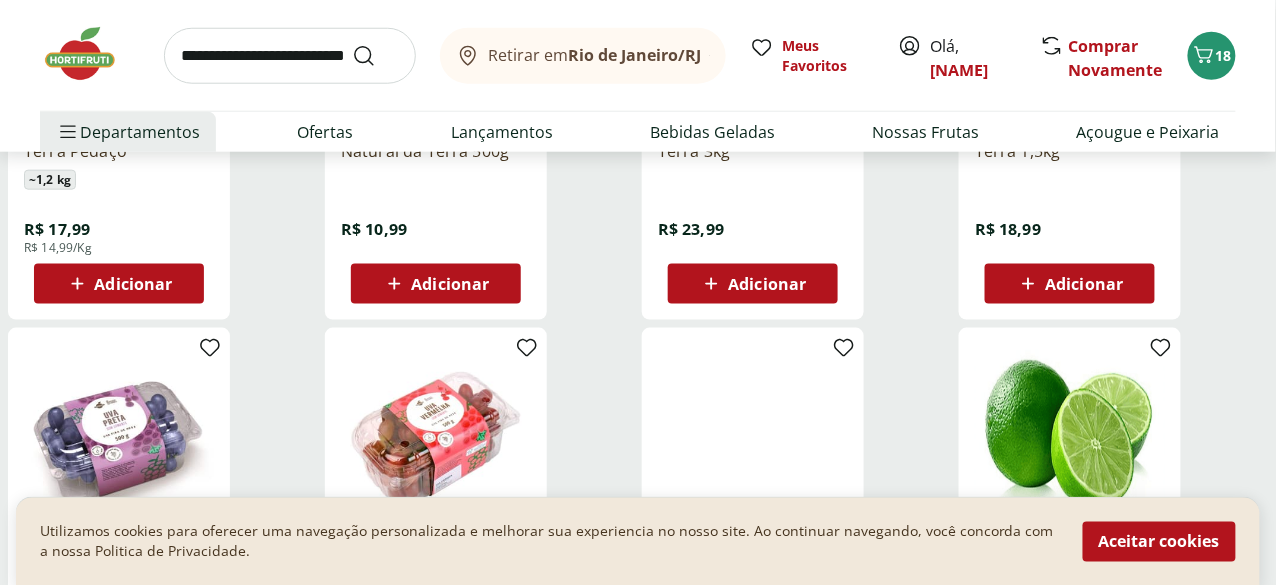 scroll, scrollTop: 0, scrollLeft: 0, axis: both 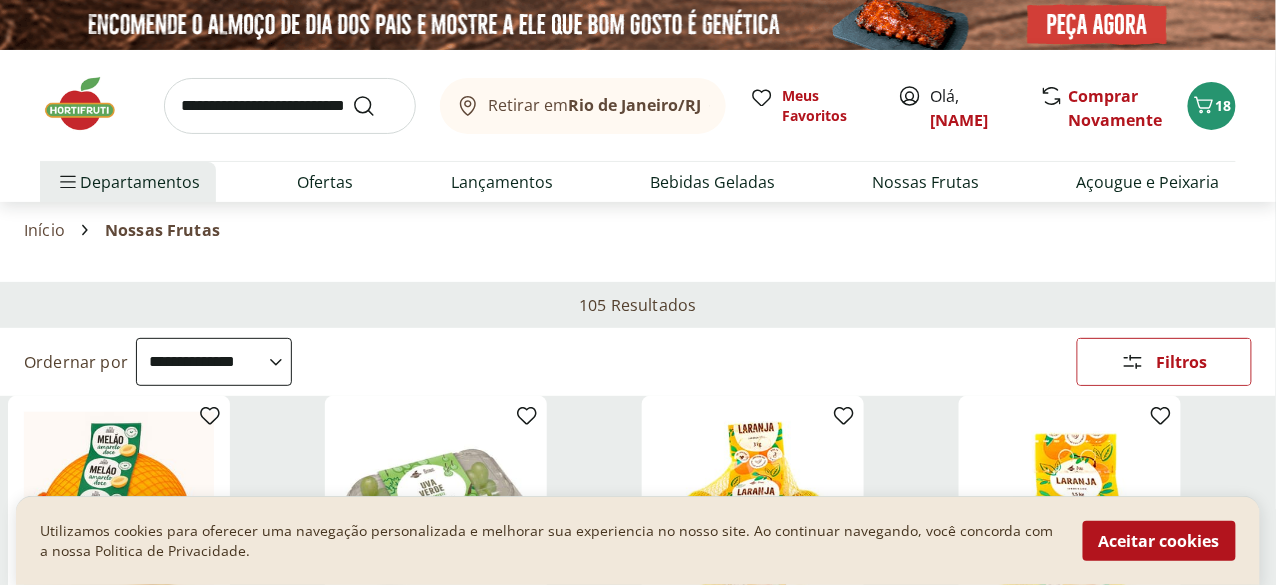 click at bounding box center (290, 106) 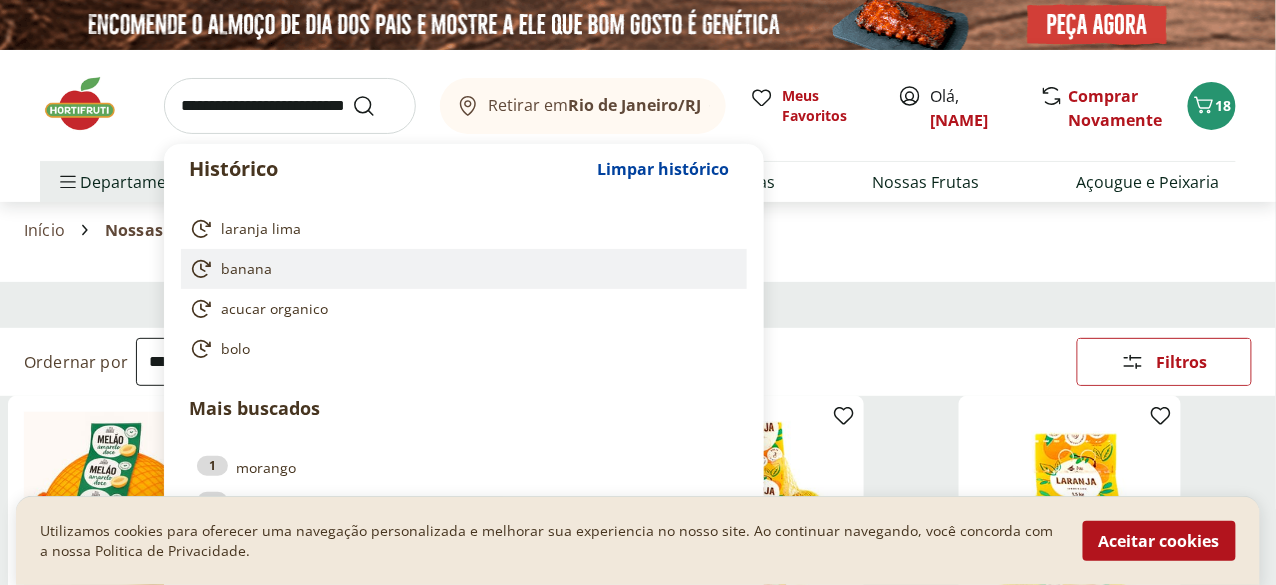 click on "banana" at bounding box center [246, 269] 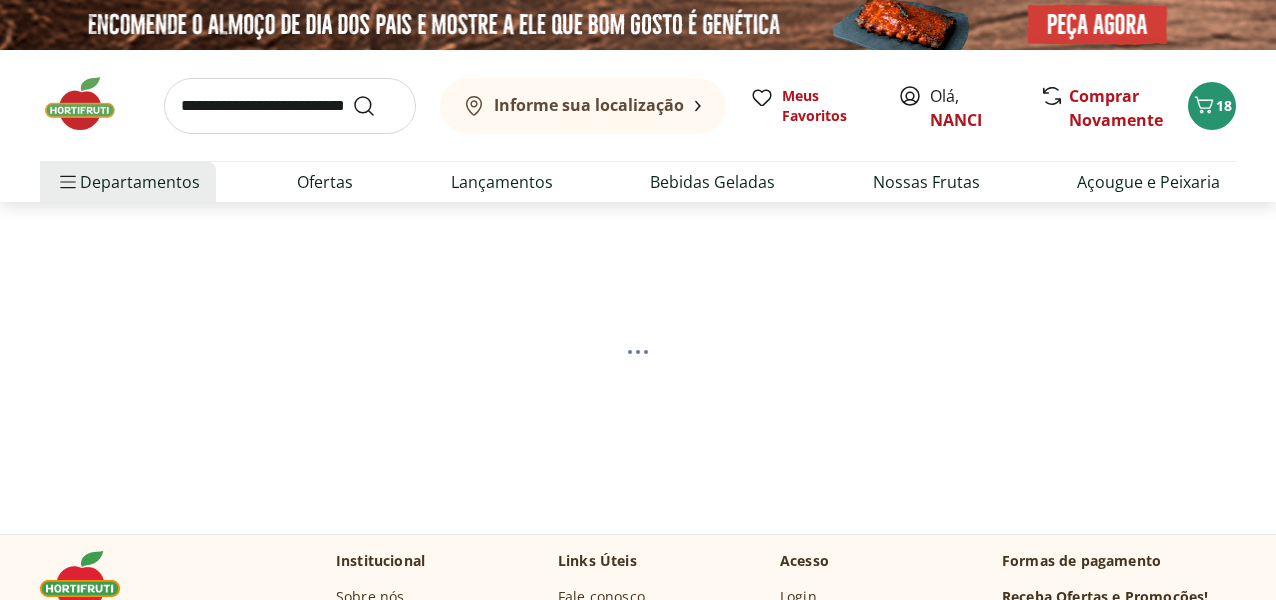 scroll, scrollTop: 0, scrollLeft: 0, axis: both 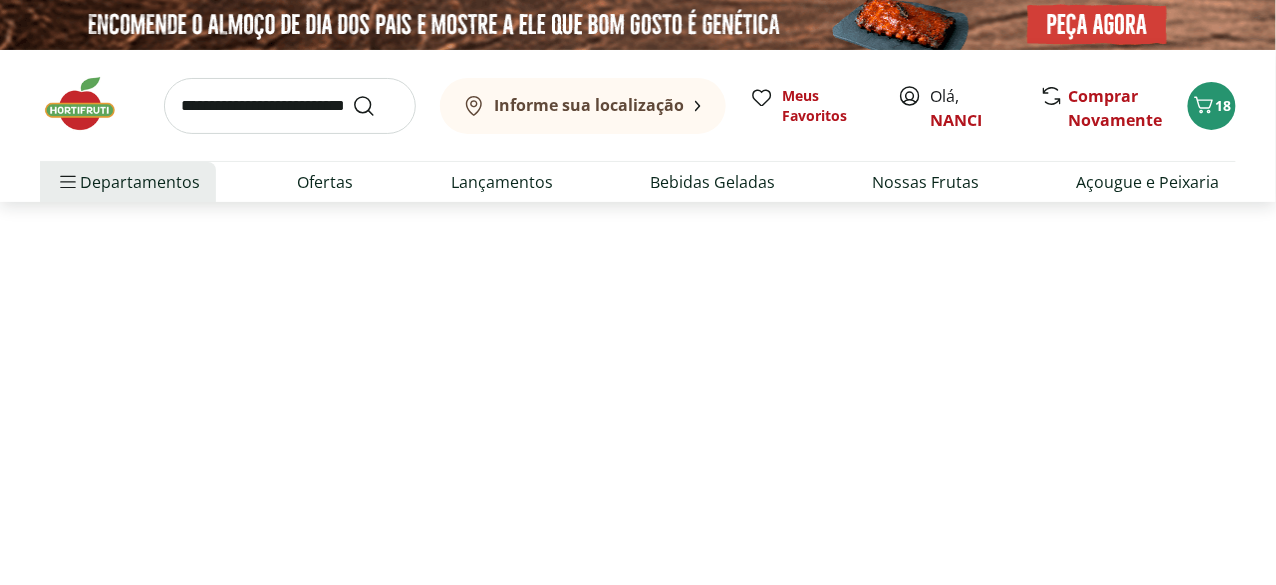 select on "**********" 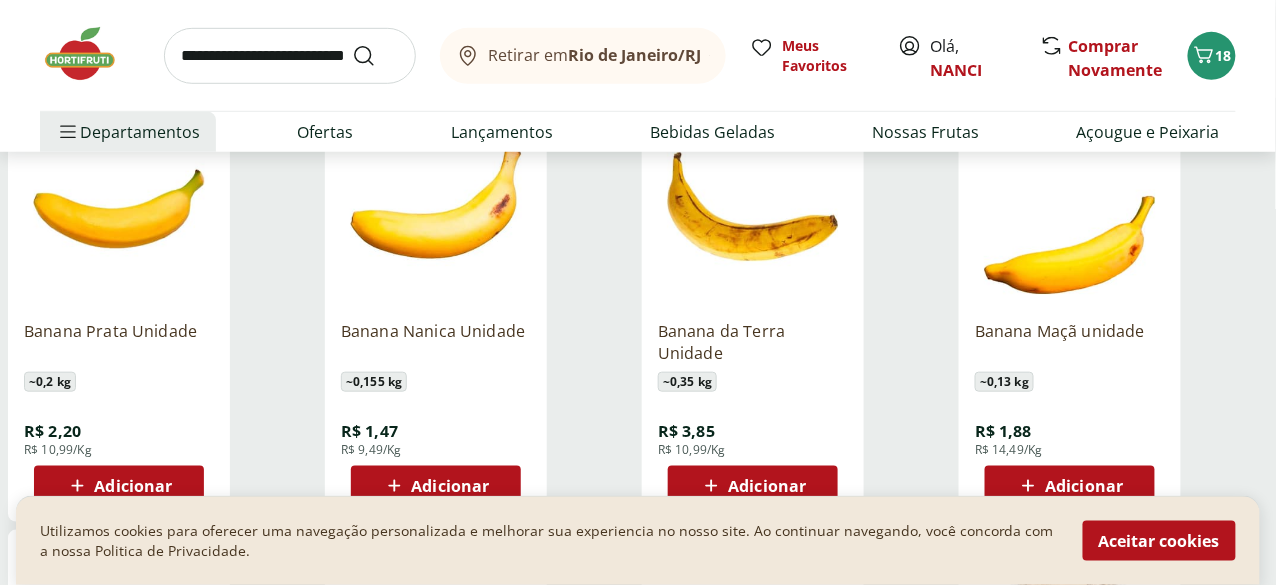 scroll, scrollTop: 399, scrollLeft: 0, axis: vertical 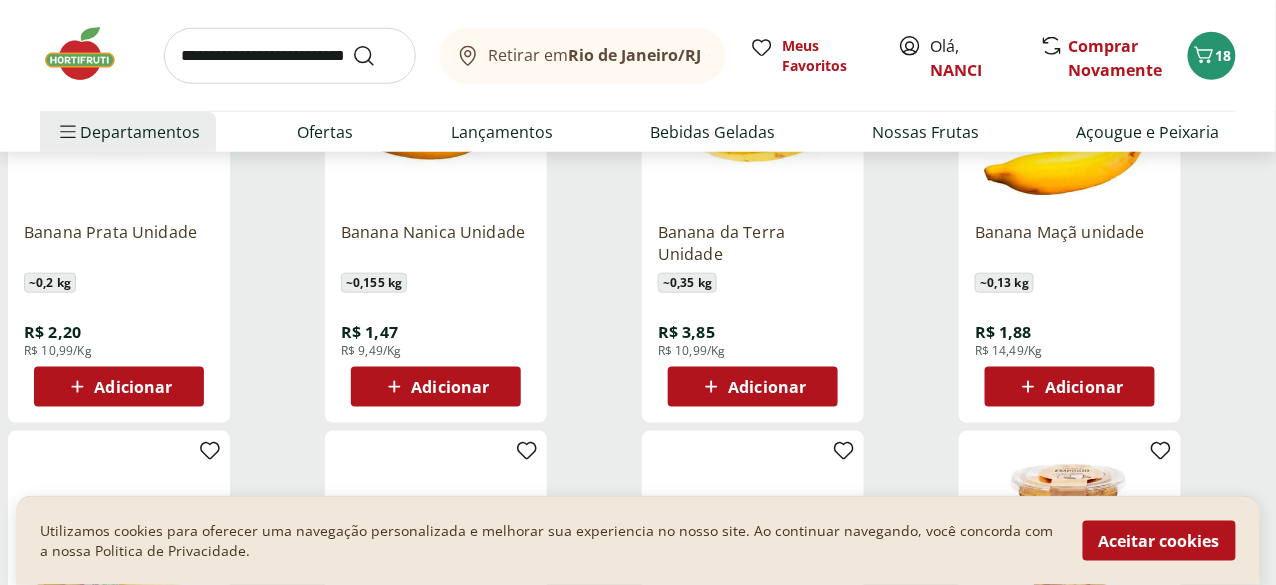 click on "Adicionar" at bounding box center (133, 387) 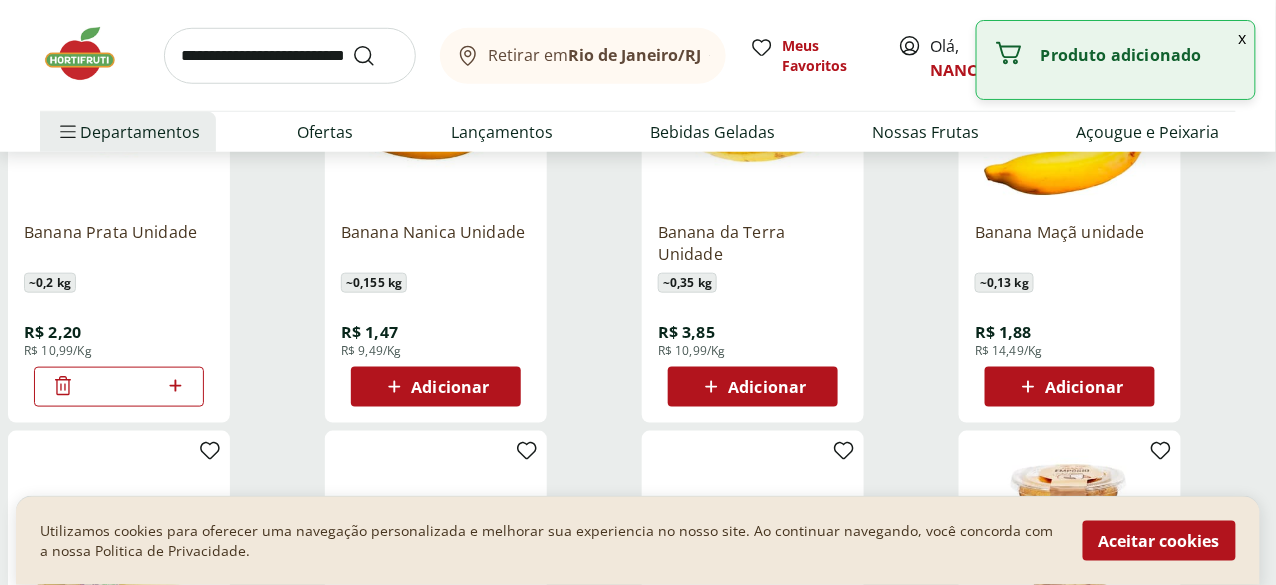 click 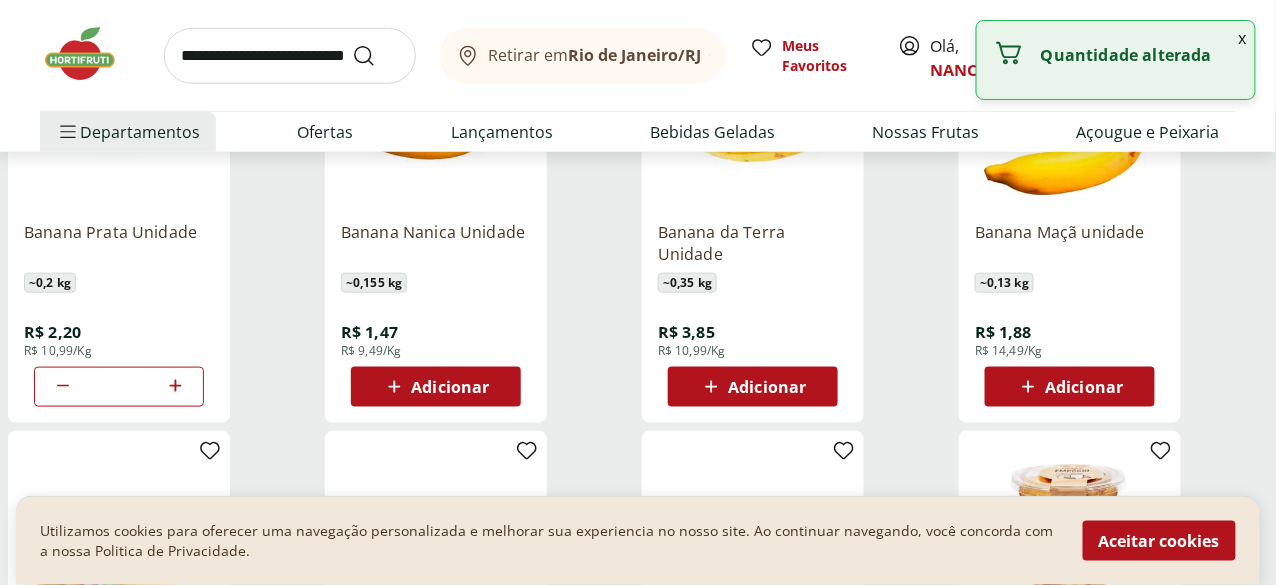 click 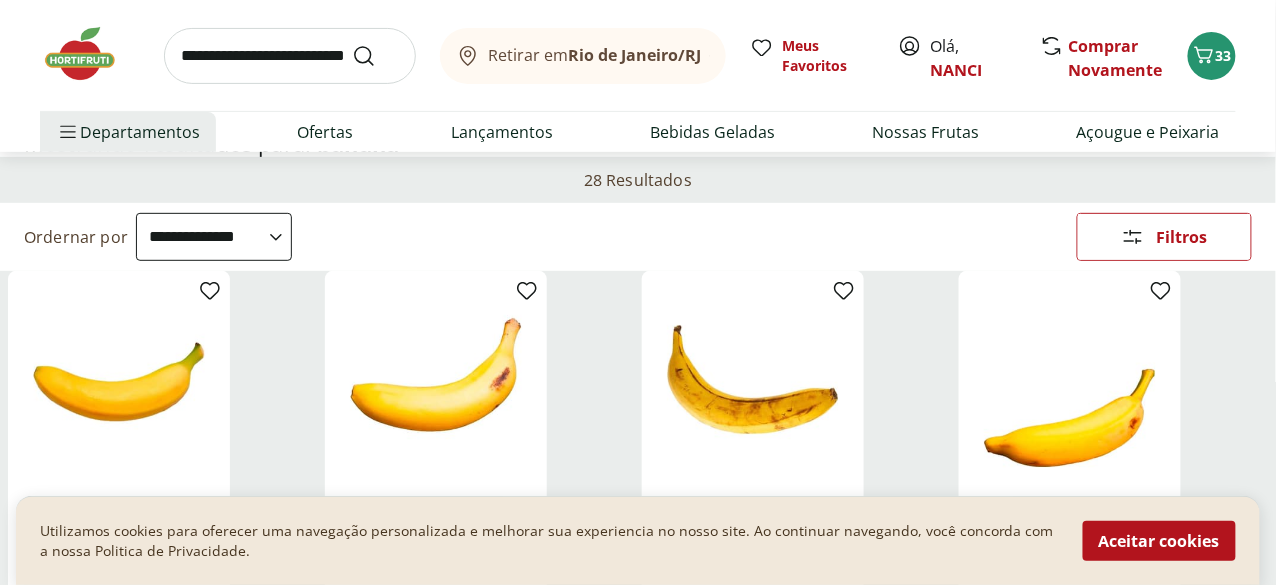 scroll, scrollTop: 0, scrollLeft: 0, axis: both 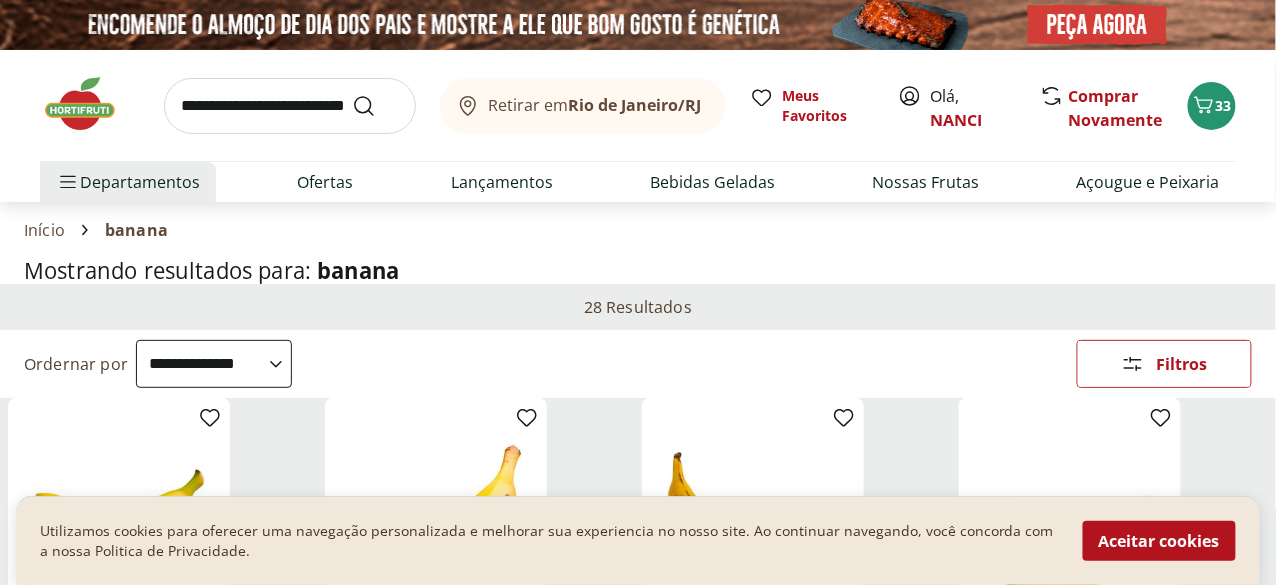 click at bounding box center [290, 106] 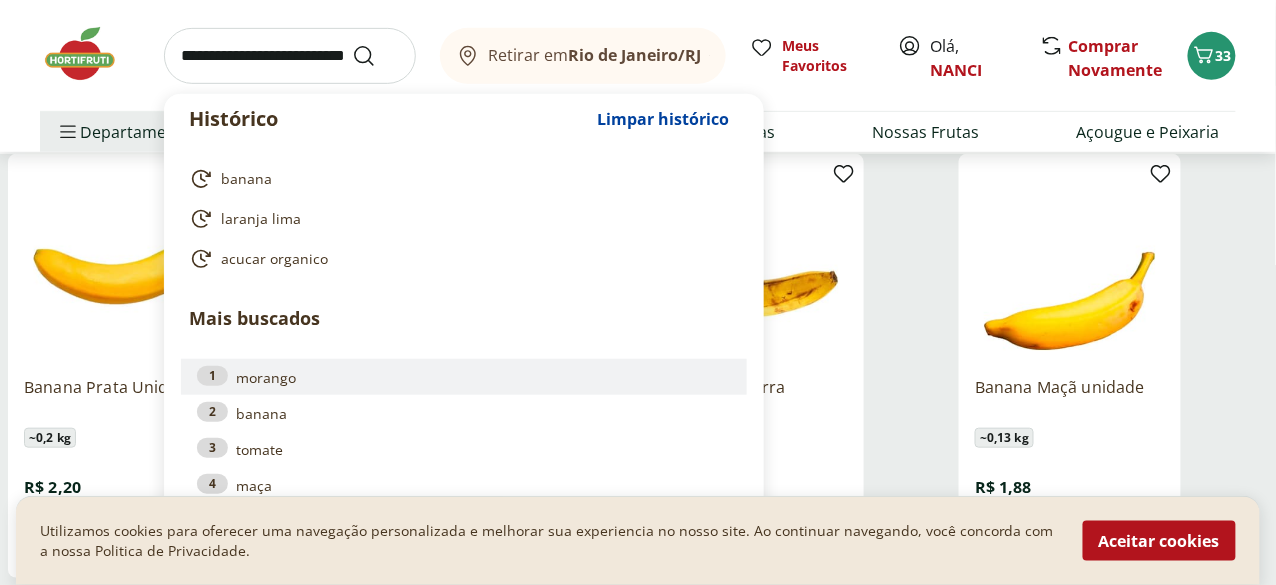 scroll, scrollTop: 0, scrollLeft: 0, axis: both 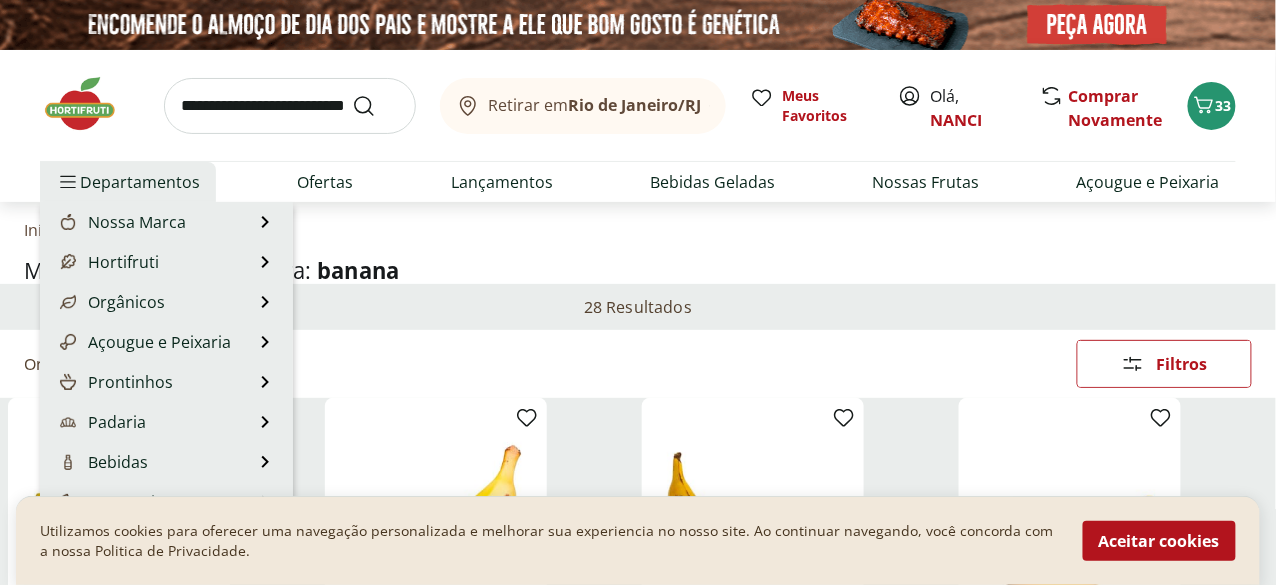 click on "Departamentos" at bounding box center [128, 182] 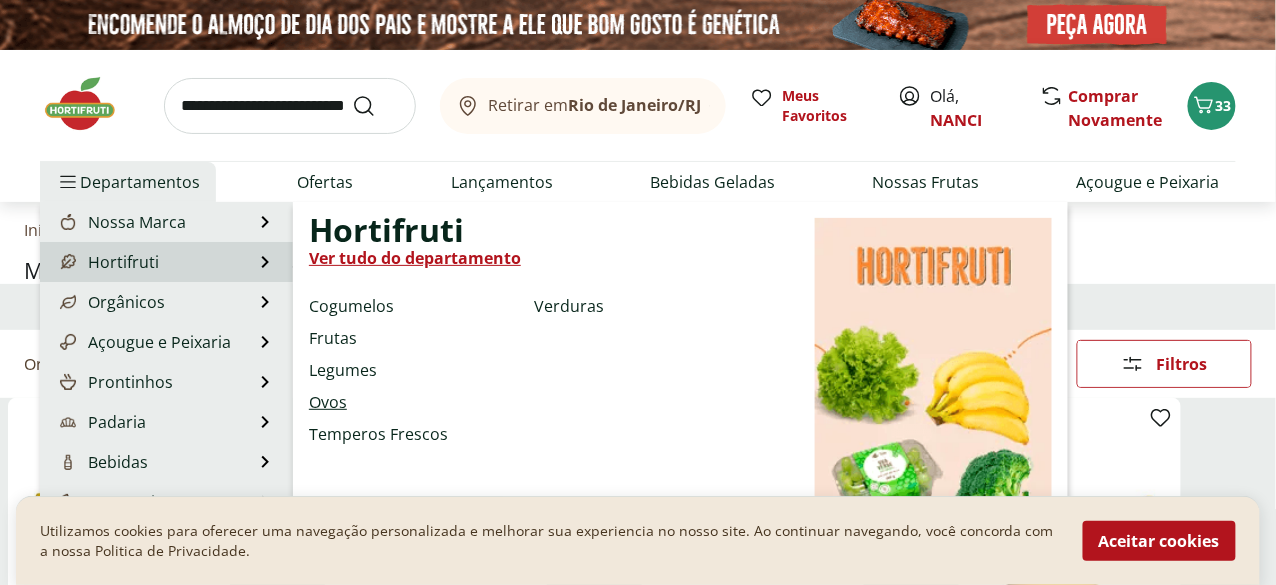 click on "Ovos" at bounding box center (328, 402) 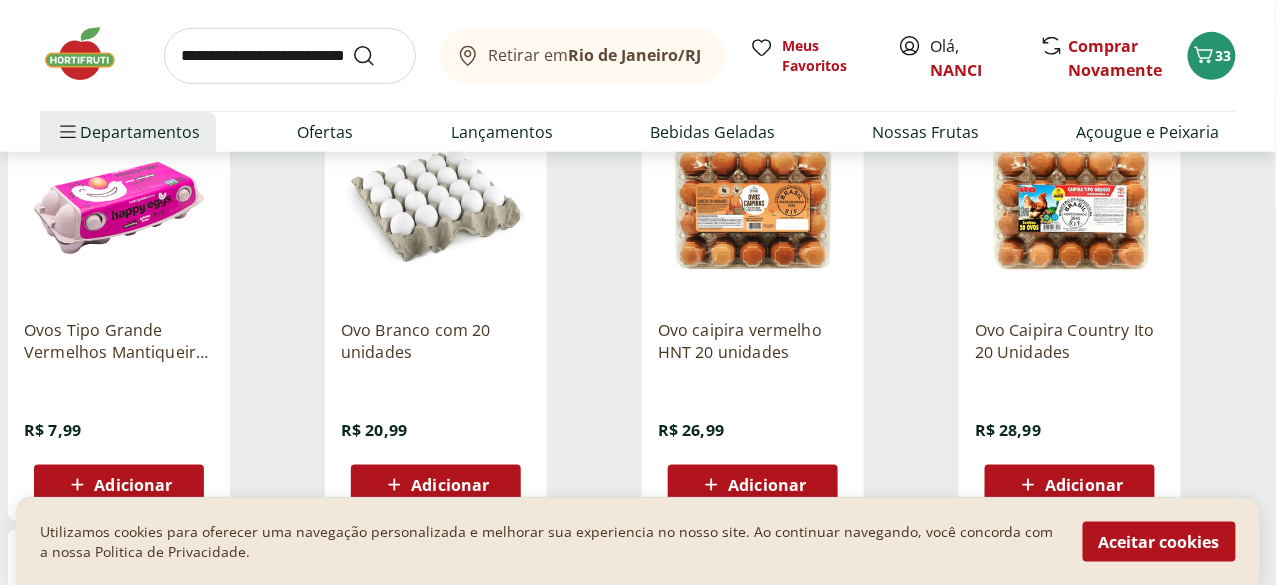 scroll, scrollTop: 299, scrollLeft: 0, axis: vertical 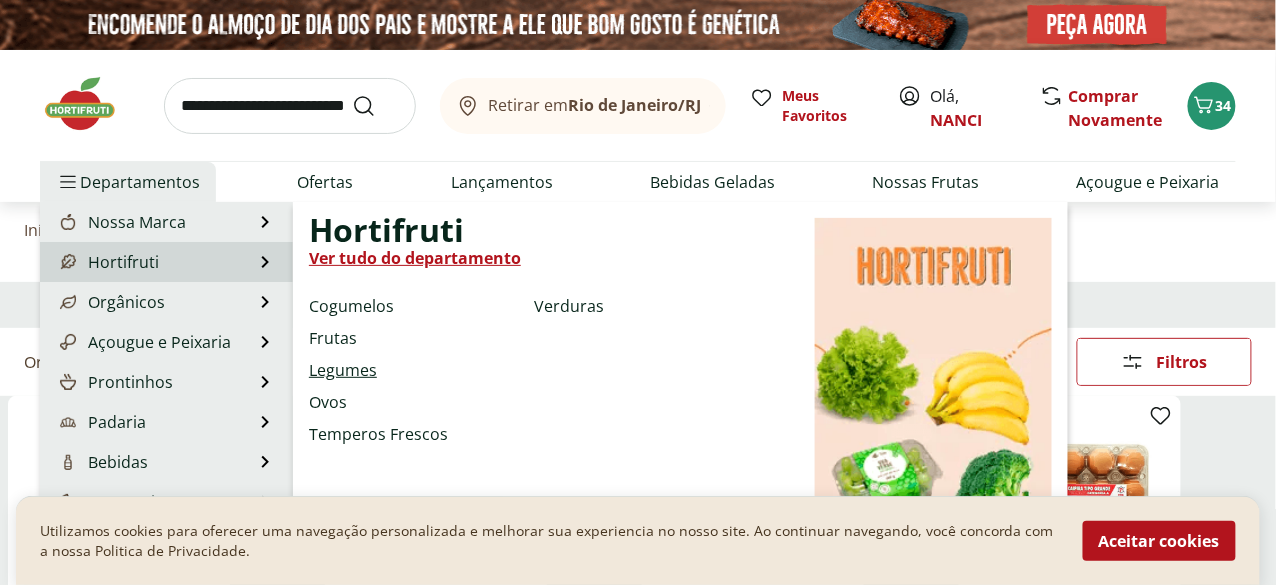click on "Legumes" at bounding box center (343, 370) 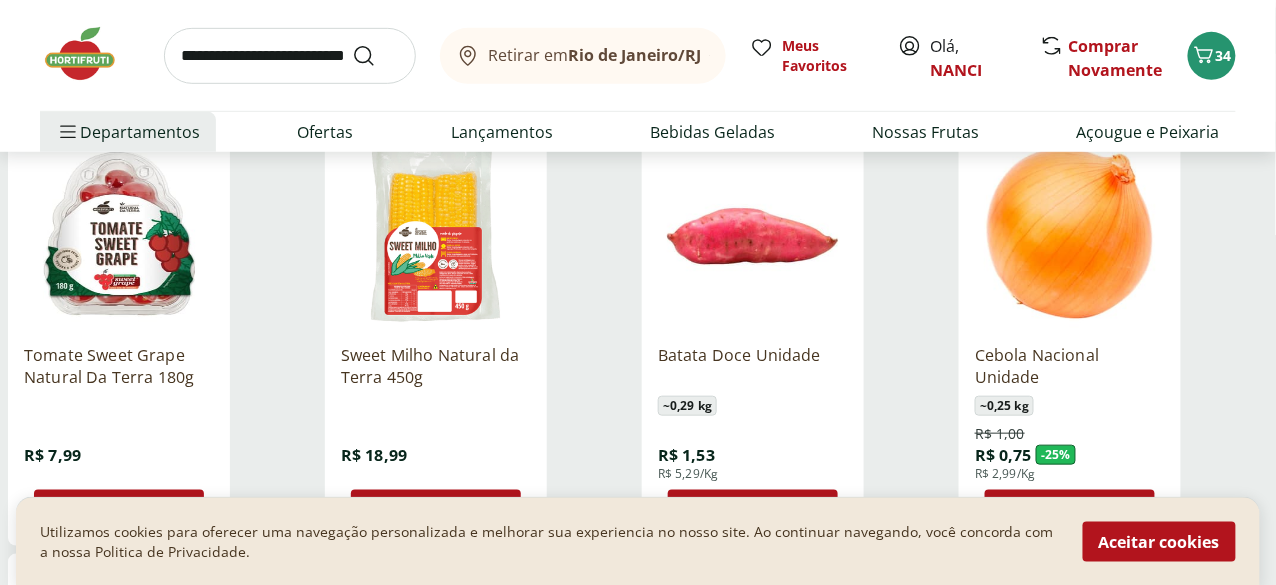 scroll, scrollTop: 299, scrollLeft: 0, axis: vertical 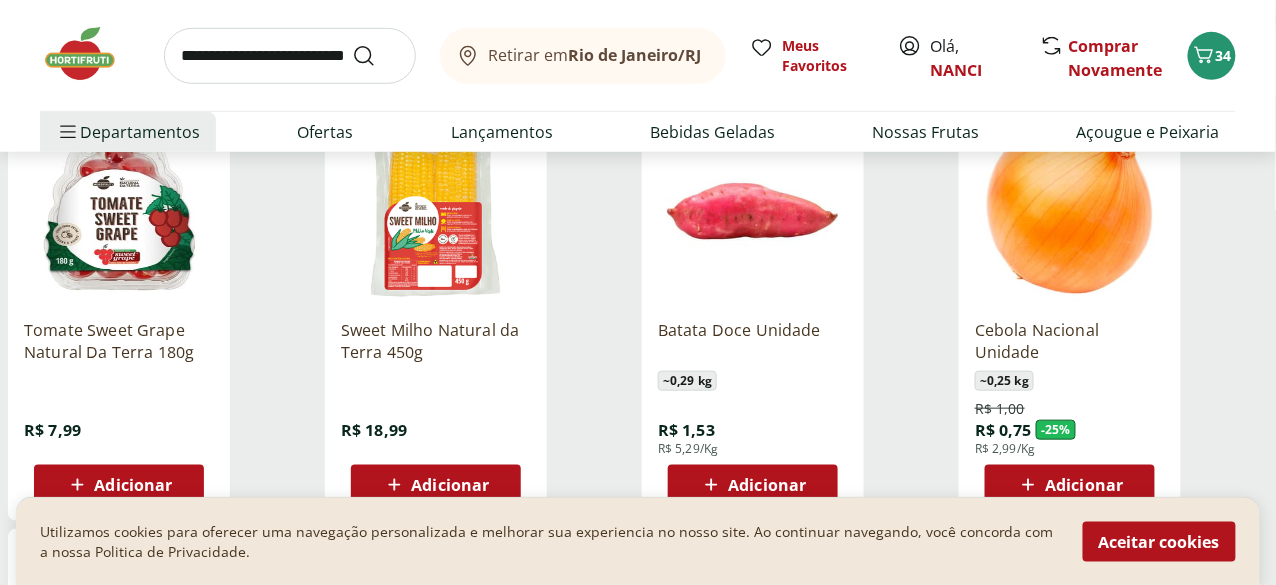 click on "Adicionar" at bounding box center [1084, 485] 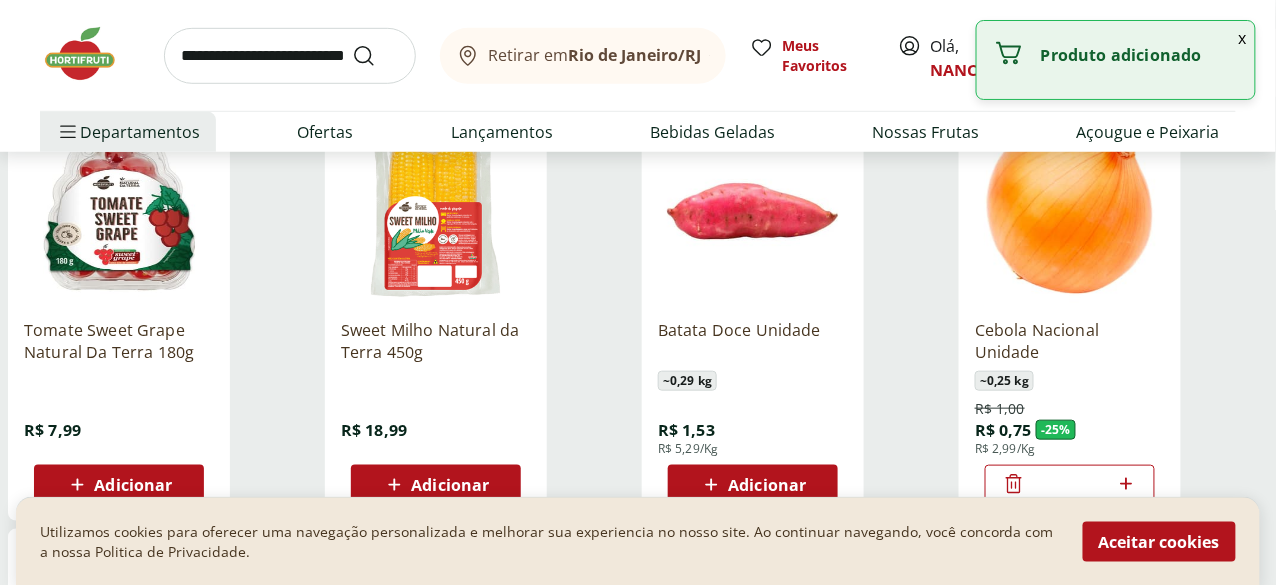 click 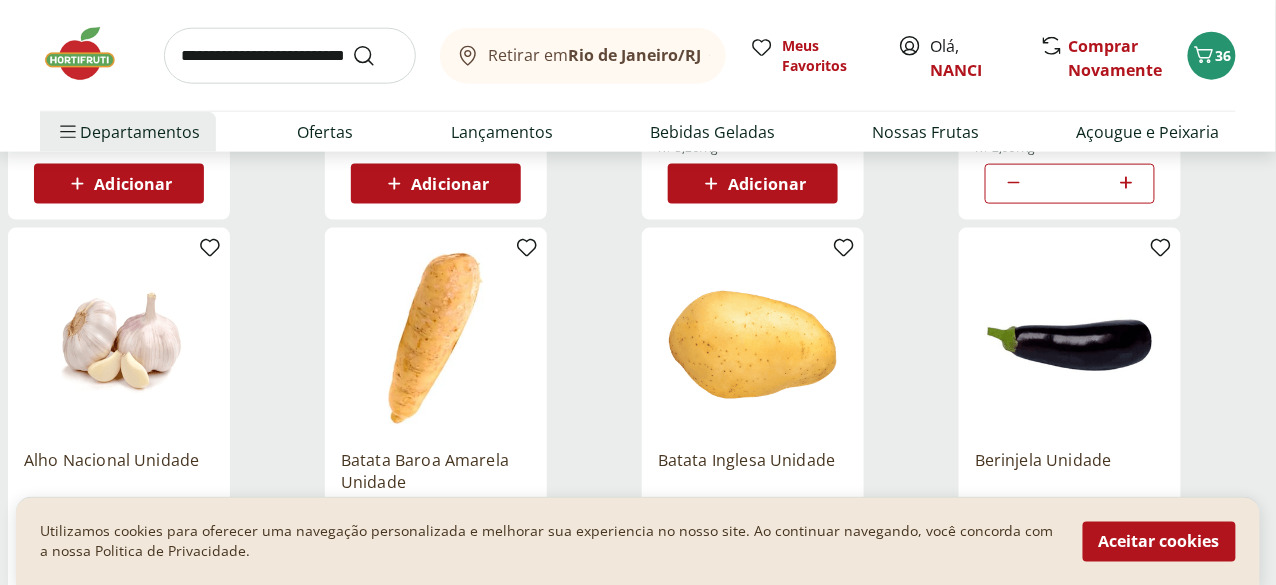 scroll, scrollTop: 699, scrollLeft: 0, axis: vertical 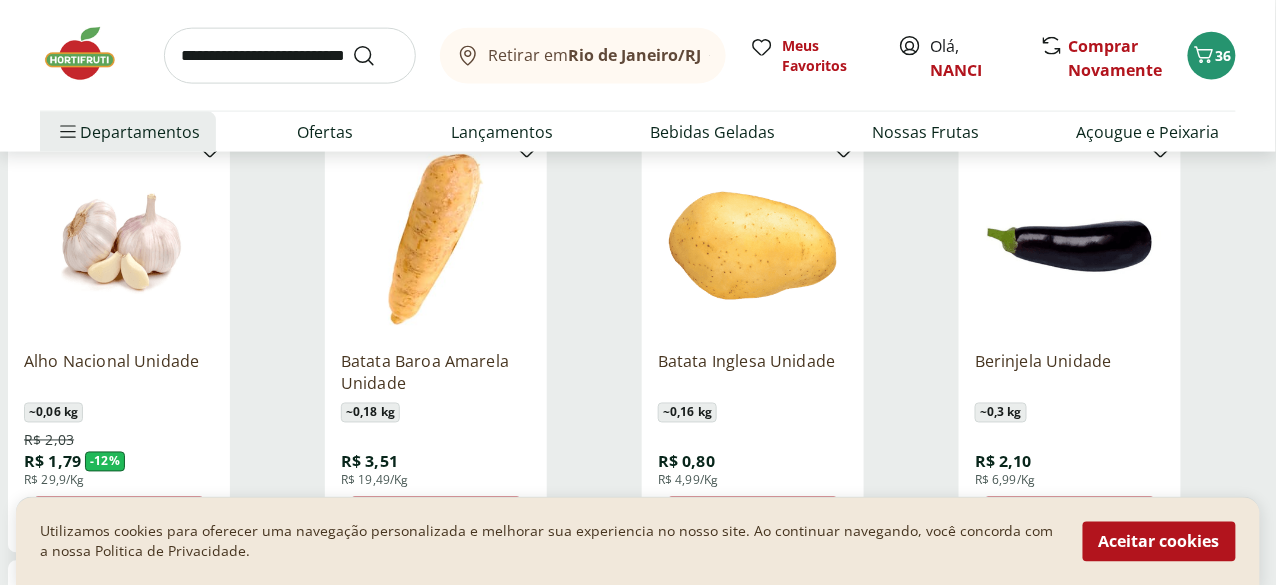 click on "Adicionar" at bounding box center (767, 517) 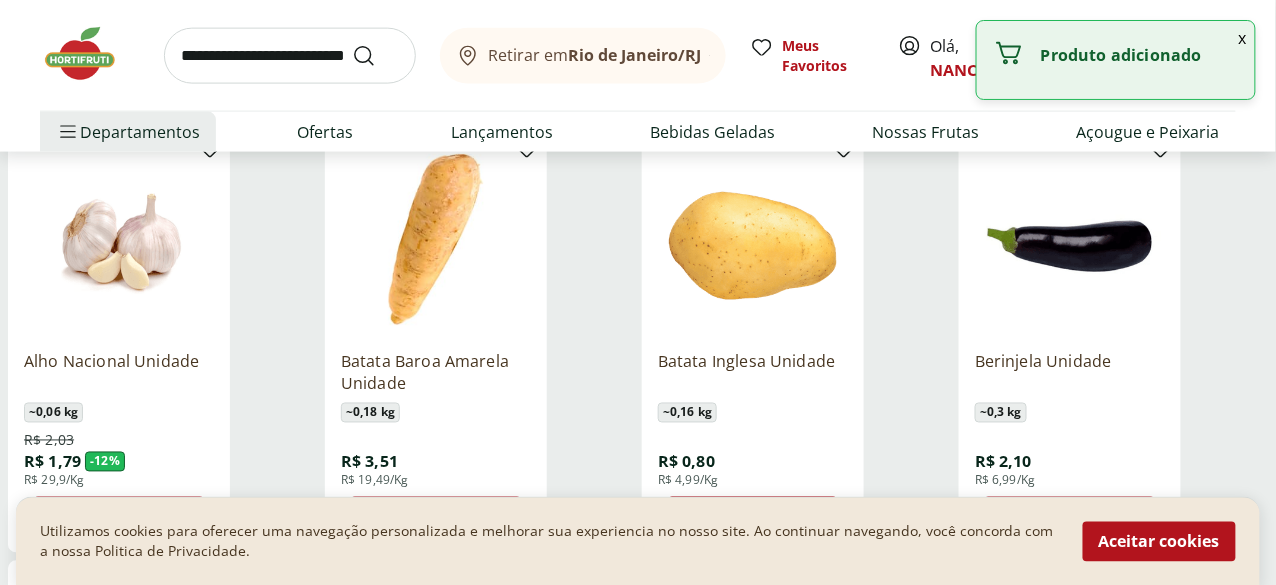 click 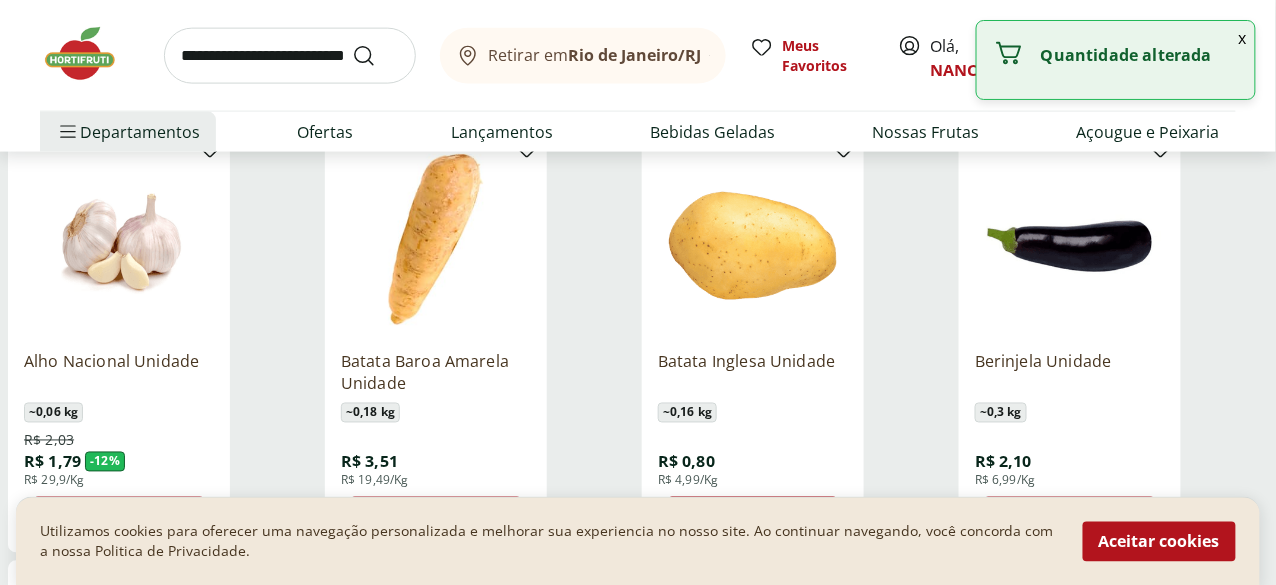 click 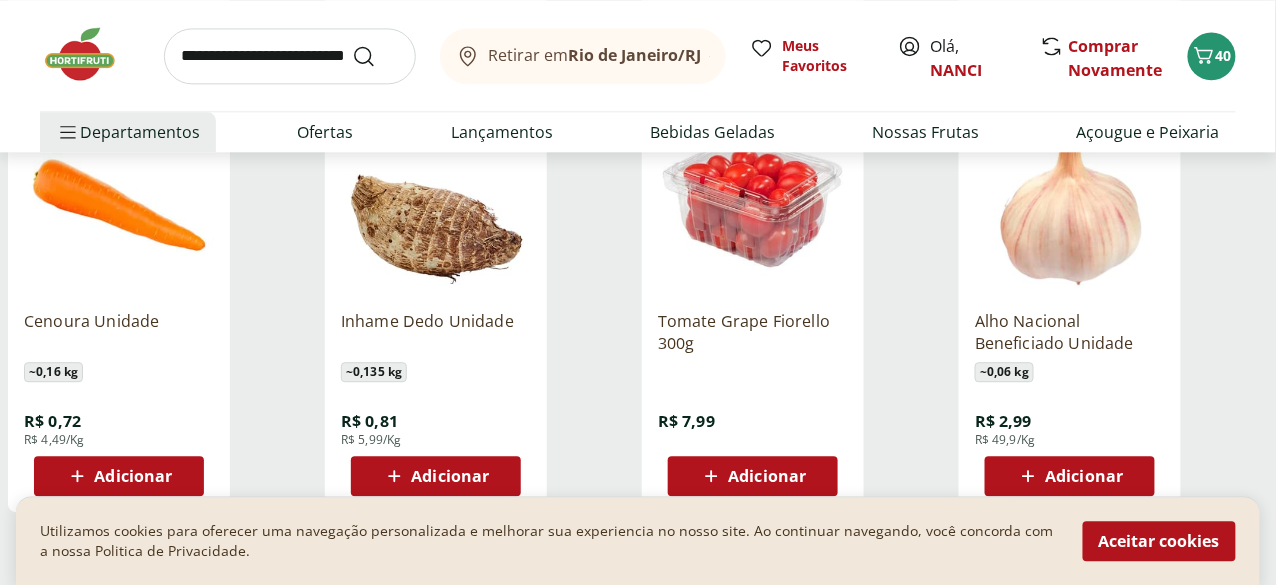 scroll, scrollTop: 1200, scrollLeft: 0, axis: vertical 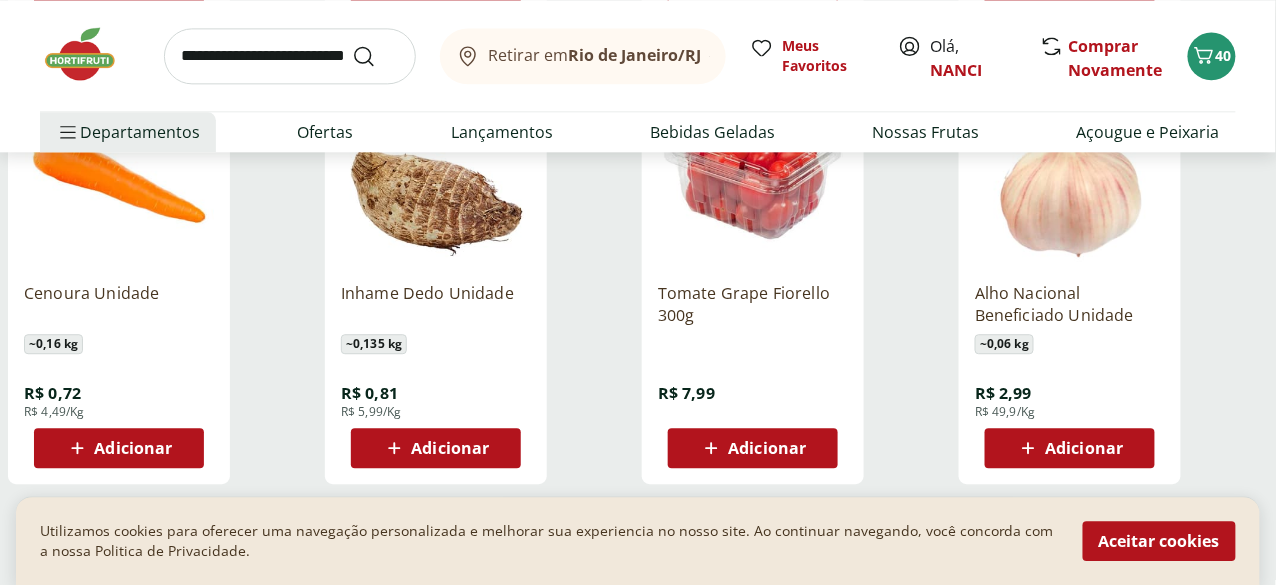 click on "Adicionar" at bounding box center (133, 448) 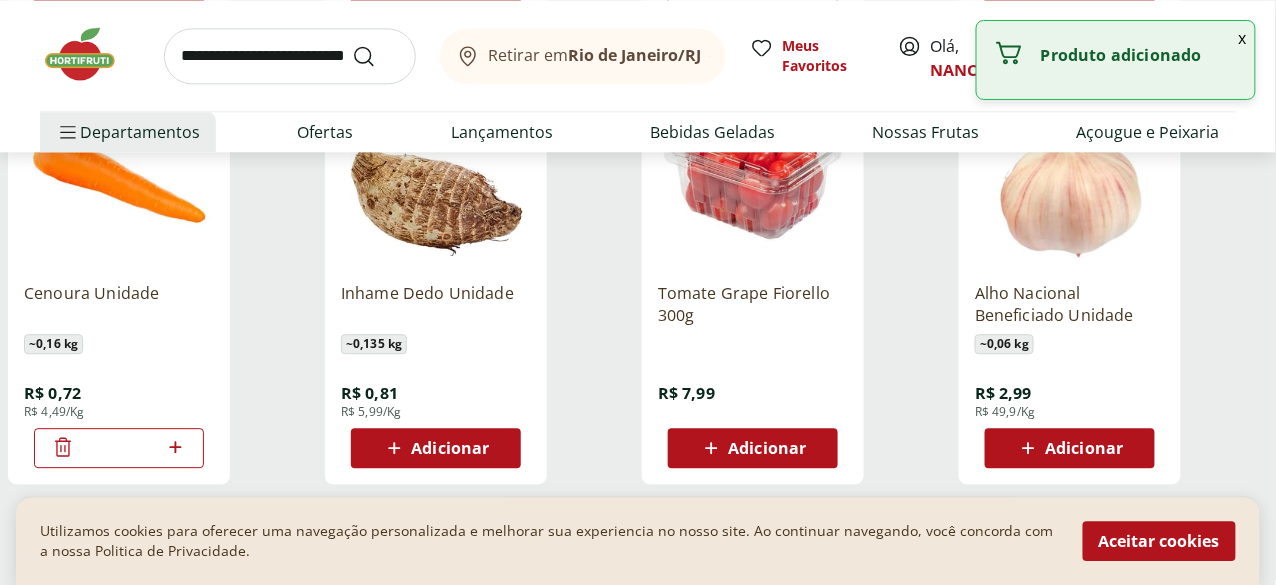 click 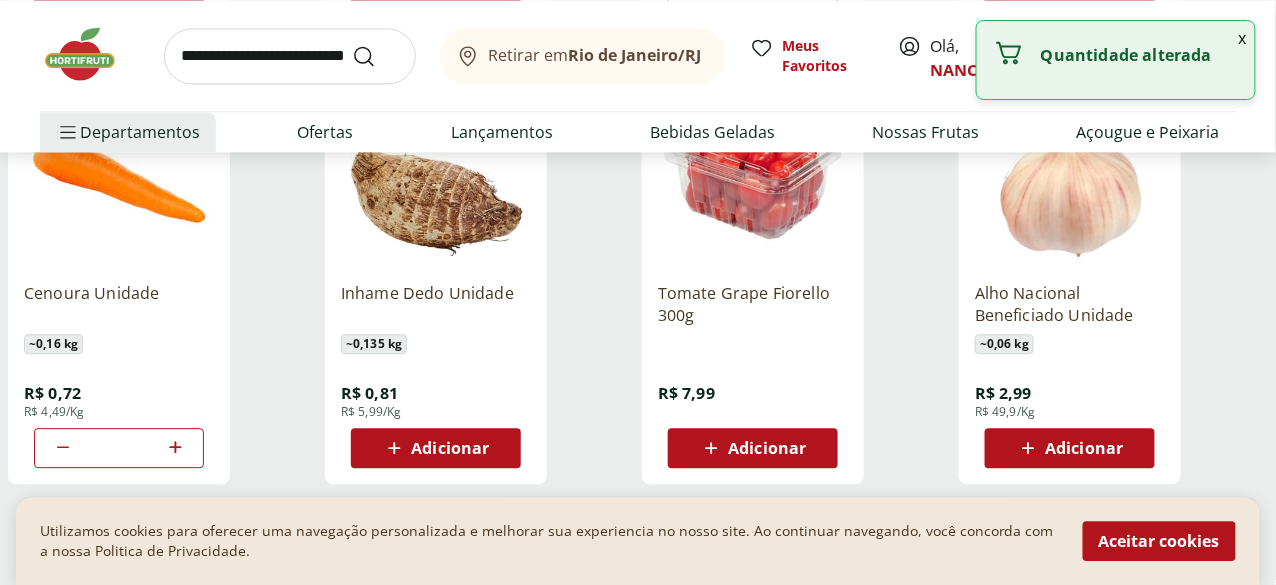 click 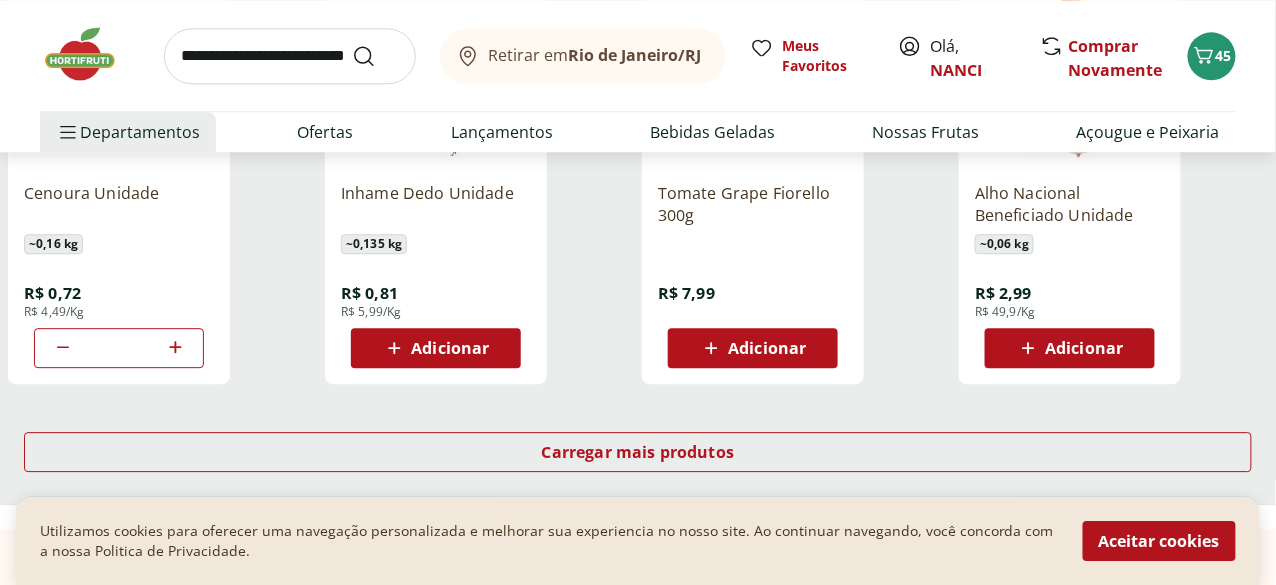 scroll, scrollTop: 1499, scrollLeft: 0, axis: vertical 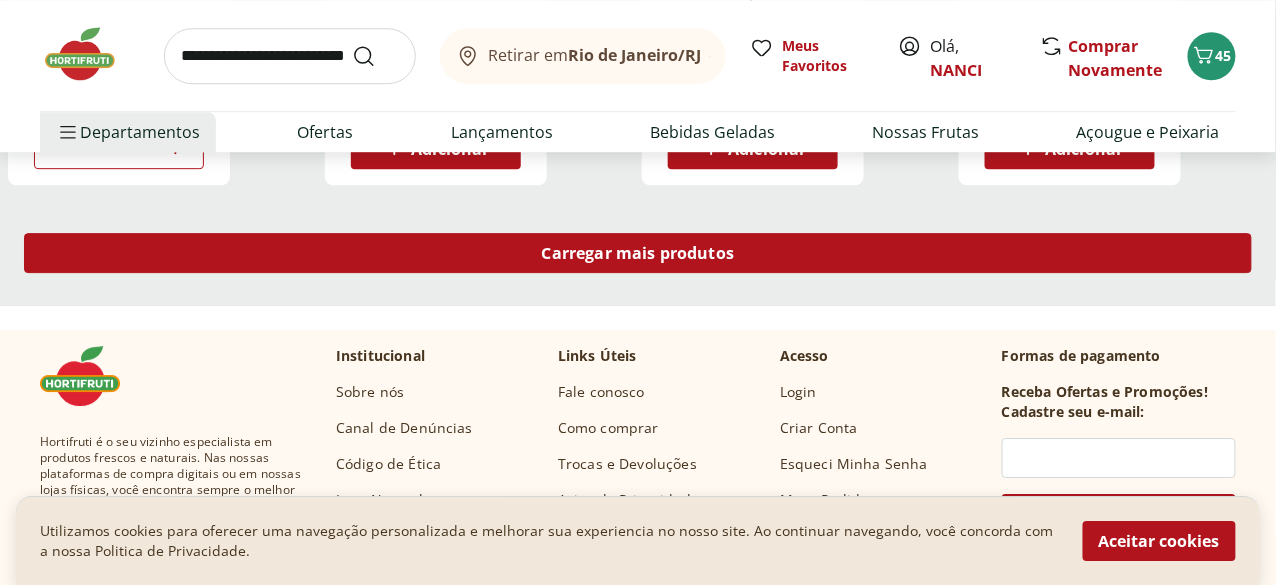 click on "Carregar mais produtos" at bounding box center [638, 253] 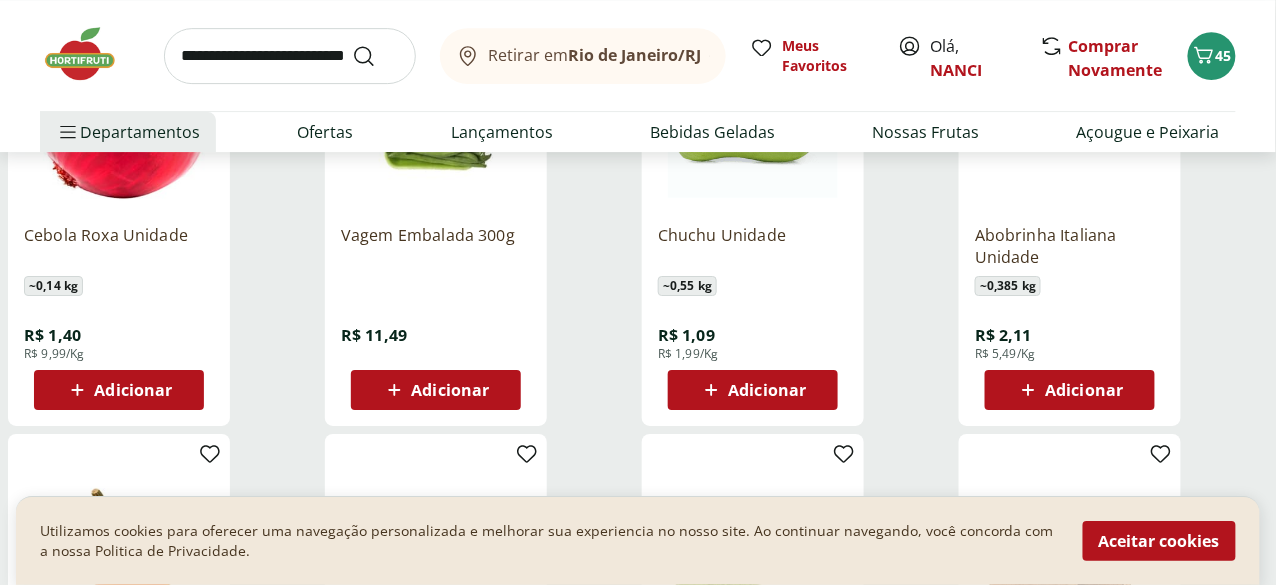 scroll, scrollTop: 1700, scrollLeft: 0, axis: vertical 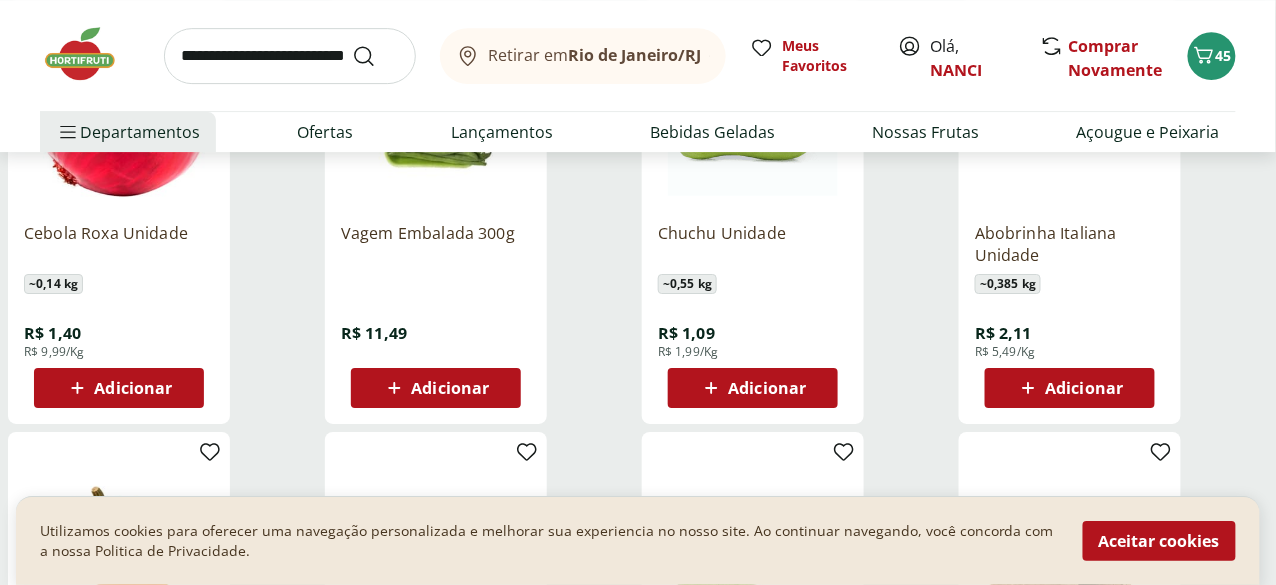 click 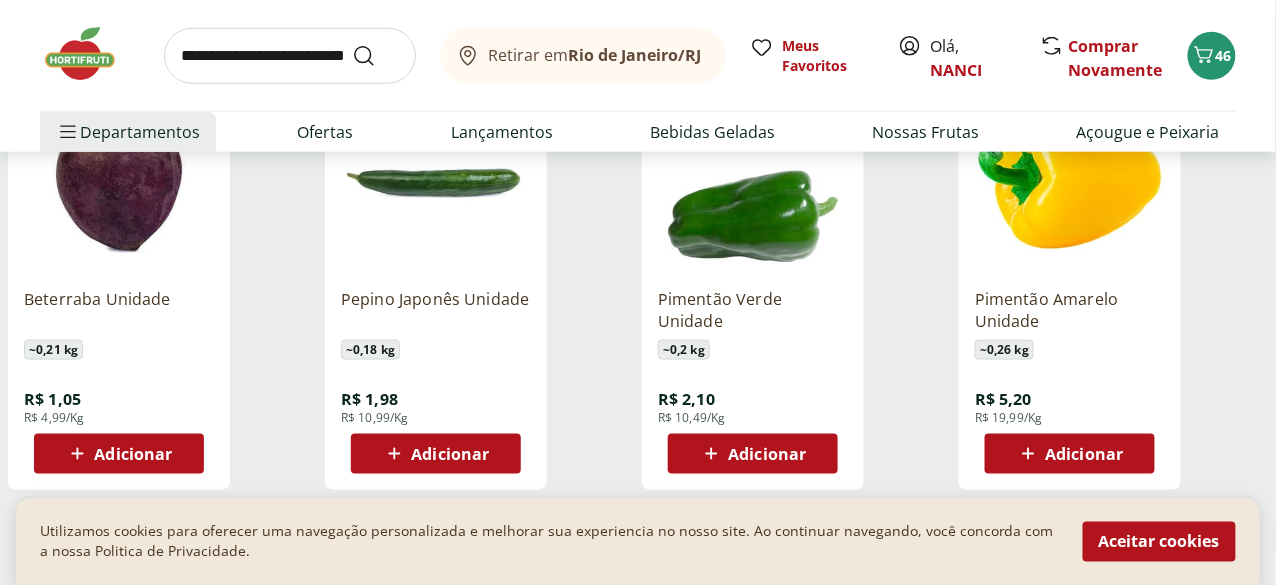 scroll, scrollTop: 2500, scrollLeft: 0, axis: vertical 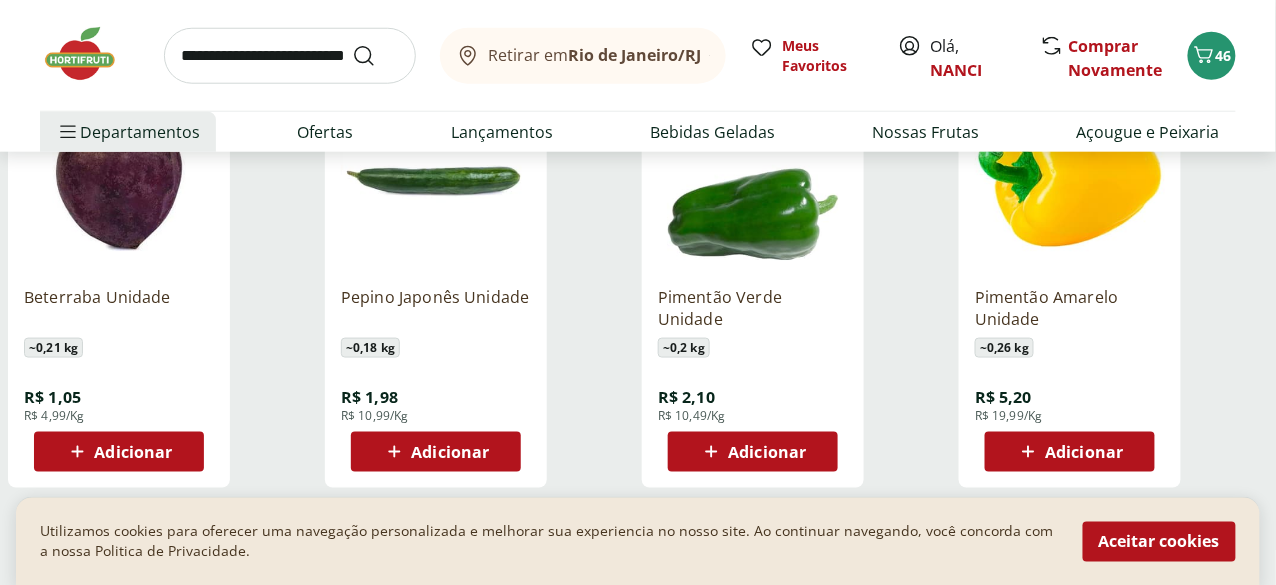click on "Adicionar" at bounding box center [133, 452] 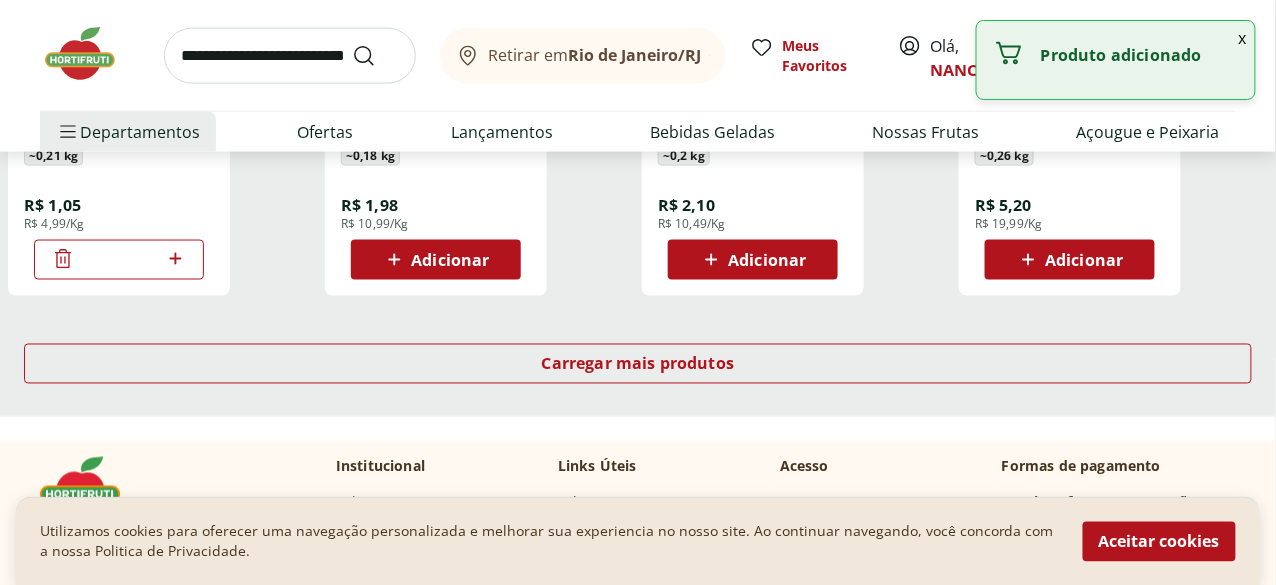 scroll, scrollTop: 2699, scrollLeft: 0, axis: vertical 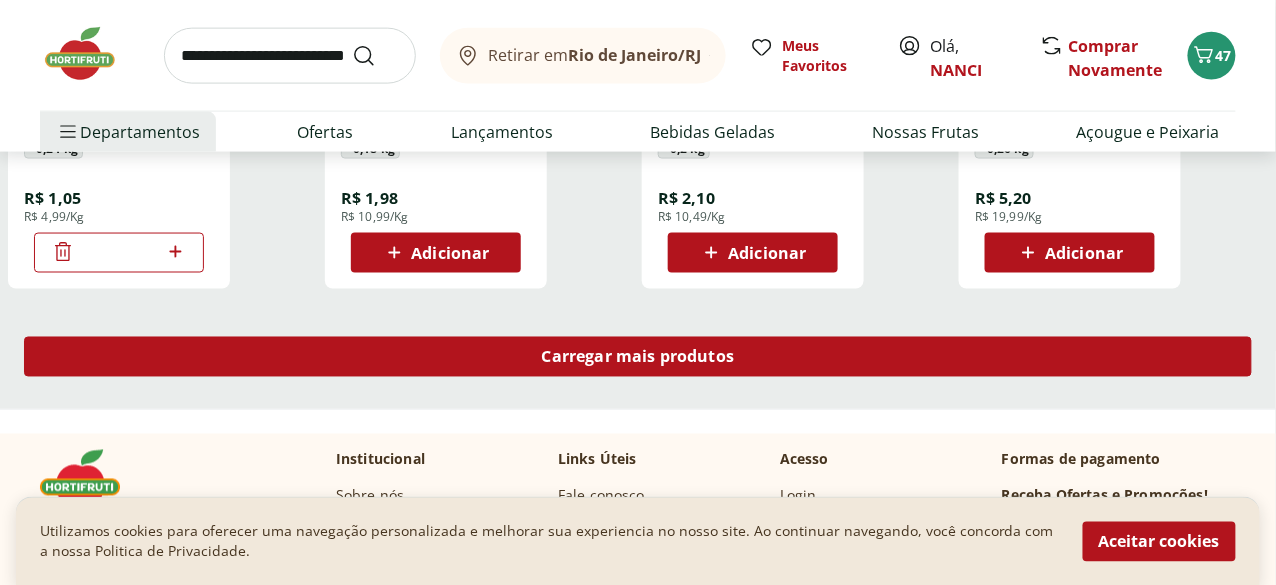 click on "Carregar mais produtos" at bounding box center (638, 357) 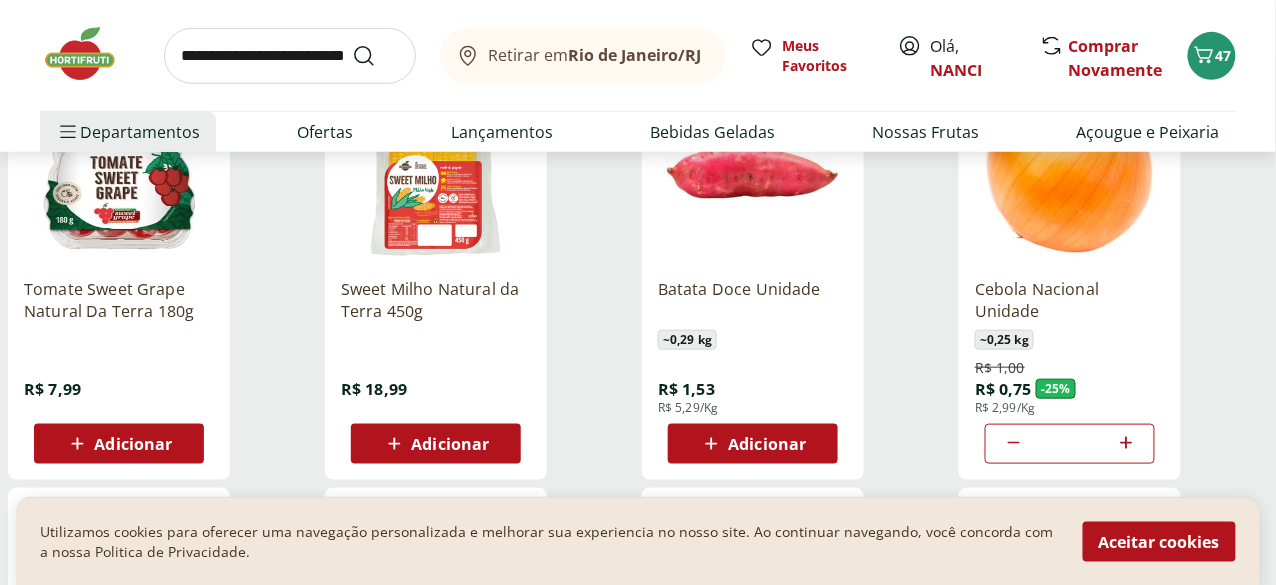 scroll, scrollTop: 299, scrollLeft: 0, axis: vertical 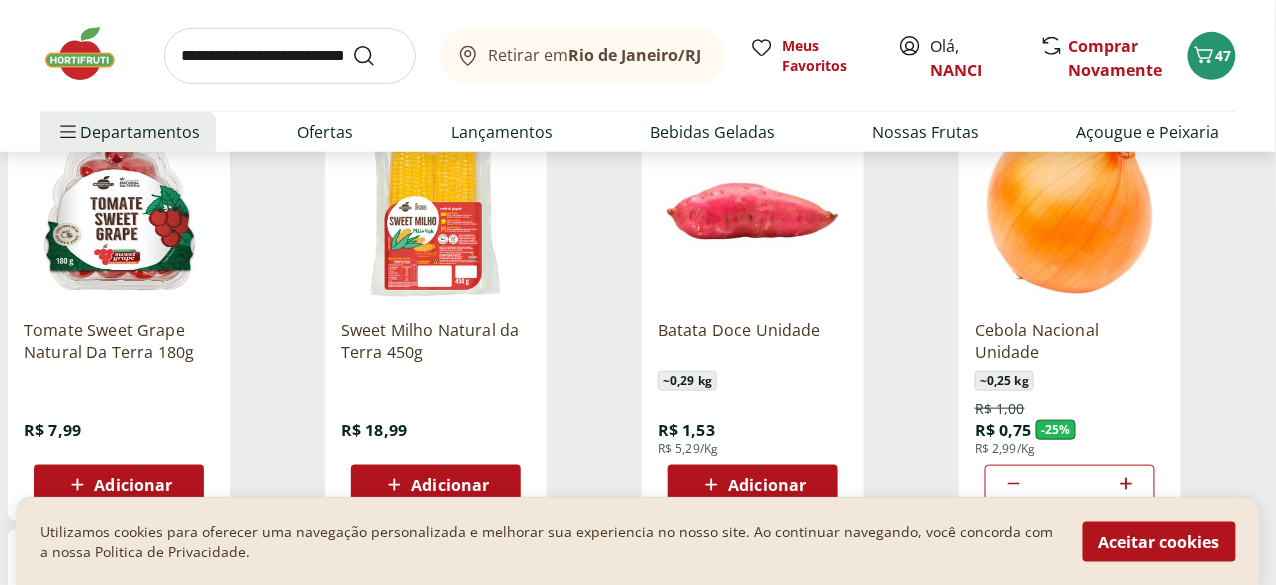 click on "Adicionar" at bounding box center [767, 485] 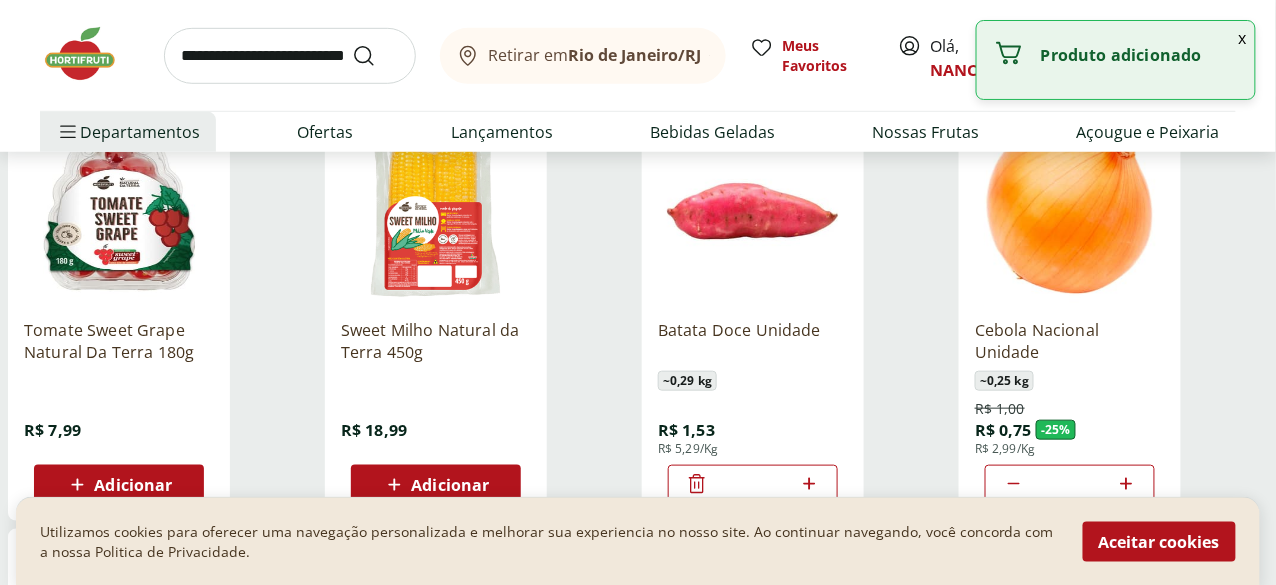 click 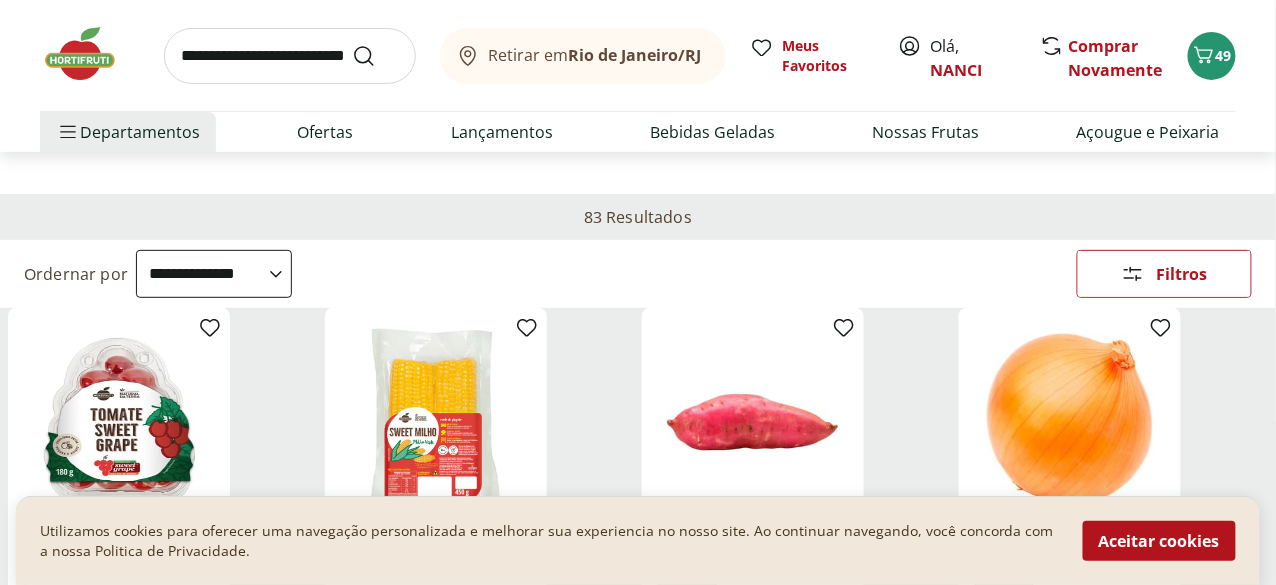 scroll, scrollTop: 100, scrollLeft: 0, axis: vertical 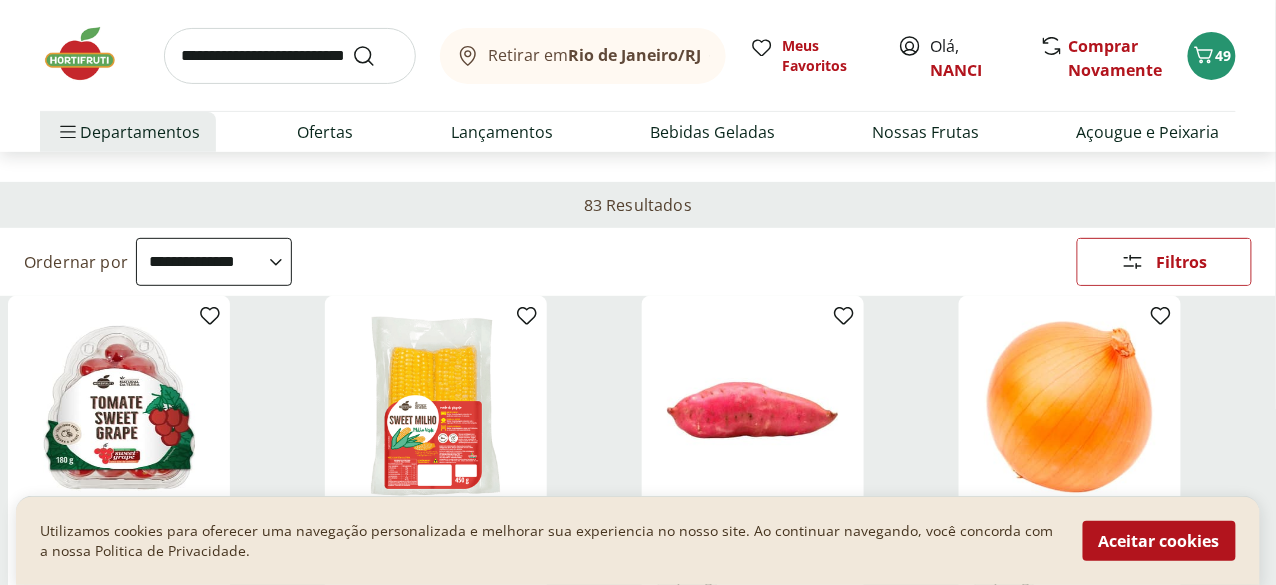 click on "Departamento" at bounding box center (0, 0) 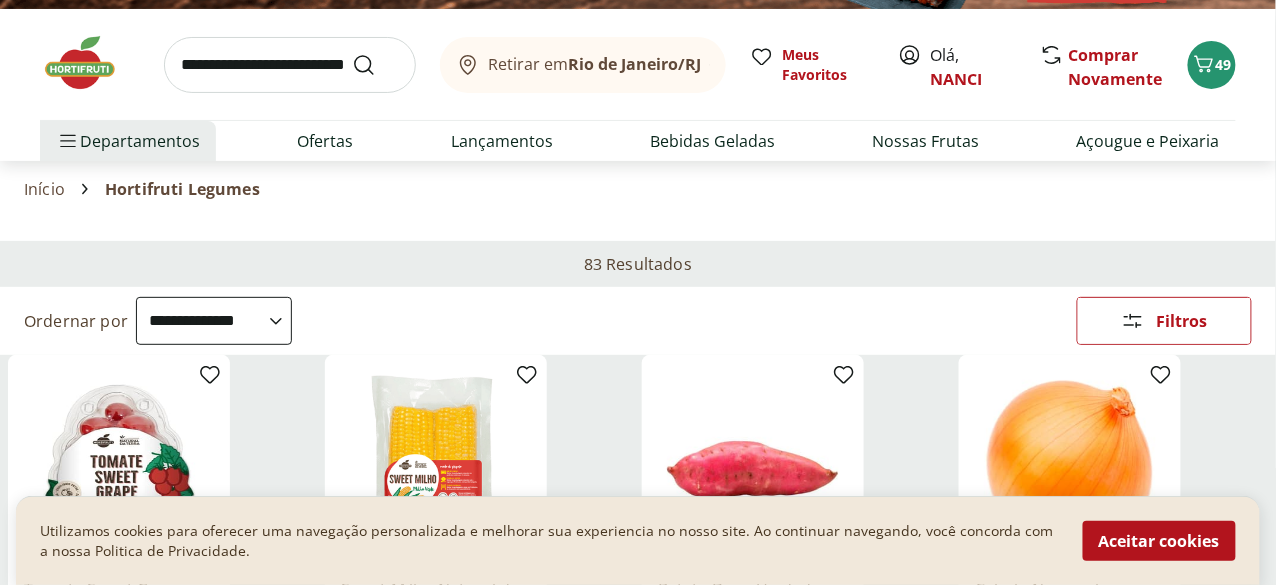 scroll, scrollTop: 0, scrollLeft: 0, axis: both 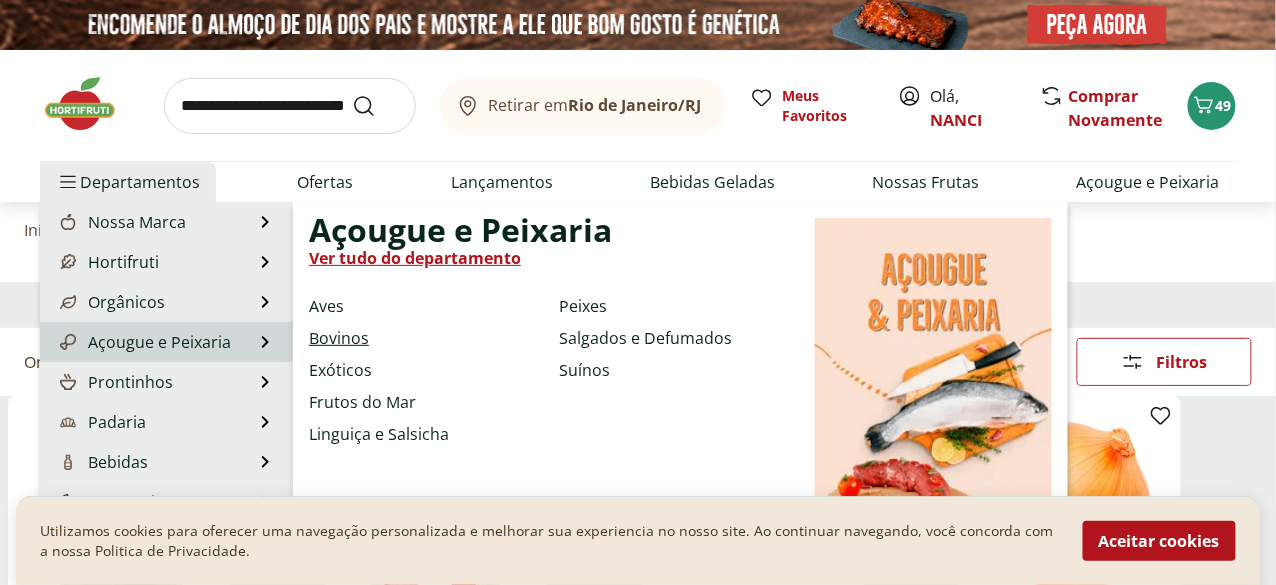 click on "Bovinos" at bounding box center (339, 338) 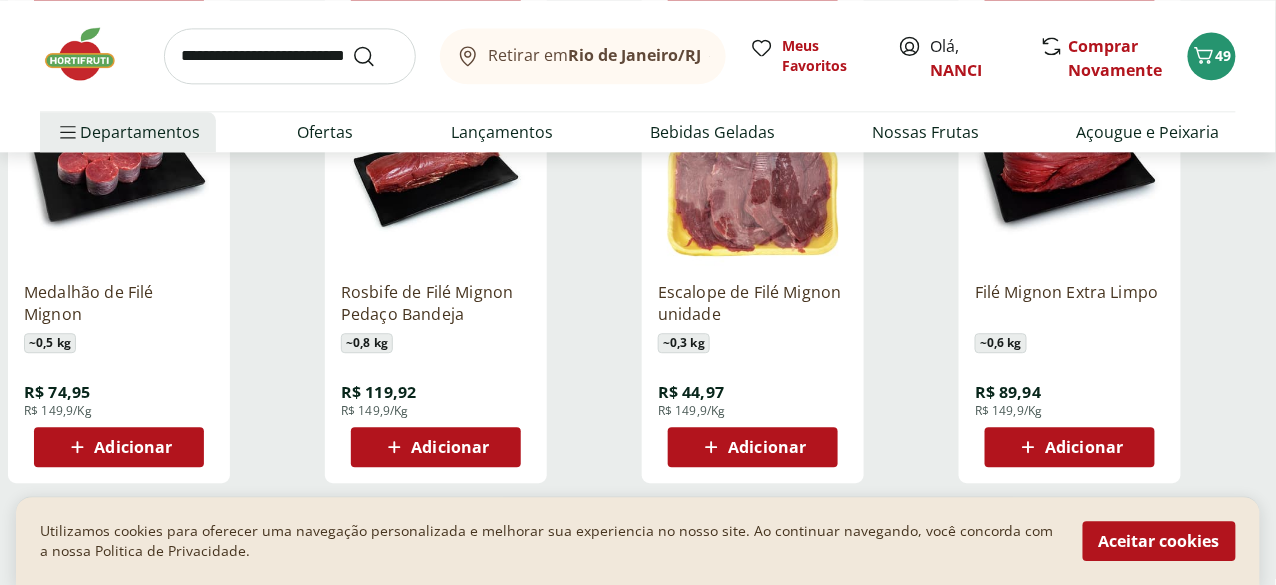 scroll, scrollTop: 1300, scrollLeft: 0, axis: vertical 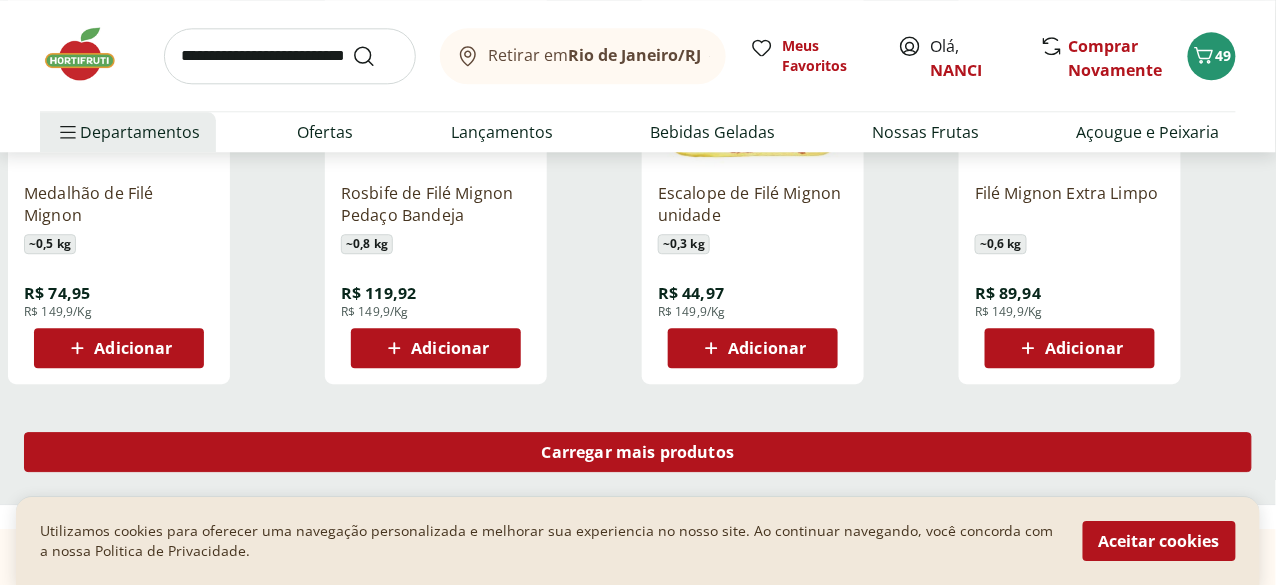 click on "Carregar mais produtos" at bounding box center (638, 452) 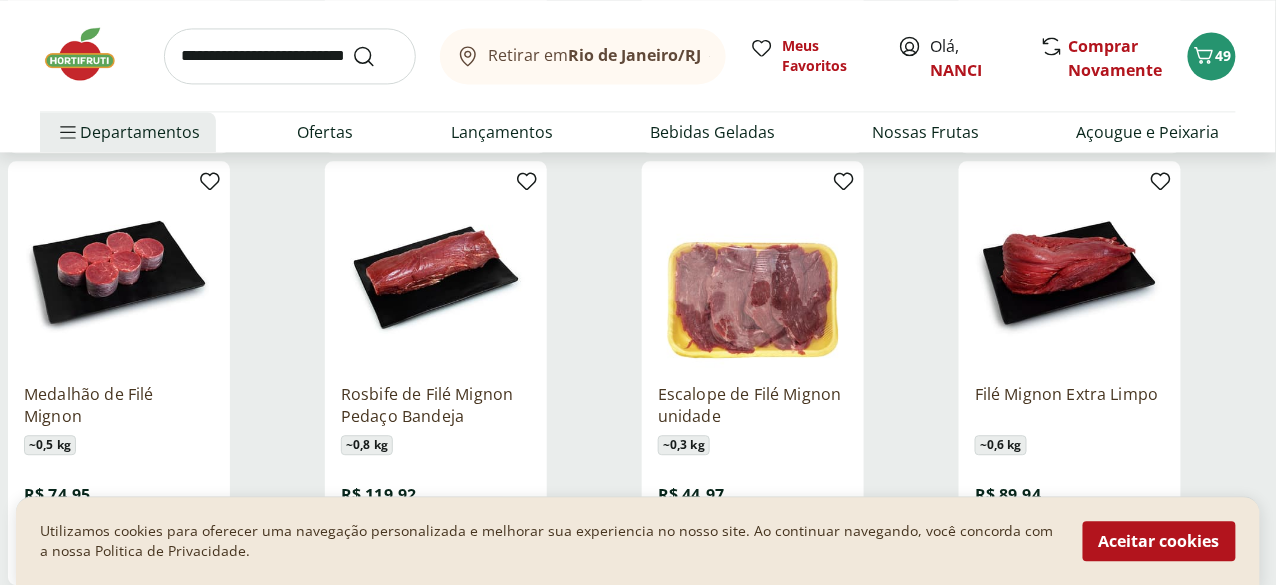 scroll, scrollTop: 1200, scrollLeft: 0, axis: vertical 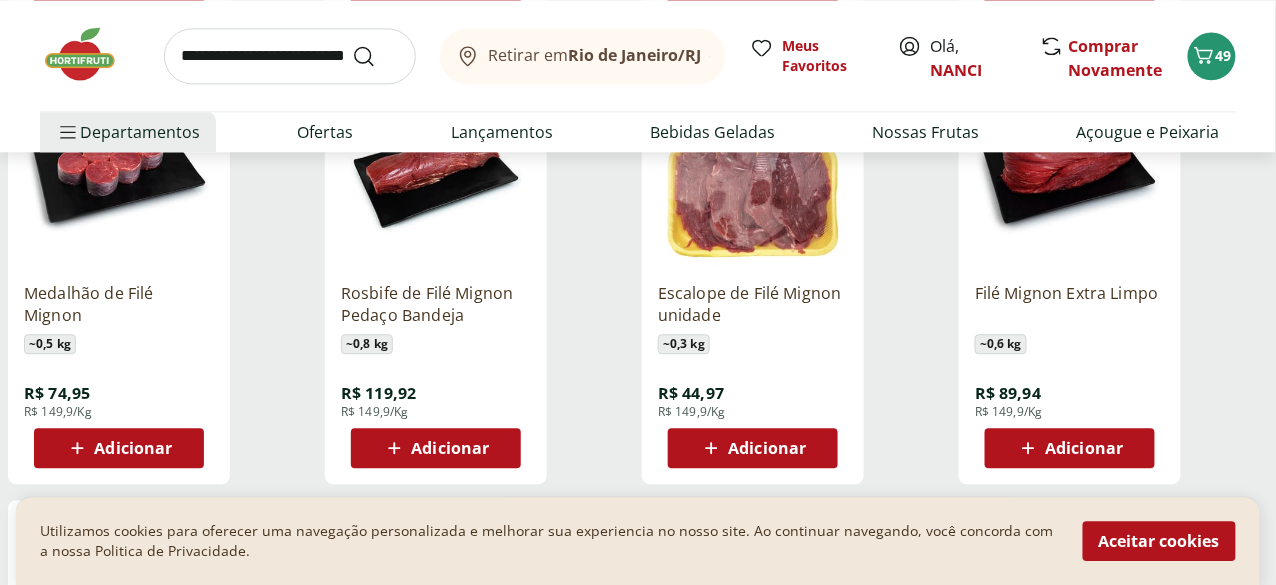 click on "Adicionar" at bounding box center (1084, 448) 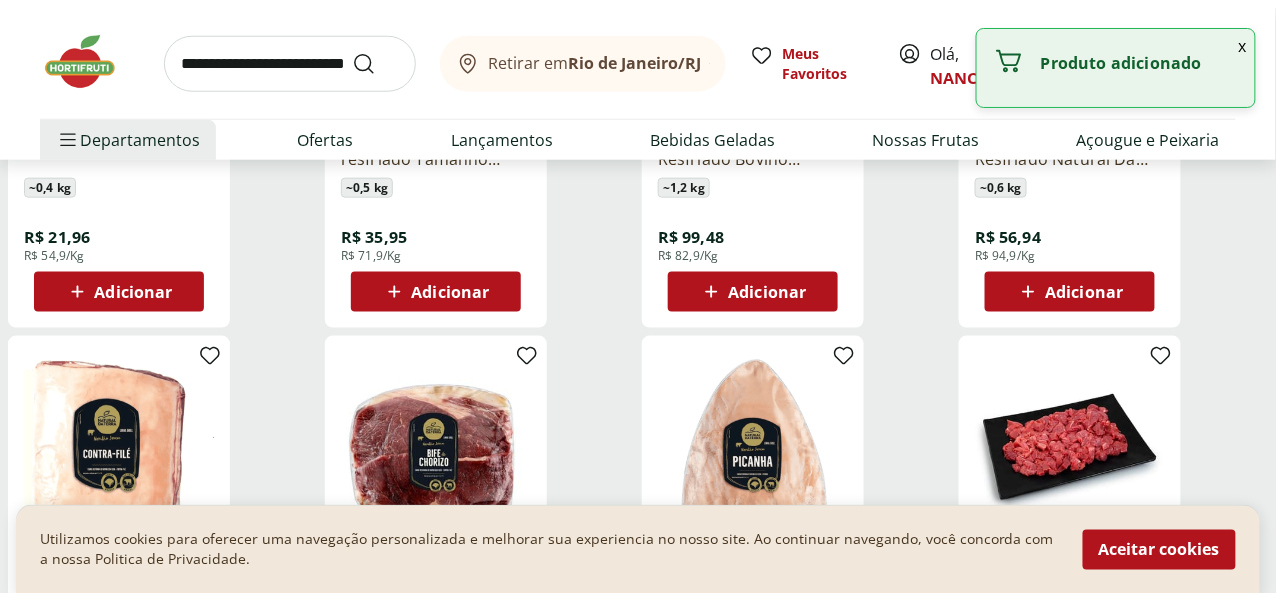 scroll, scrollTop: 0, scrollLeft: 0, axis: both 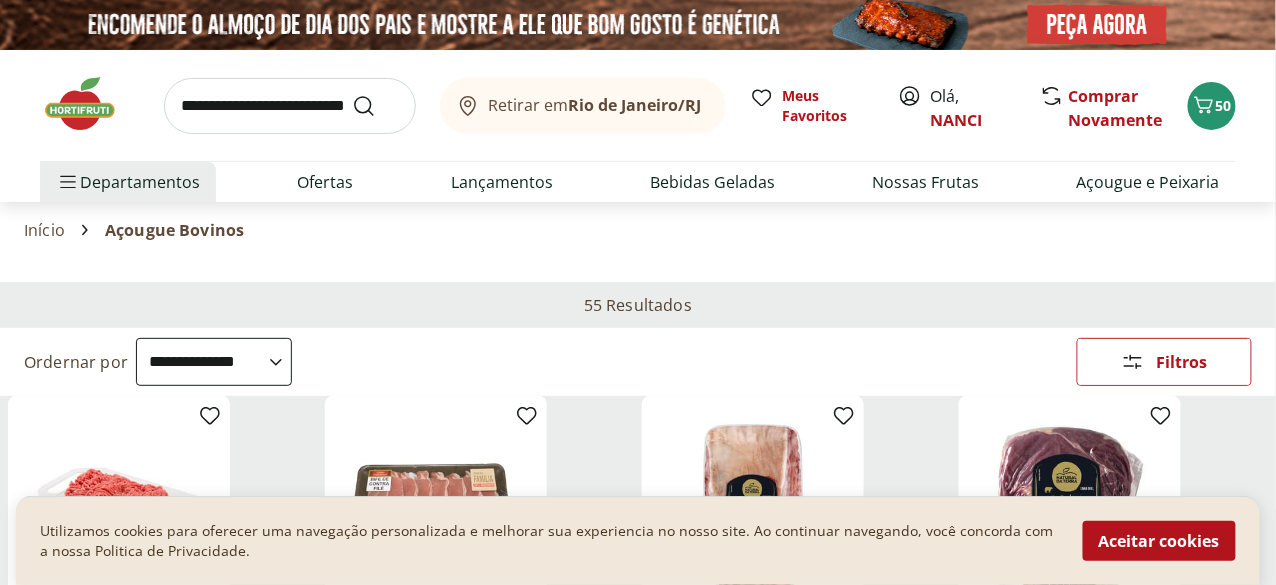 click on "Início" at bounding box center [44, 230] 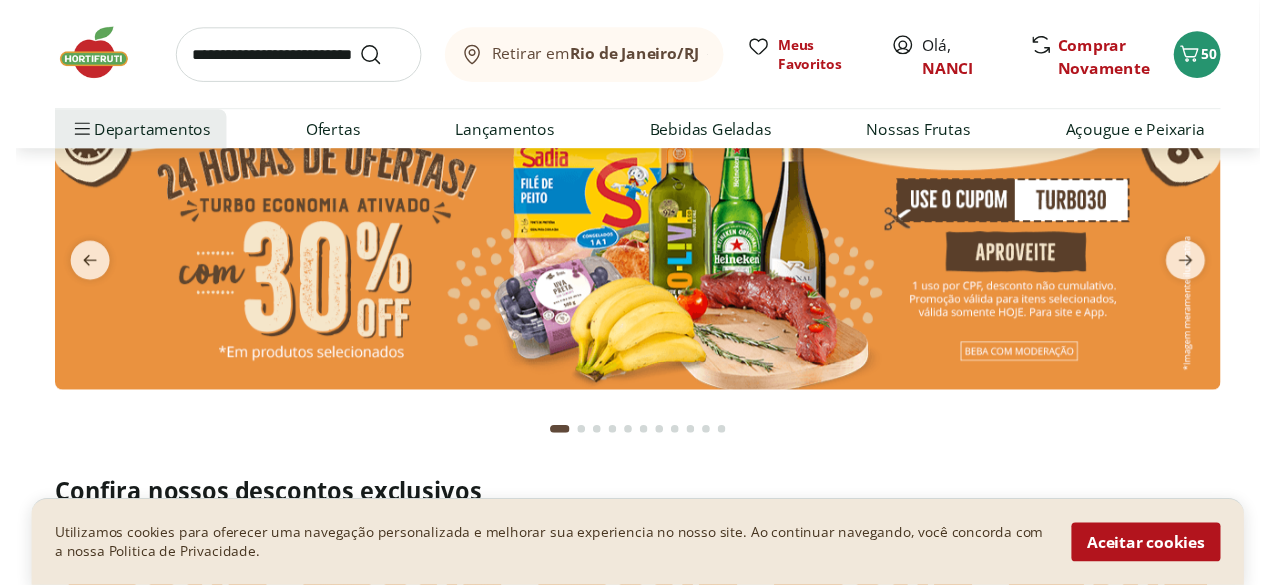 scroll, scrollTop: 0, scrollLeft: 0, axis: both 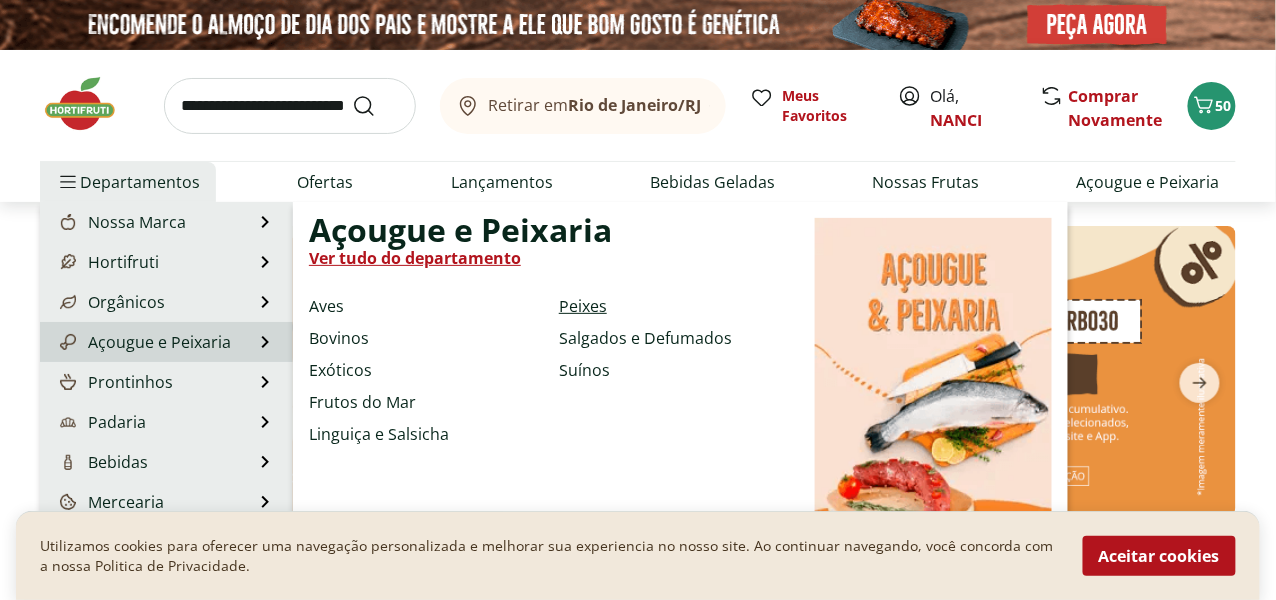 click on "Peixes" at bounding box center (583, 306) 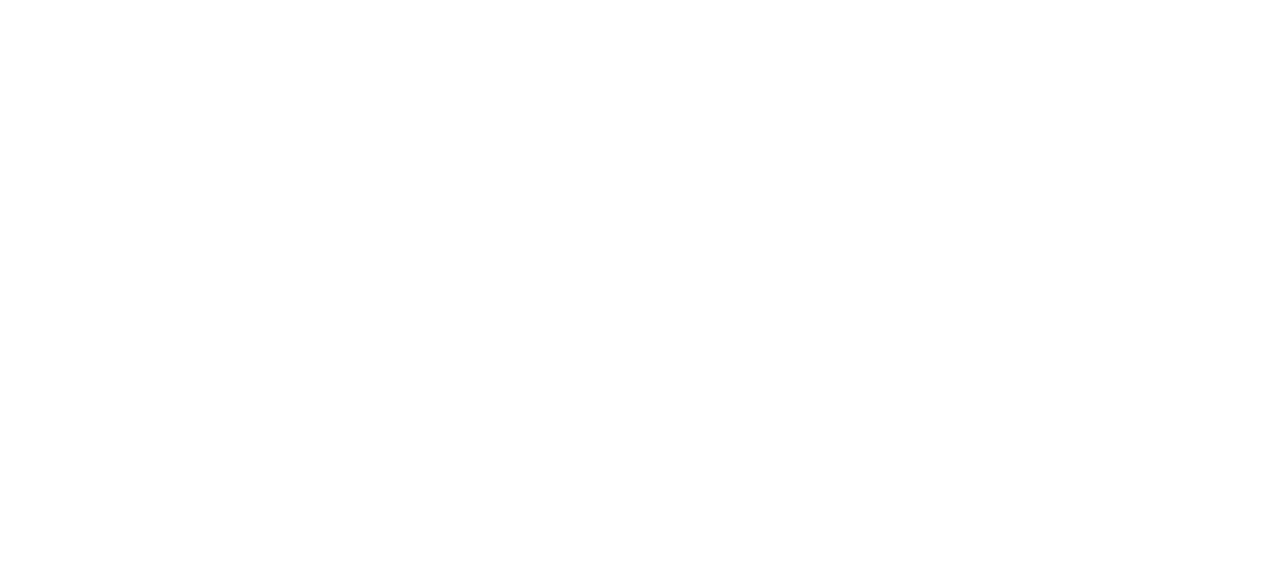 select on "**********" 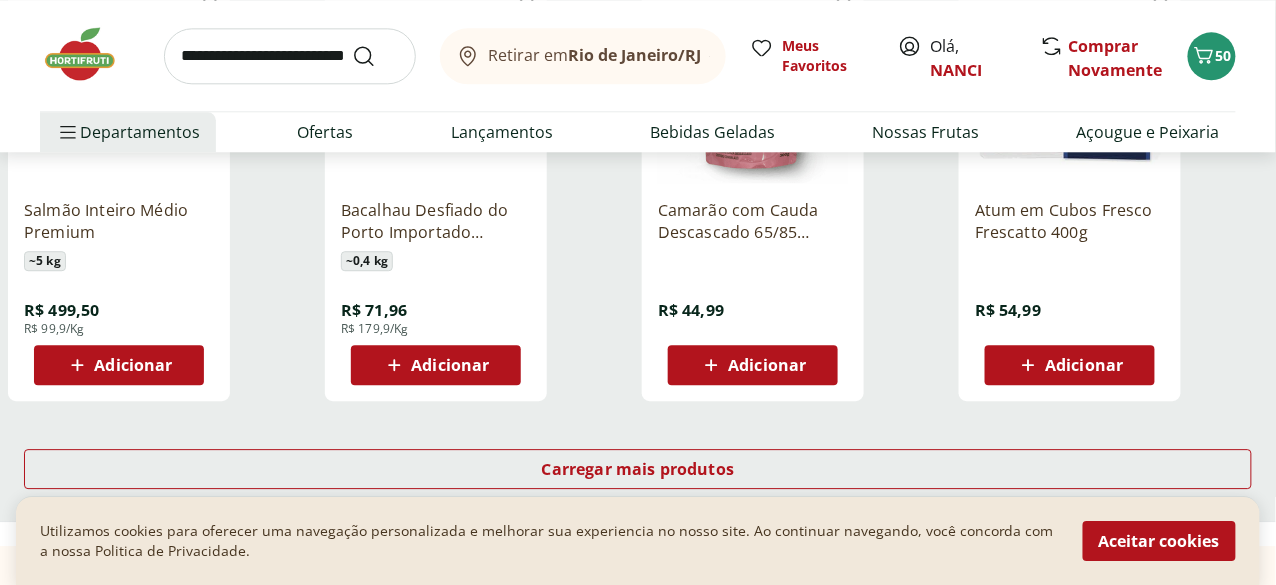 scroll, scrollTop: 1400, scrollLeft: 0, axis: vertical 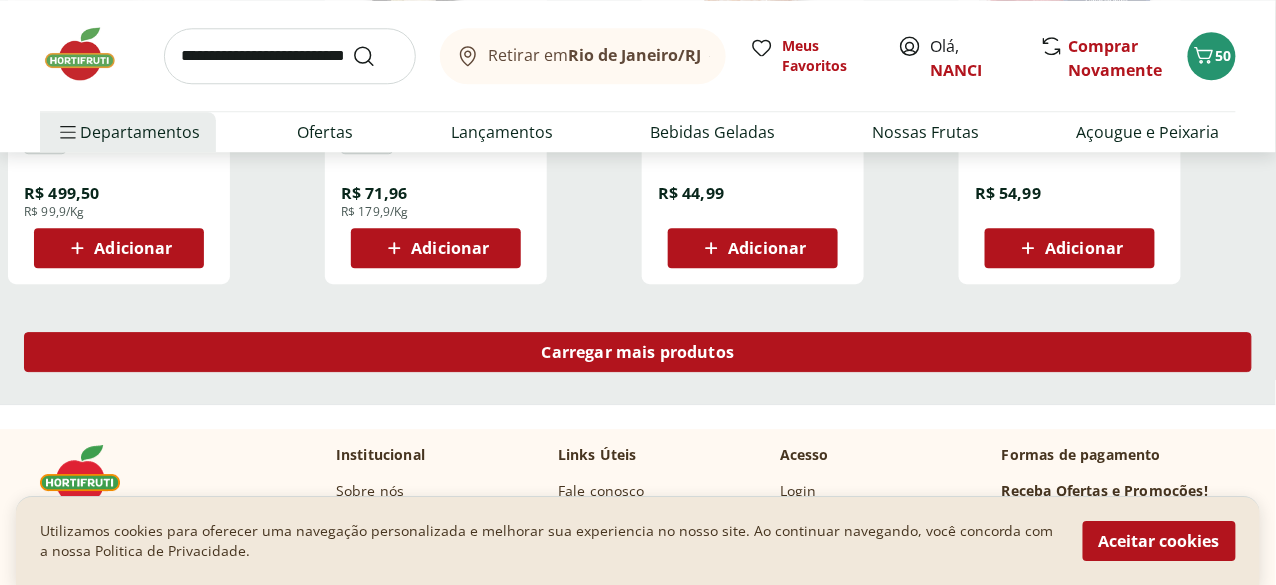 click on "Carregar mais produtos" at bounding box center [638, 352] 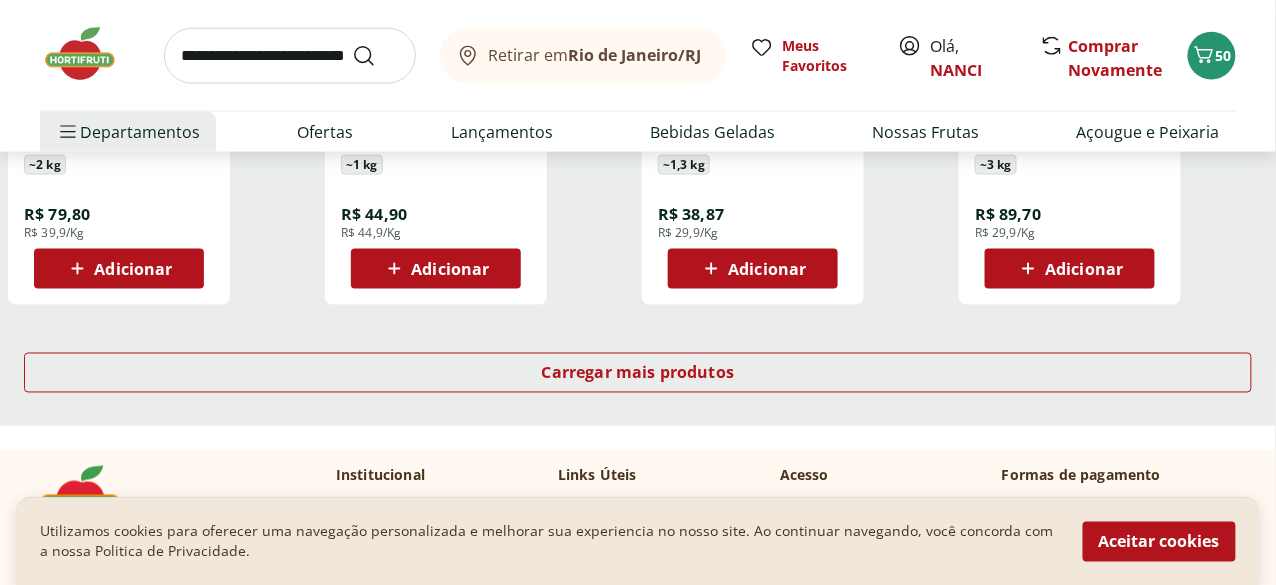 scroll, scrollTop: 2699, scrollLeft: 0, axis: vertical 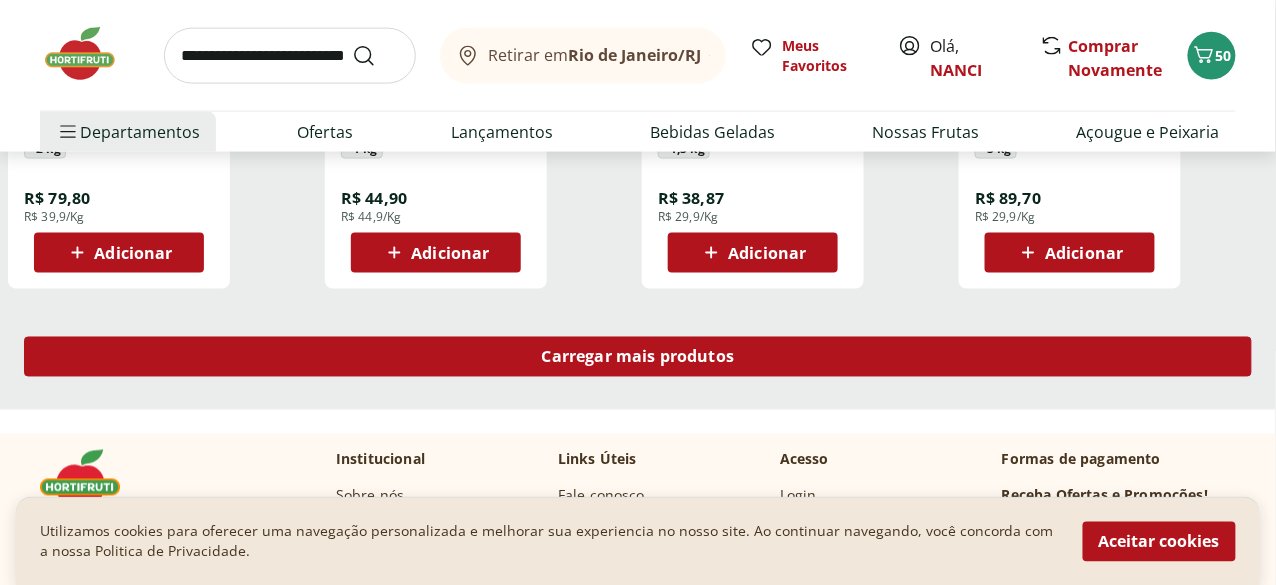 click on "Carregar mais produtos" at bounding box center [638, 357] 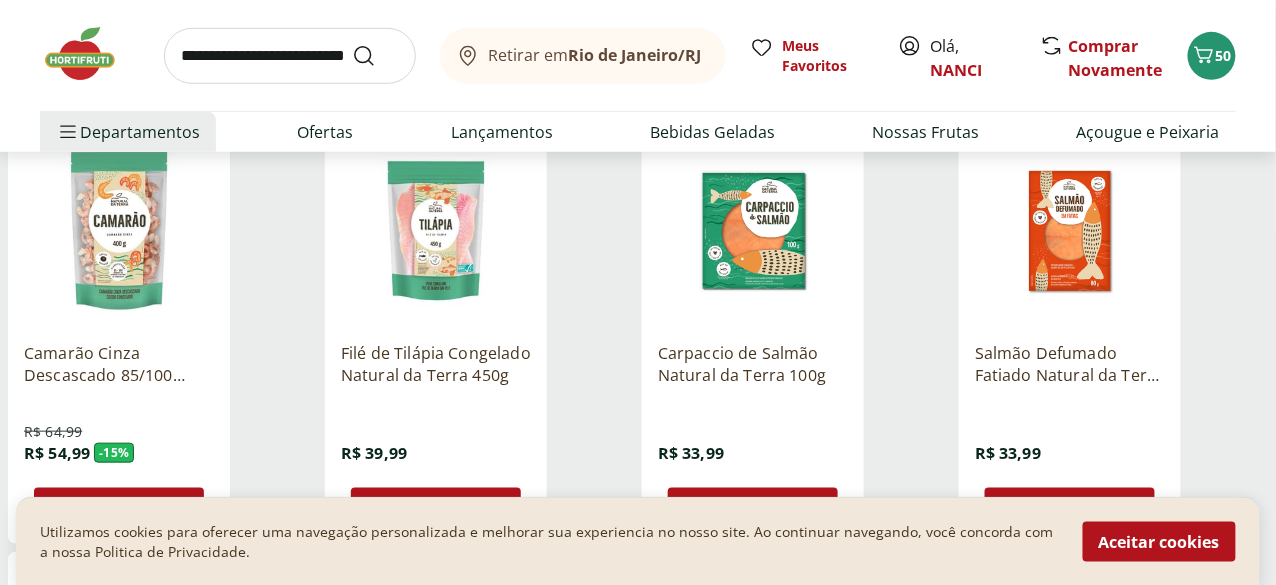 scroll, scrollTop: 0, scrollLeft: 0, axis: both 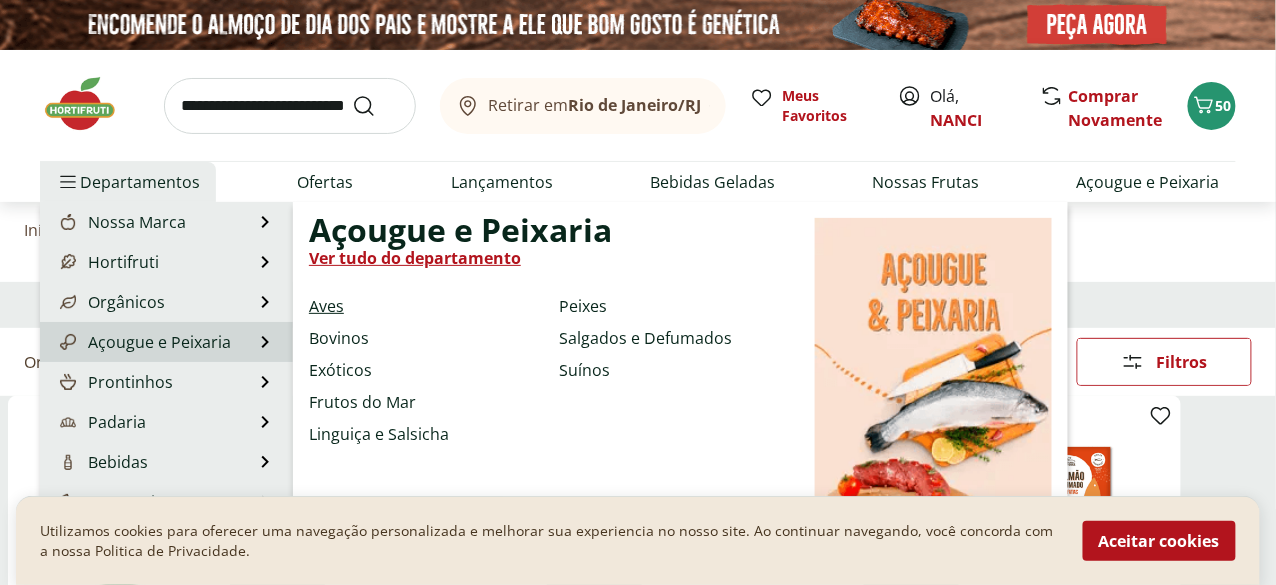 click on "Aves" at bounding box center (326, 306) 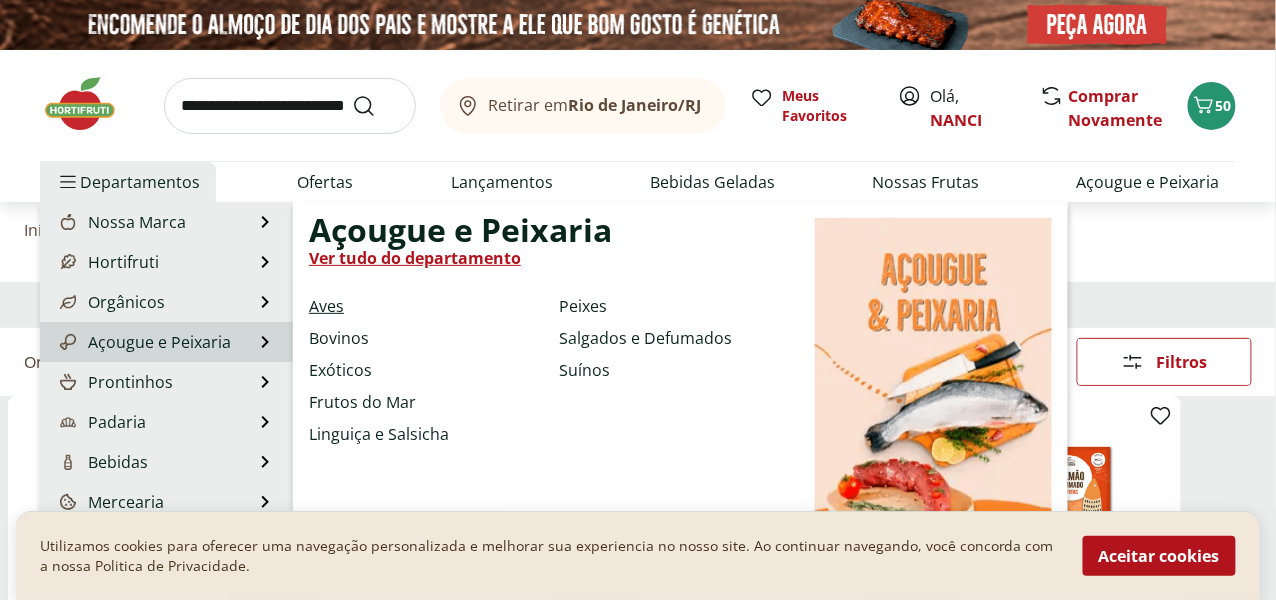 select on "**********" 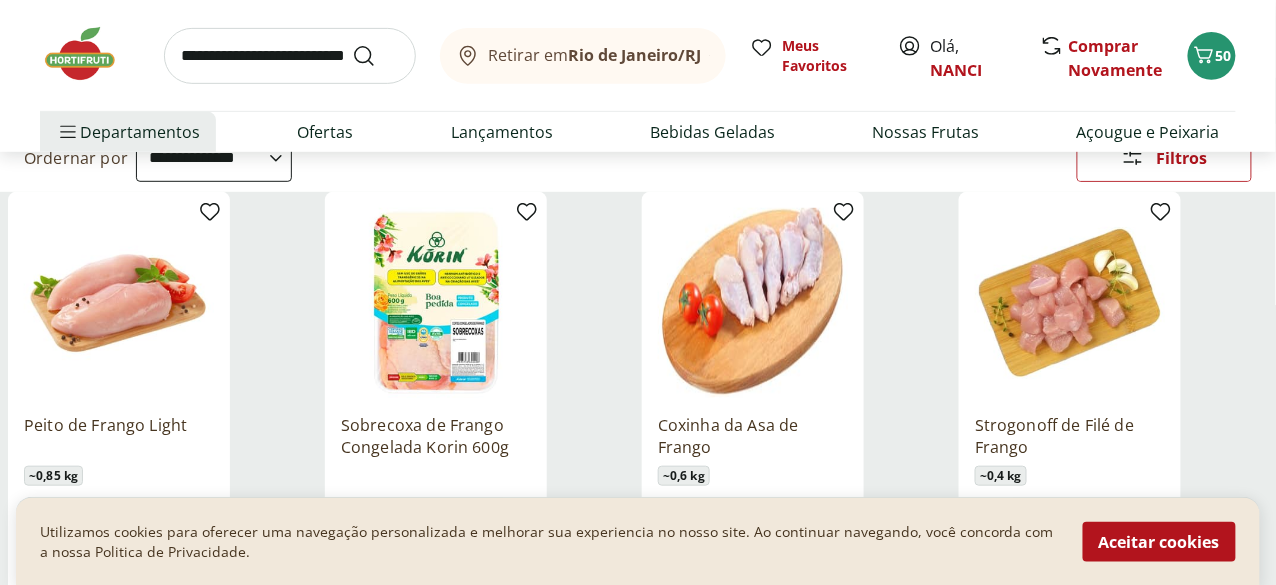 scroll, scrollTop: 299, scrollLeft: 0, axis: vertical 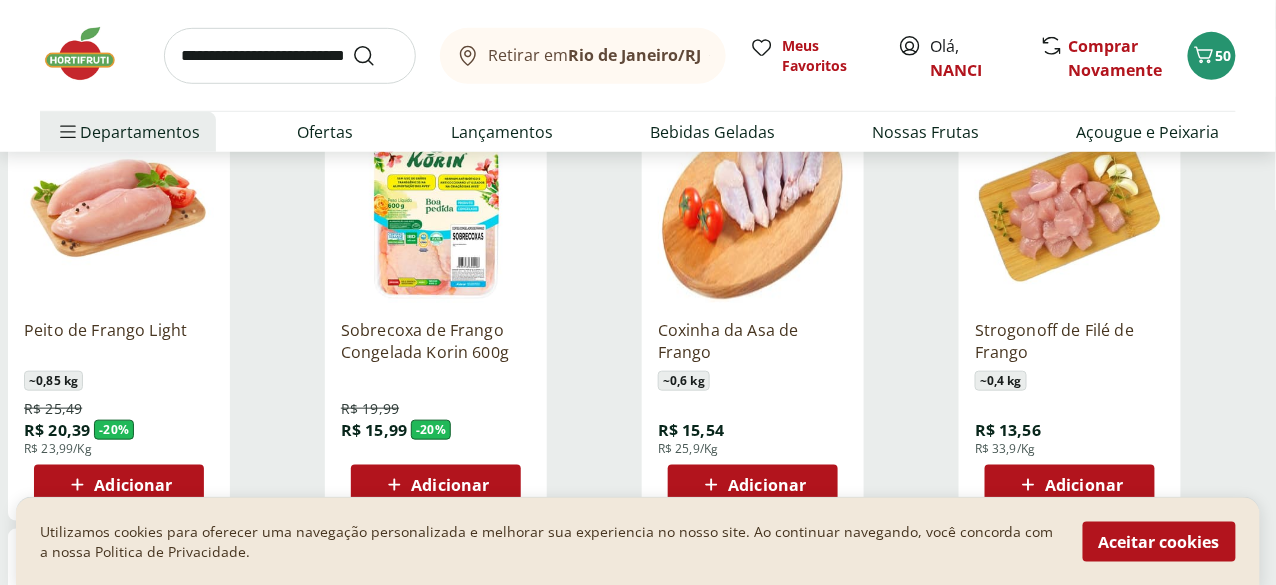 click on "Adicionar" at bounding box center (450, 485) 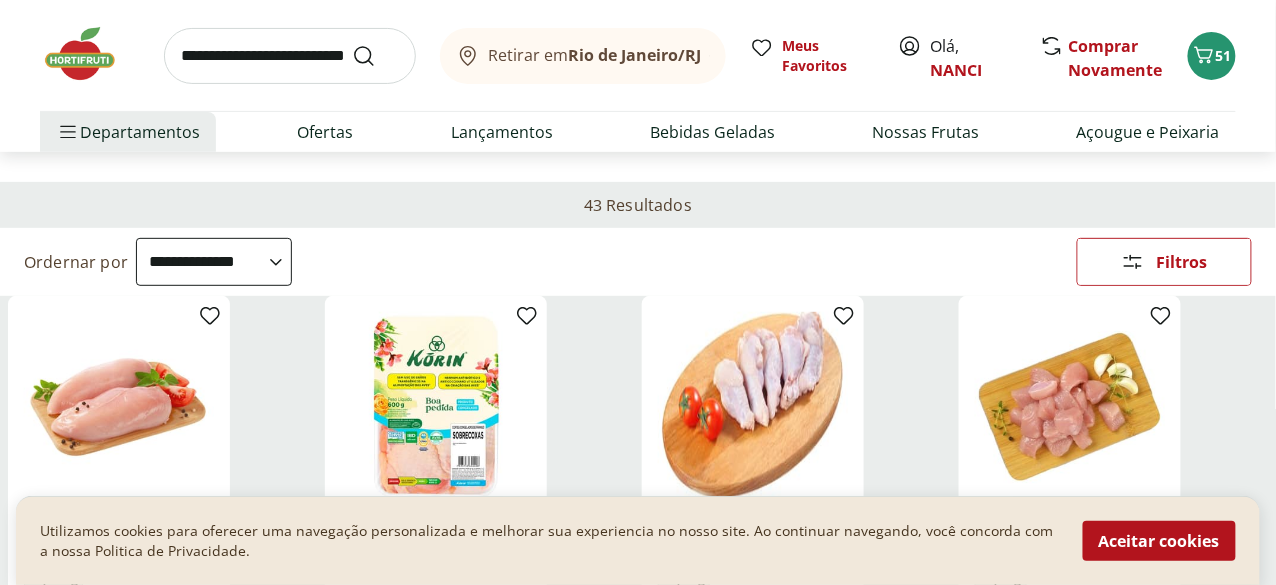 scroll, scrollTop: 0, scrollLeft: 0, axis: both 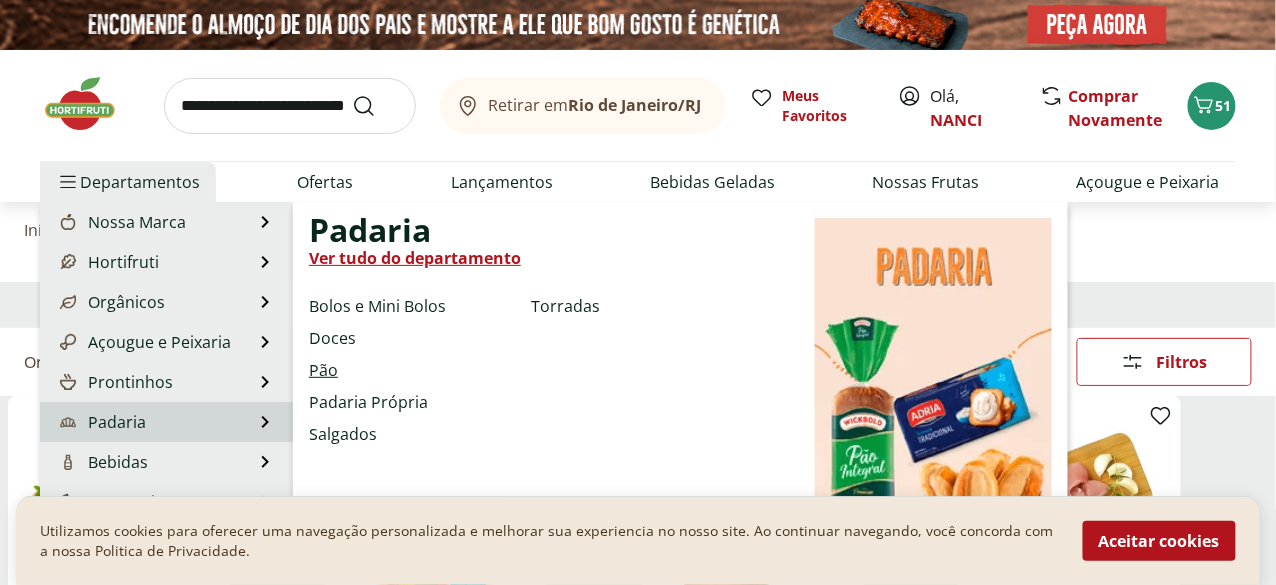 click on "Pão" at bounding box center (323, 370) 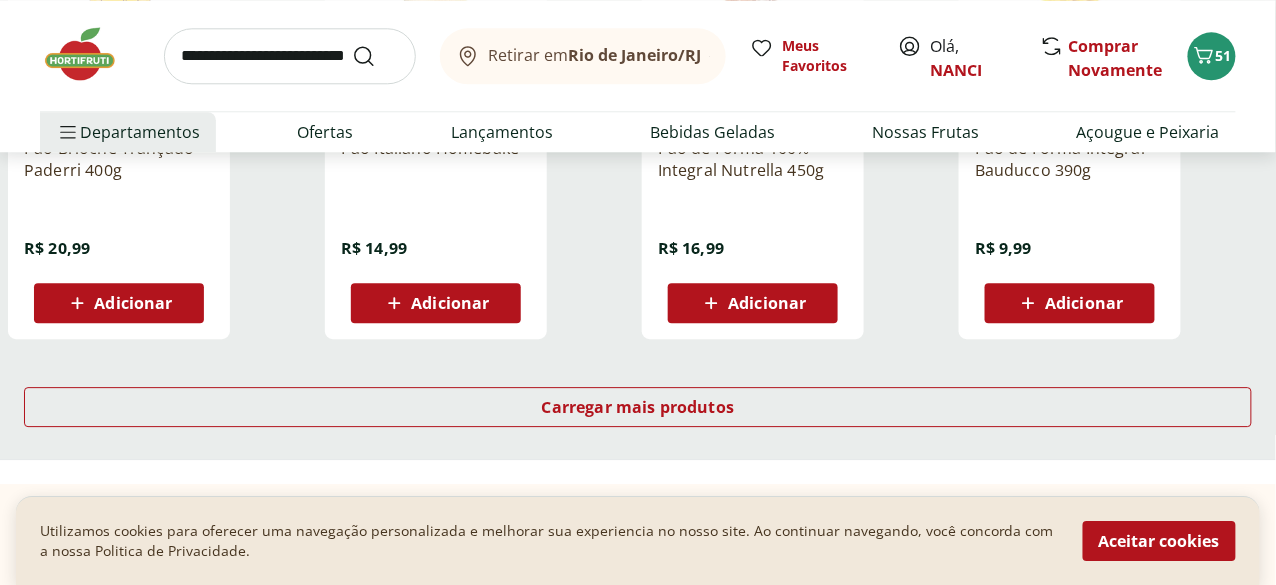 scroll, scrollTop: 1300, scrollLeft: 0, axis: vertical 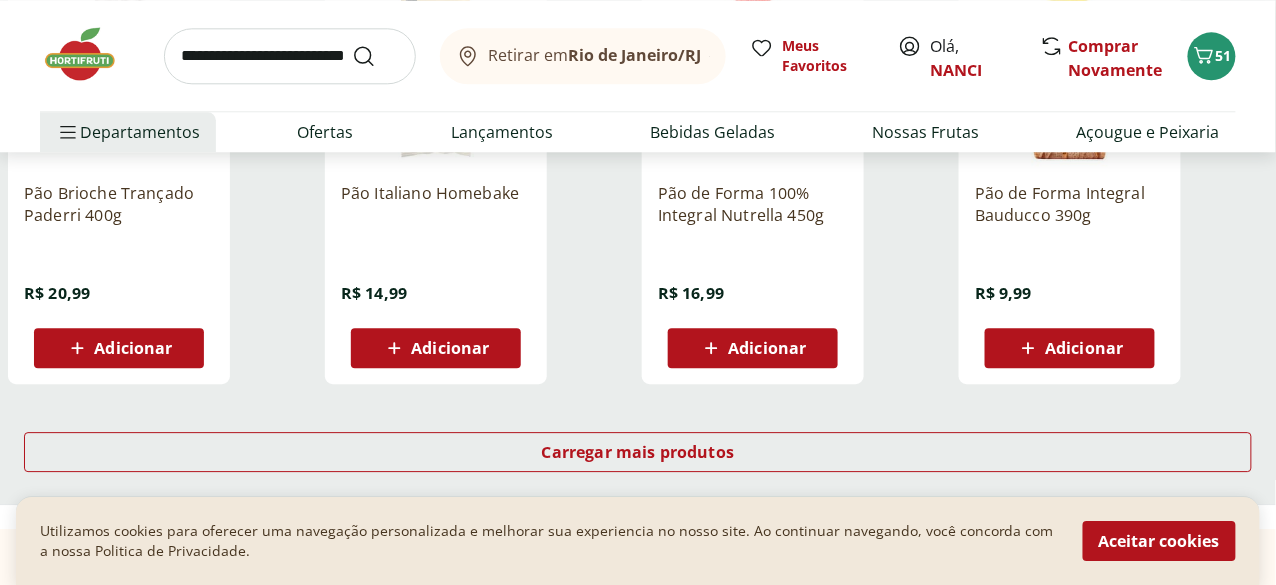 click on "Adicionar" at bounding box center (1084, 348) 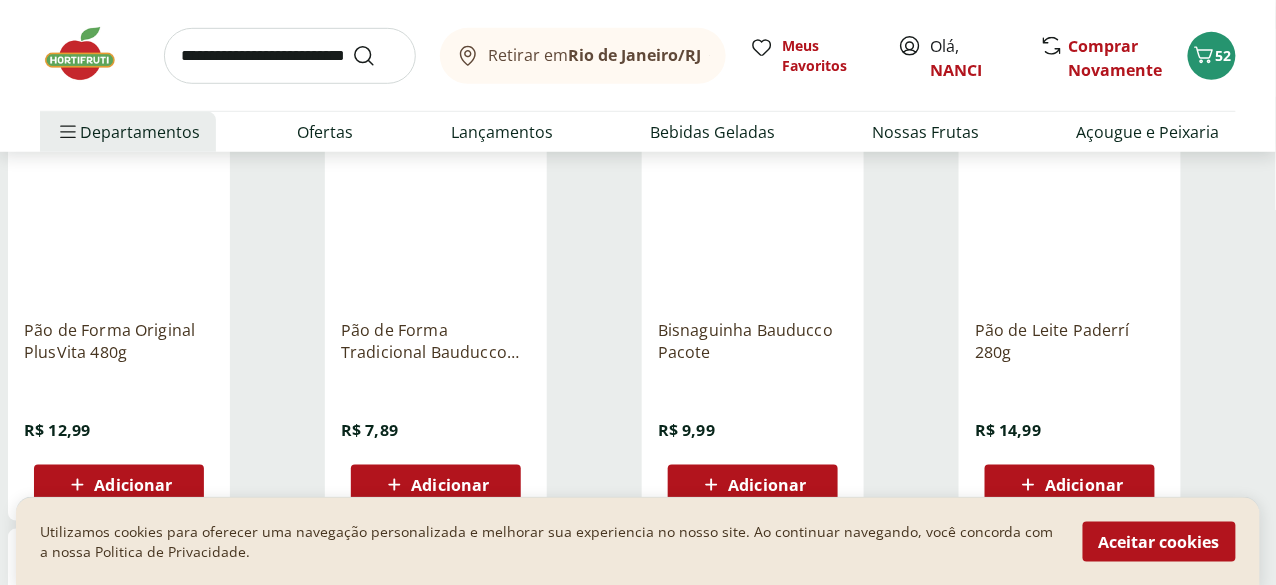 scroll, scrollTop: 0, scrollLeft: 0, axis: both 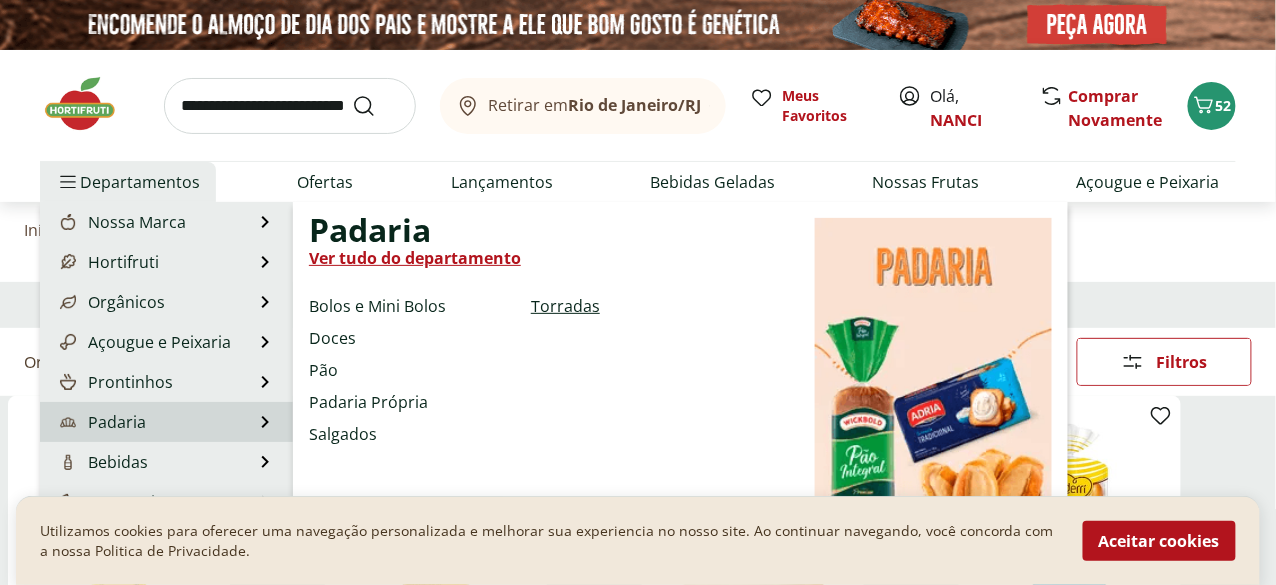 click on "Torradas" at bounding box center (565, 306) 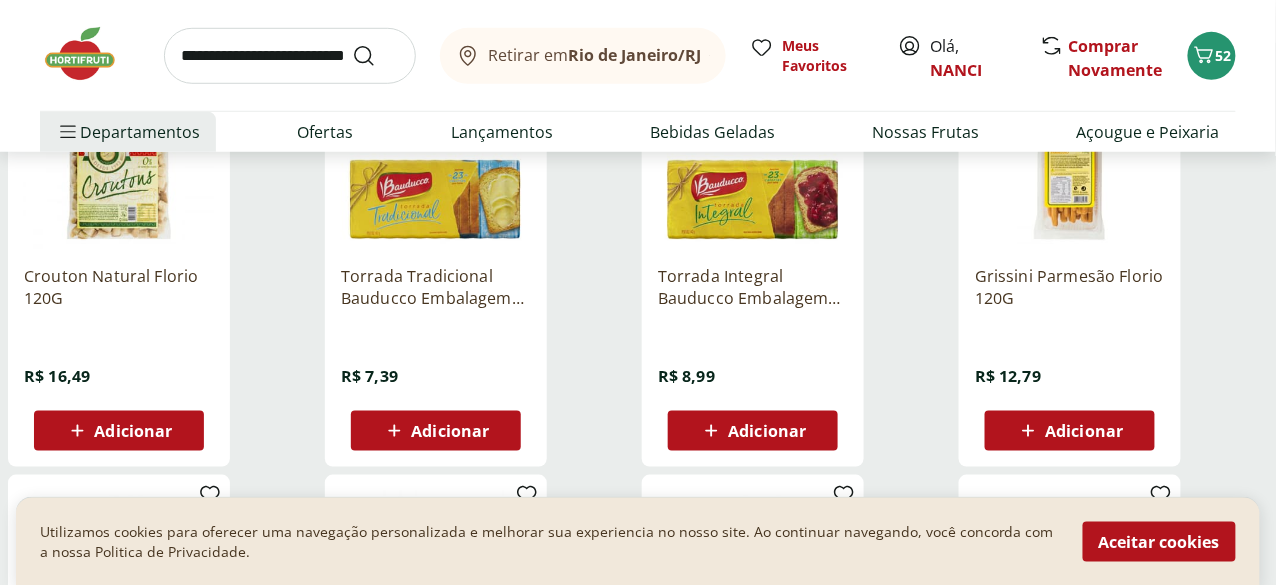 scroll, scrollTop: 399, scrollLeft: 0, axis: vertical 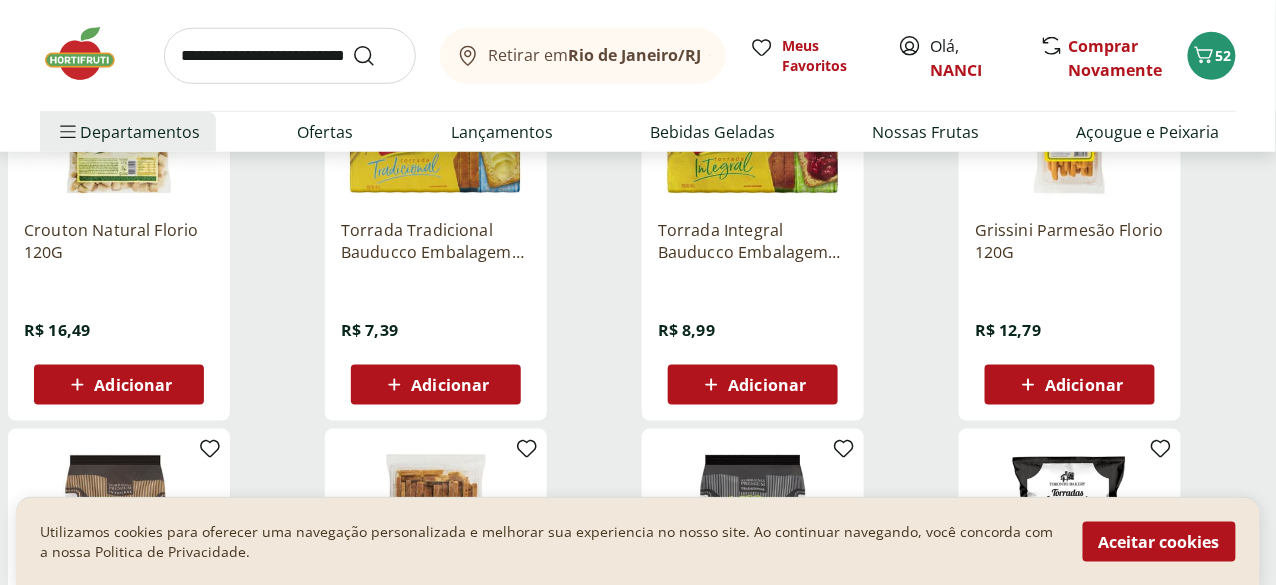 click on "Adicionar" at bounding box center [767, 385] 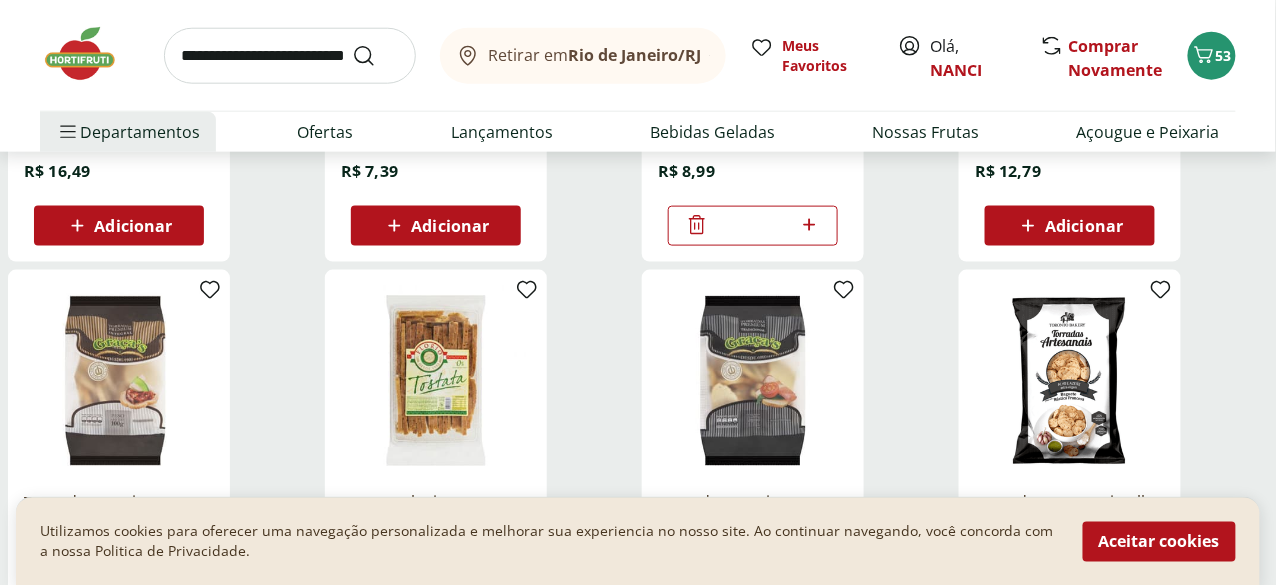 scroll, scrollTop: 299, scrollLeft: 0, axis: vertical 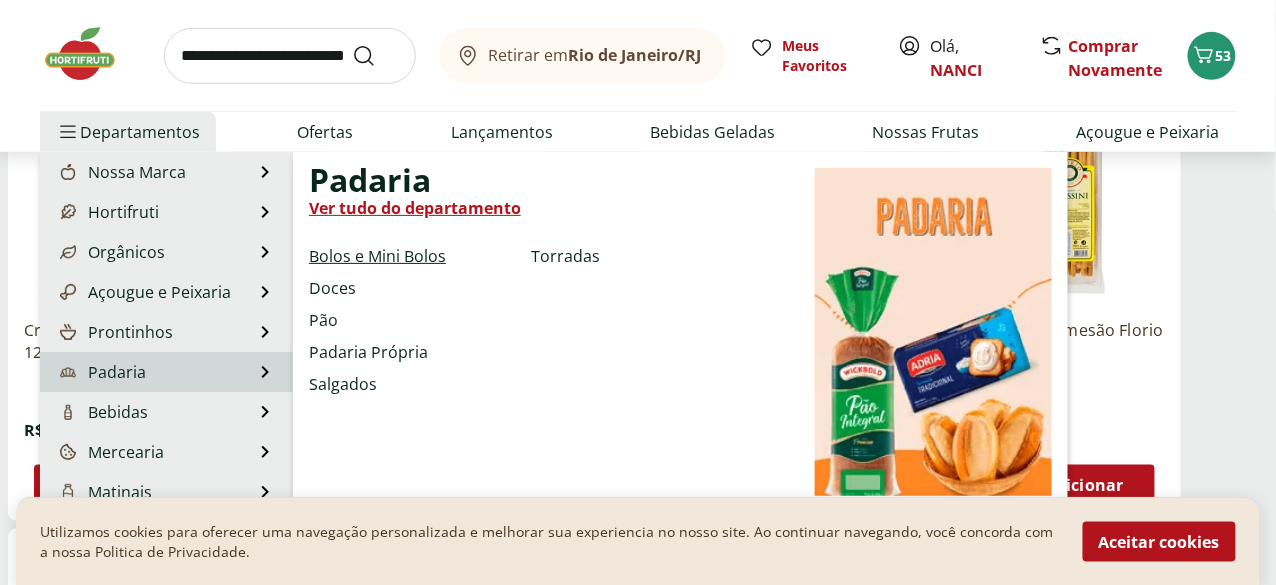 click on "Bolos e Mini Bolos" at bounding box center (377, 256) 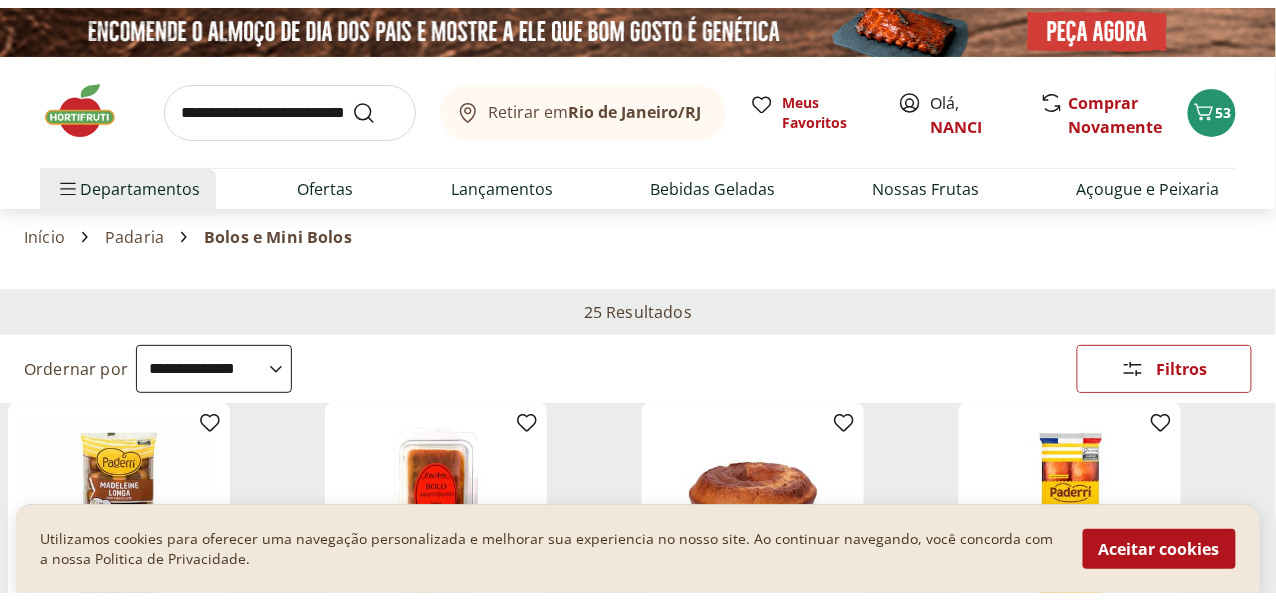 scroll, scrollTop: 0, scrollLeft: 0, axis: both 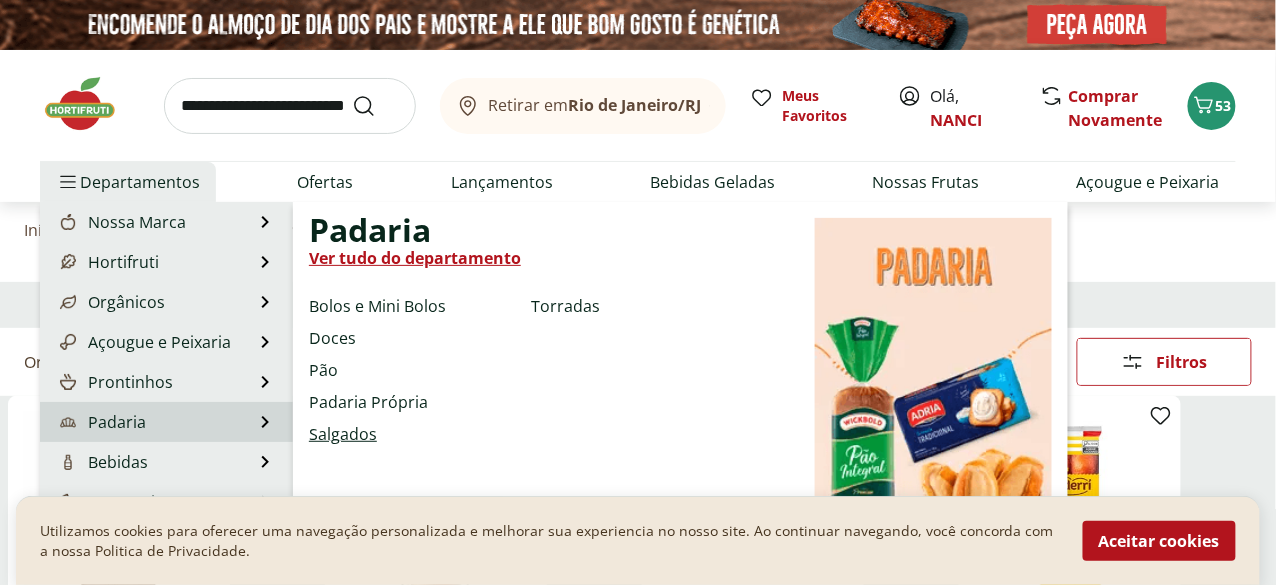click on "Salgados" at bounding box center [343, 434] 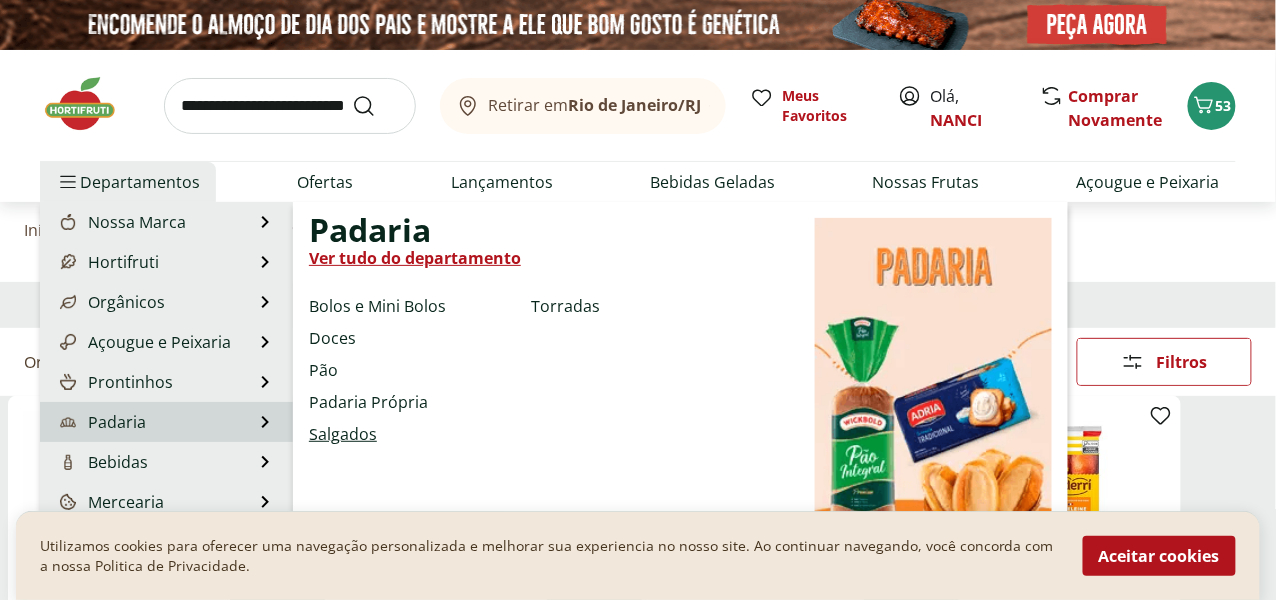 select on "**********" 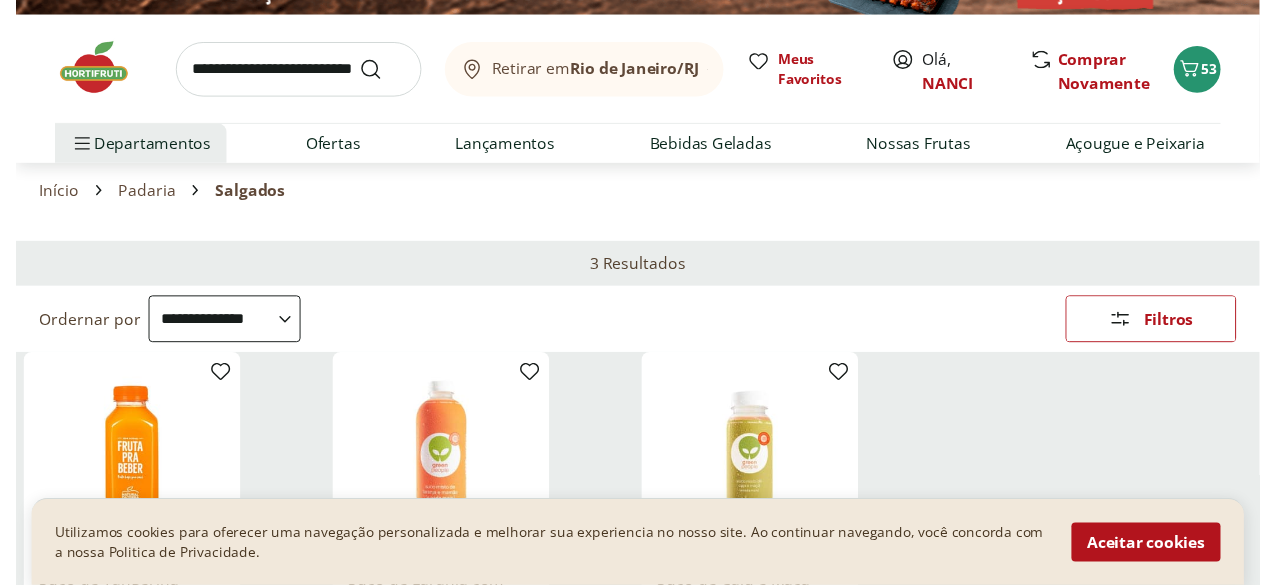 scroll, scrollTop: 0, scrollLeft: 0, axis: both 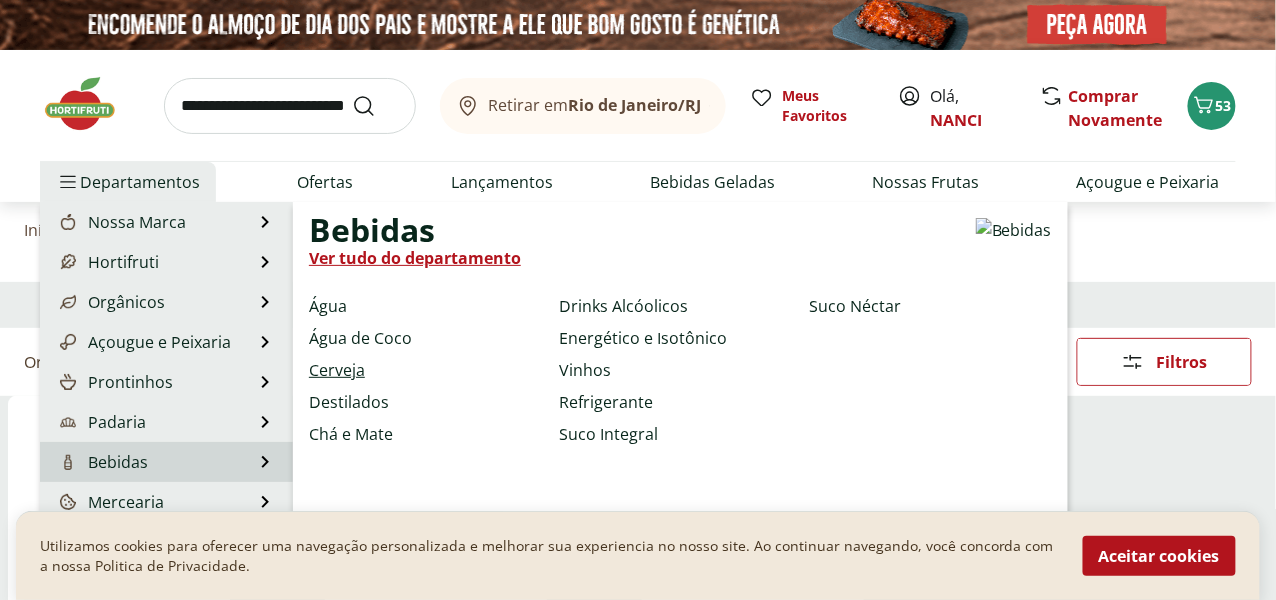 click on "Cerveja" at bounding box center [337, 370] 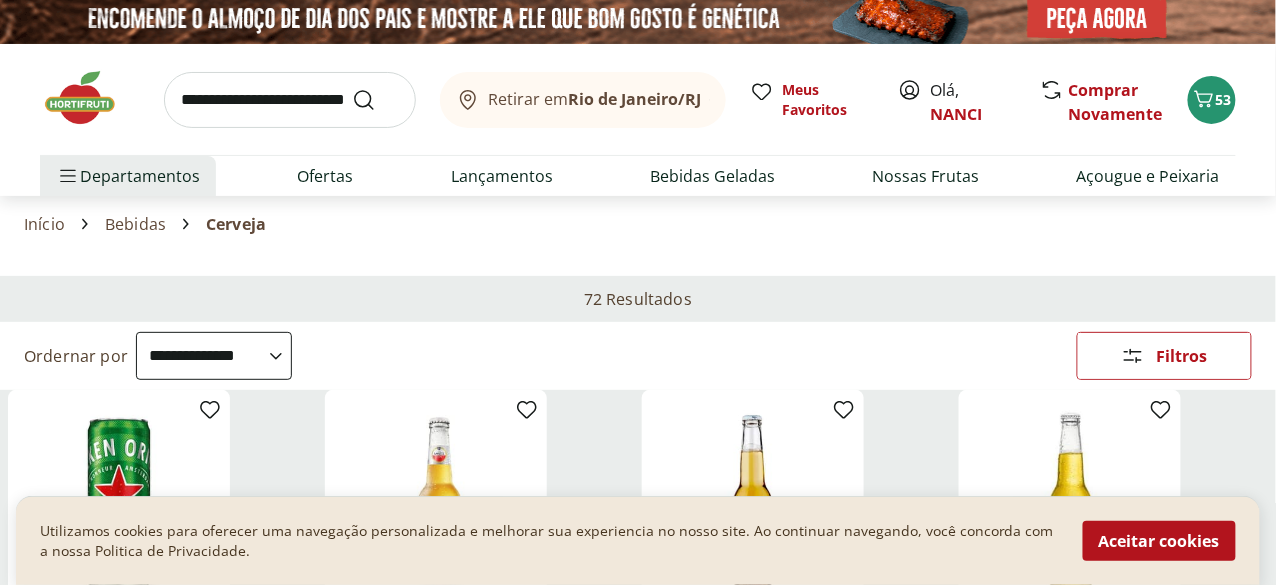 scroll, scrollTop: 0, scrollLeft: 0, axis: both 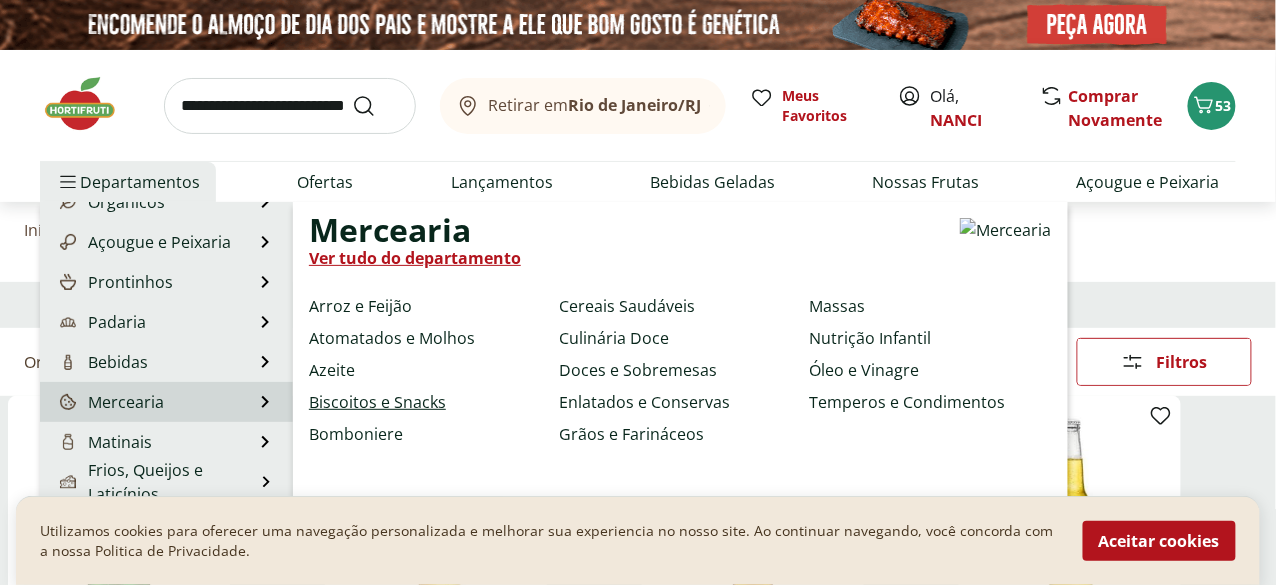 click on "Biscoitos e Snacks" at bounding box center [377, 402] 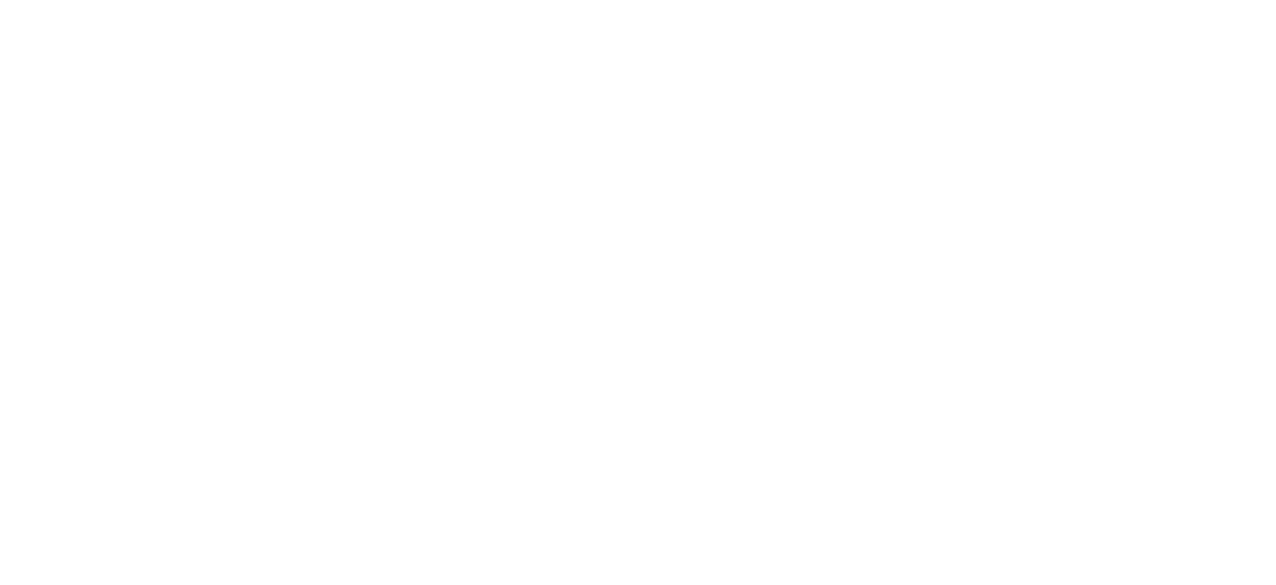 select on "**********" 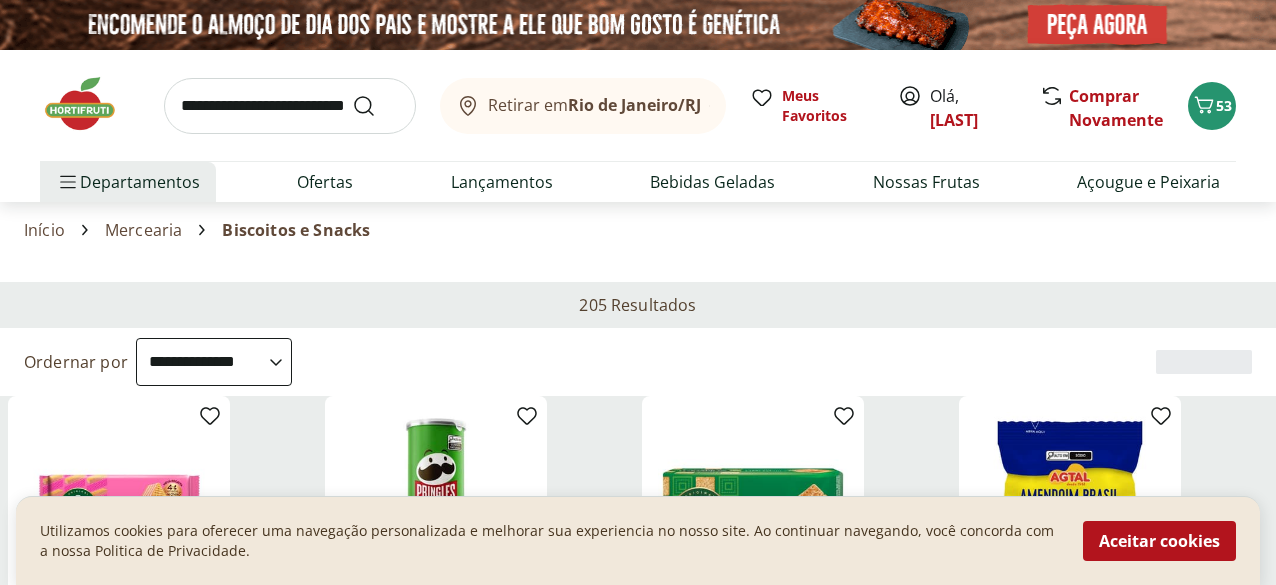 select on "**********" 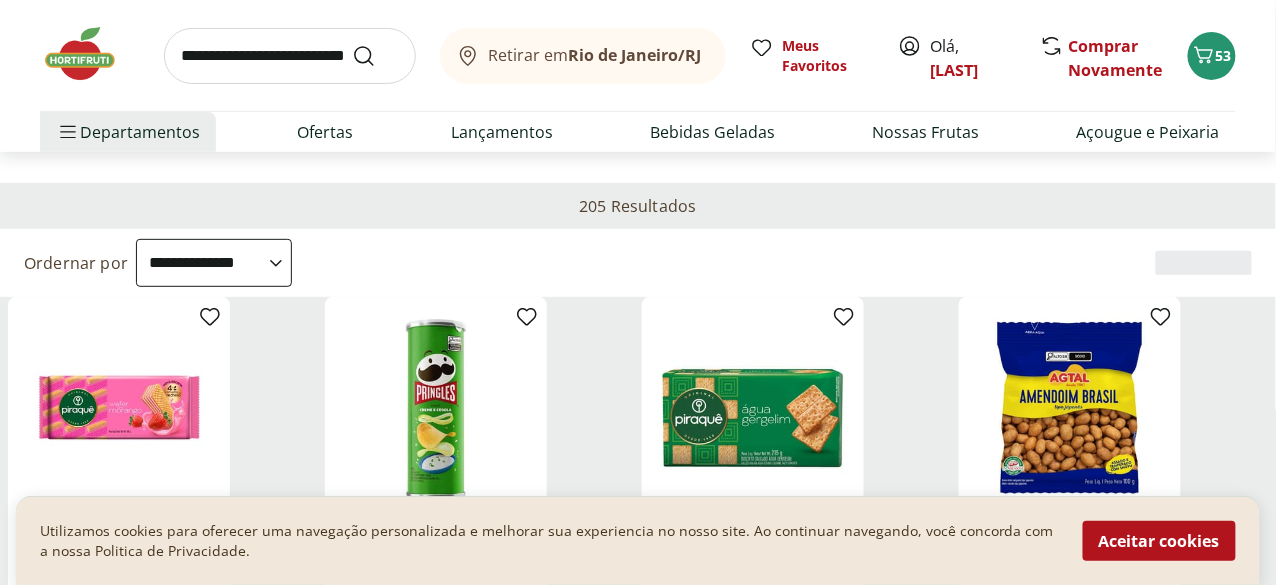 scroll, scrollTop: 0, scrollLeft: 0, axis: both 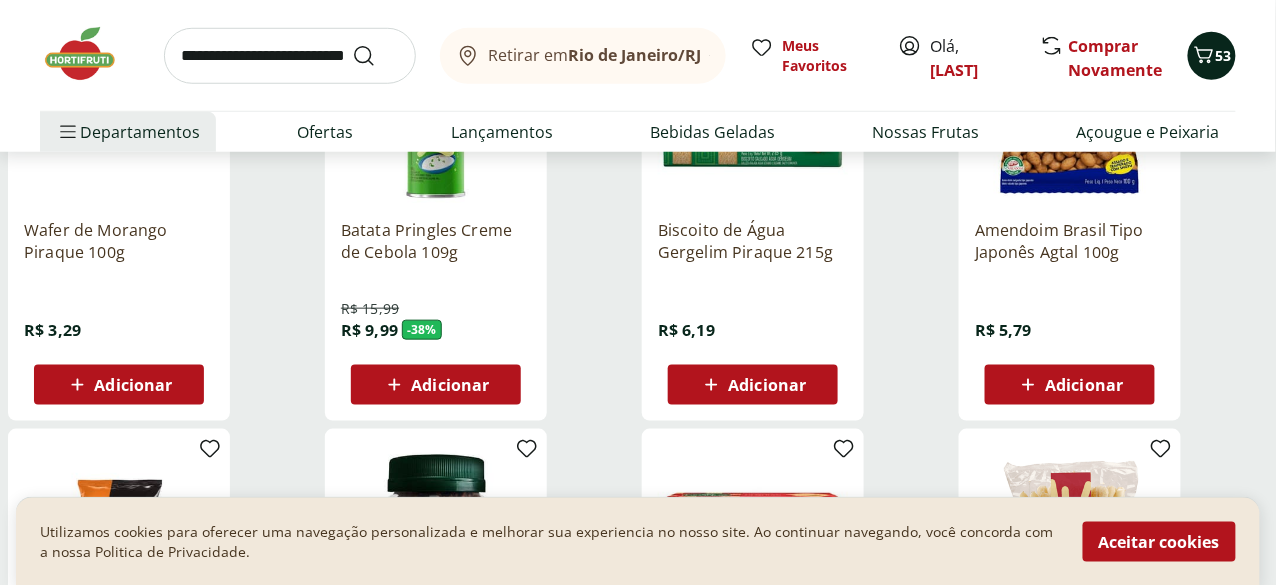 click 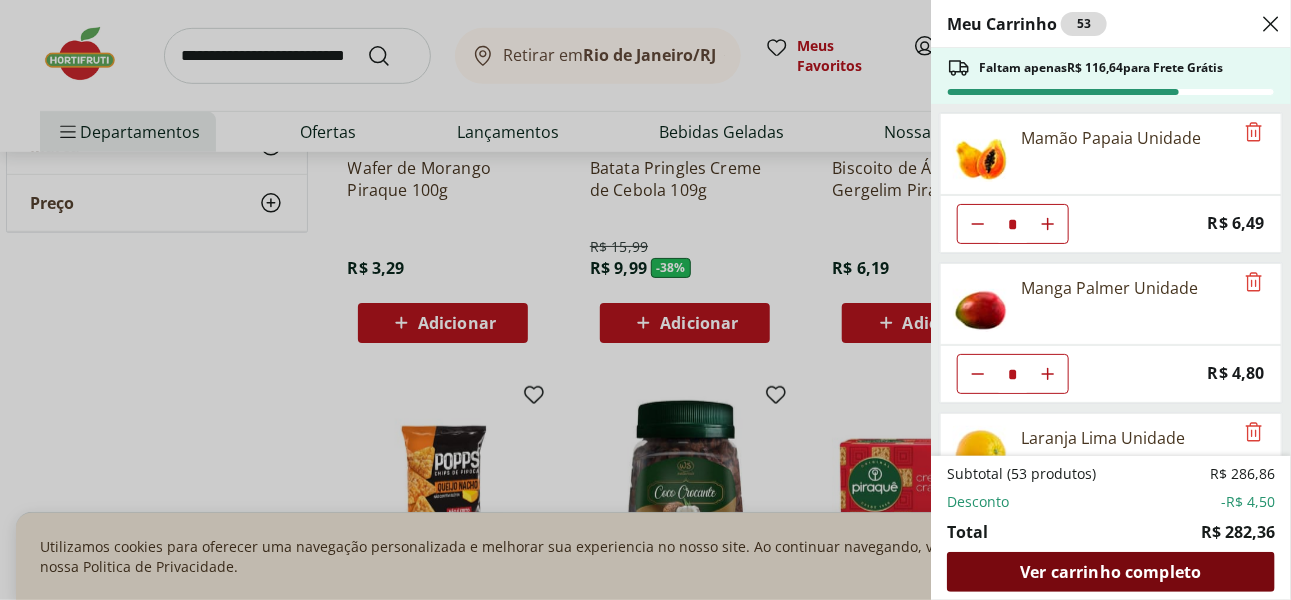 click on "Ver carrinho completo" at bounding box center [1110, 572] 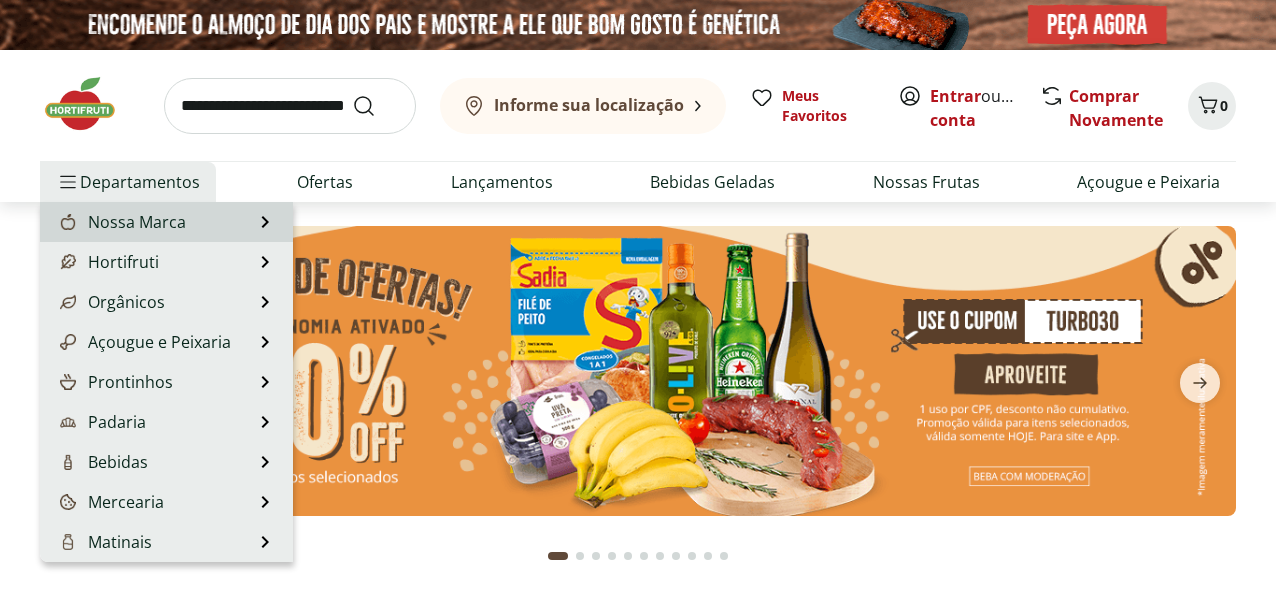 scroll, scrollTop: 0, scrollLeft: 0, axis: both 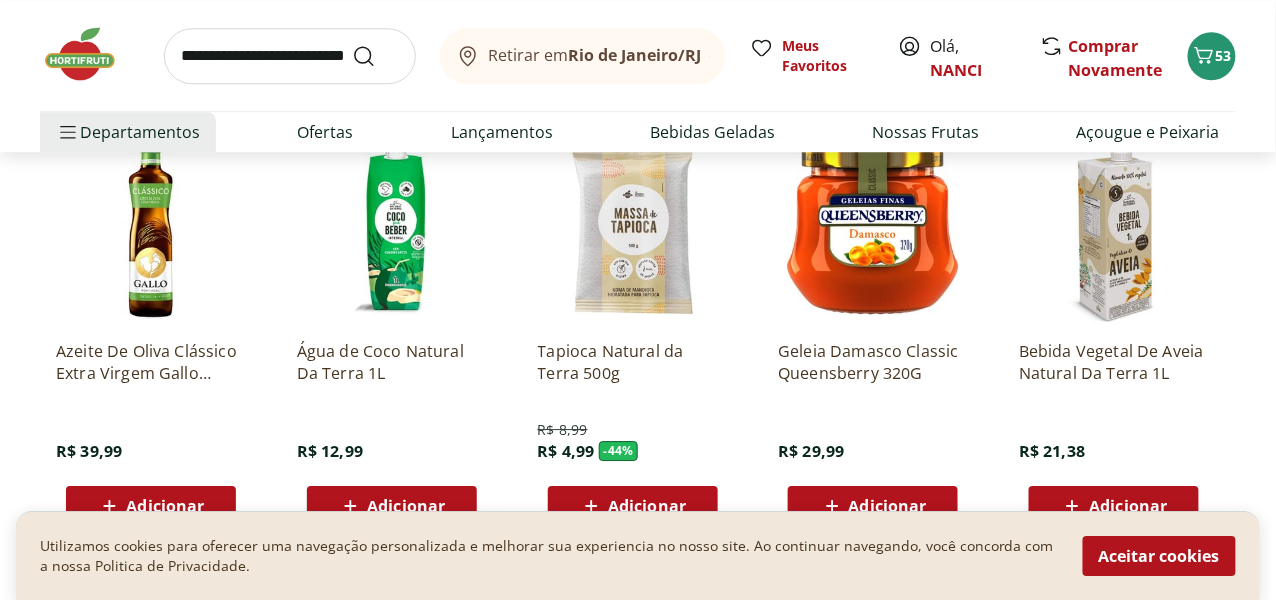click at bounding box center (873, 229) 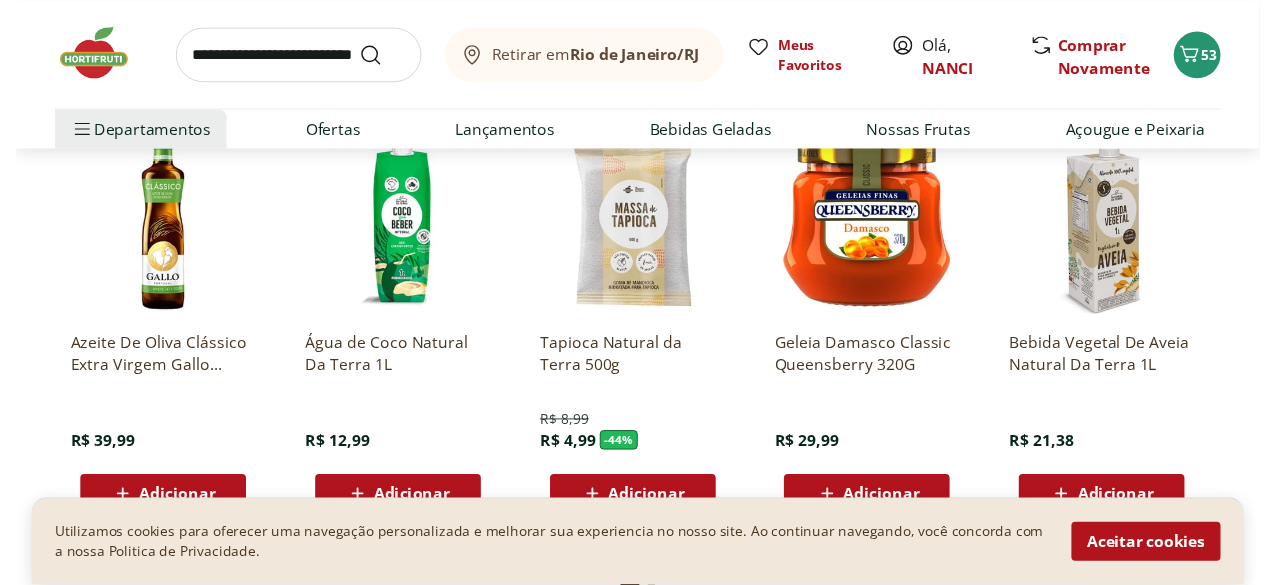 scroll, scrollTop: 0, scrollLeft: 0, axis: both 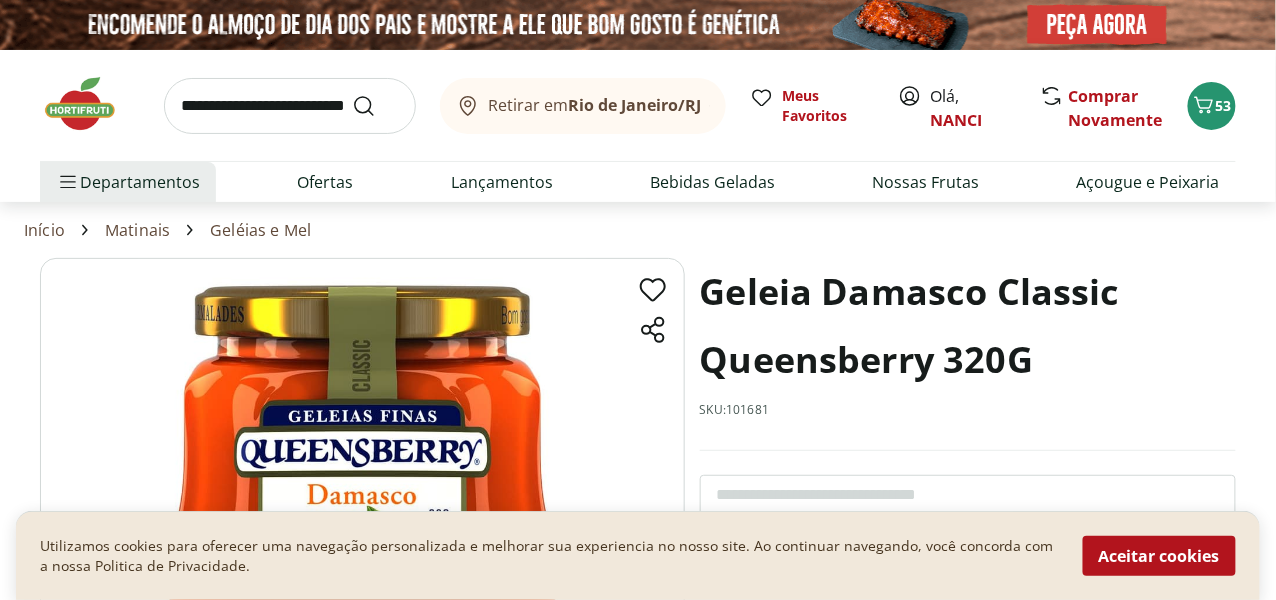 click on "Geléias e Mel" at bounding box center (260, 230) 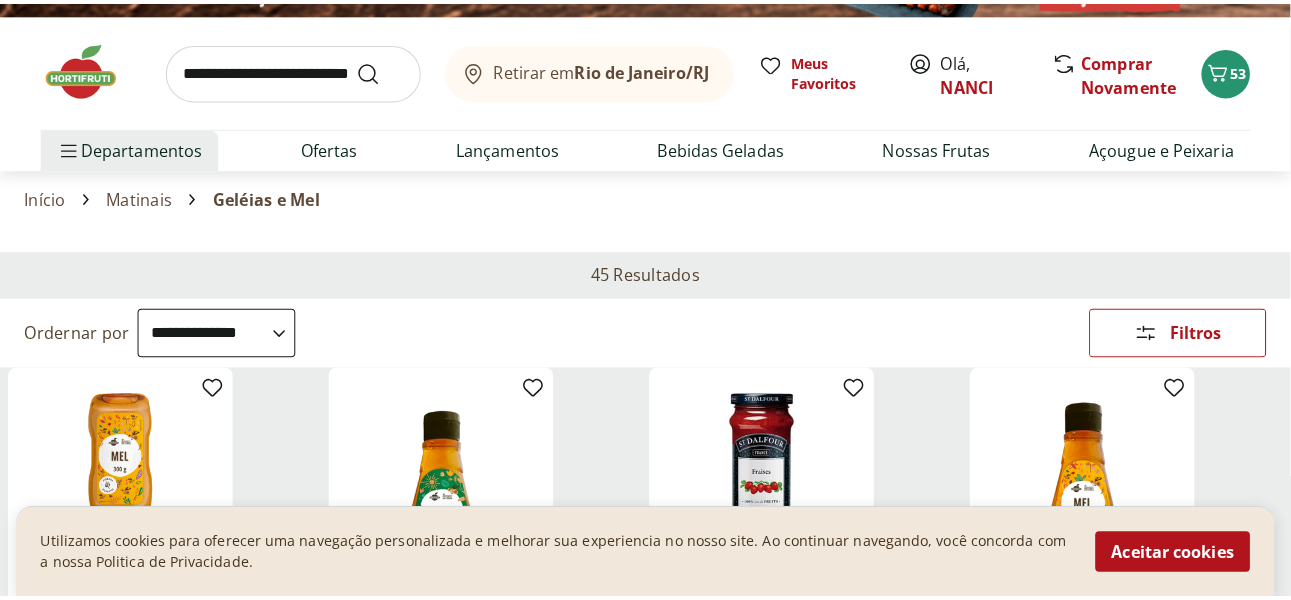 scroll, scrollTop: 0, scrollLeft: 0, axis: both 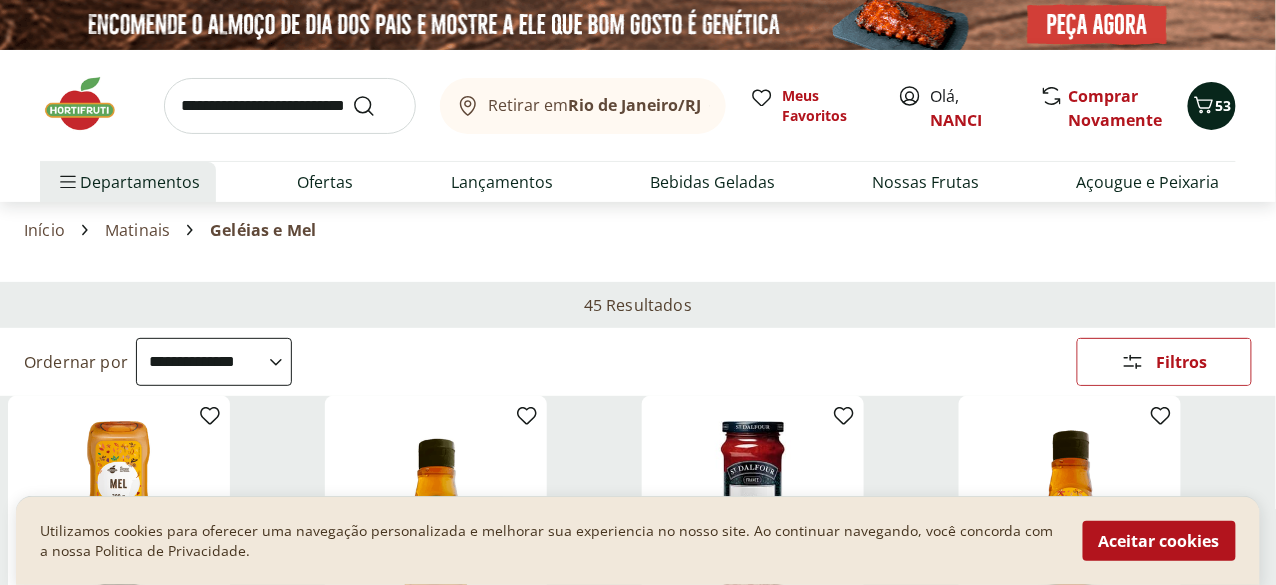click 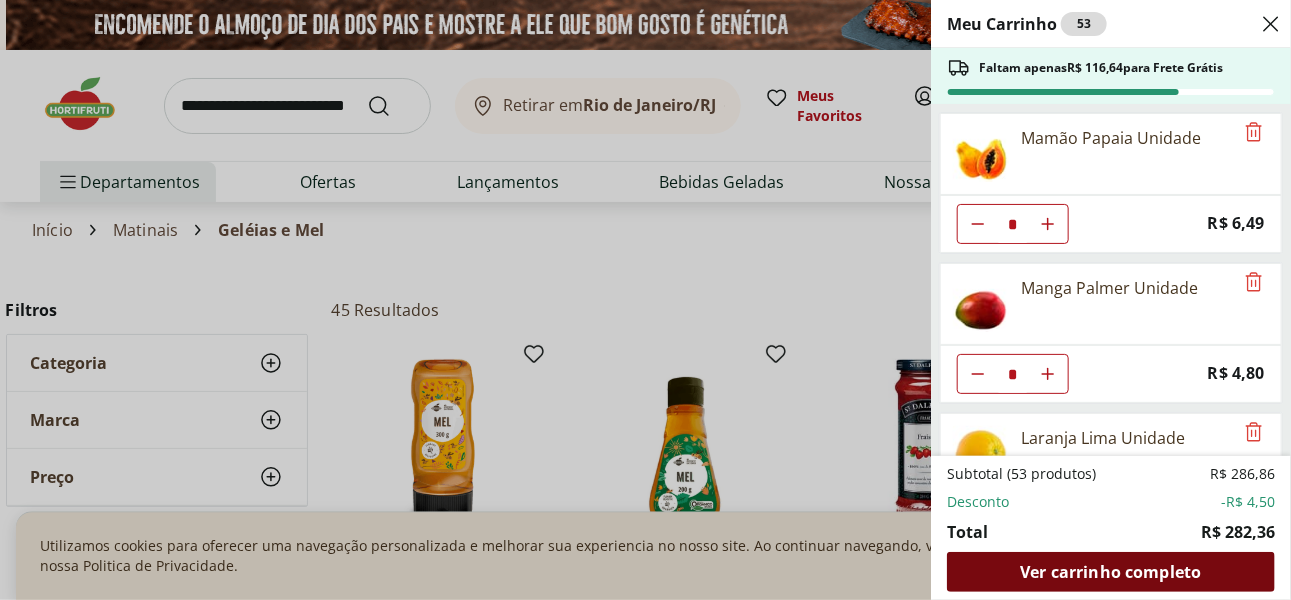 click on "Ver carrinho completo" at bounding box center (1110, 572) 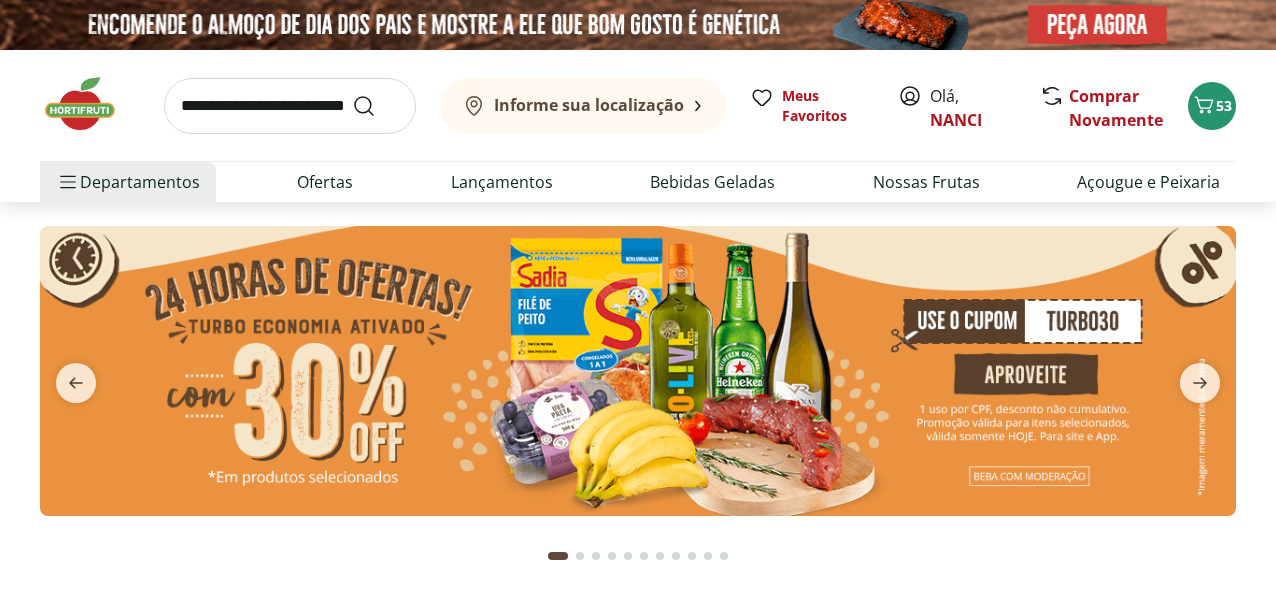scroll, scrollTop: 0, scrollLeft: 0, axis: both 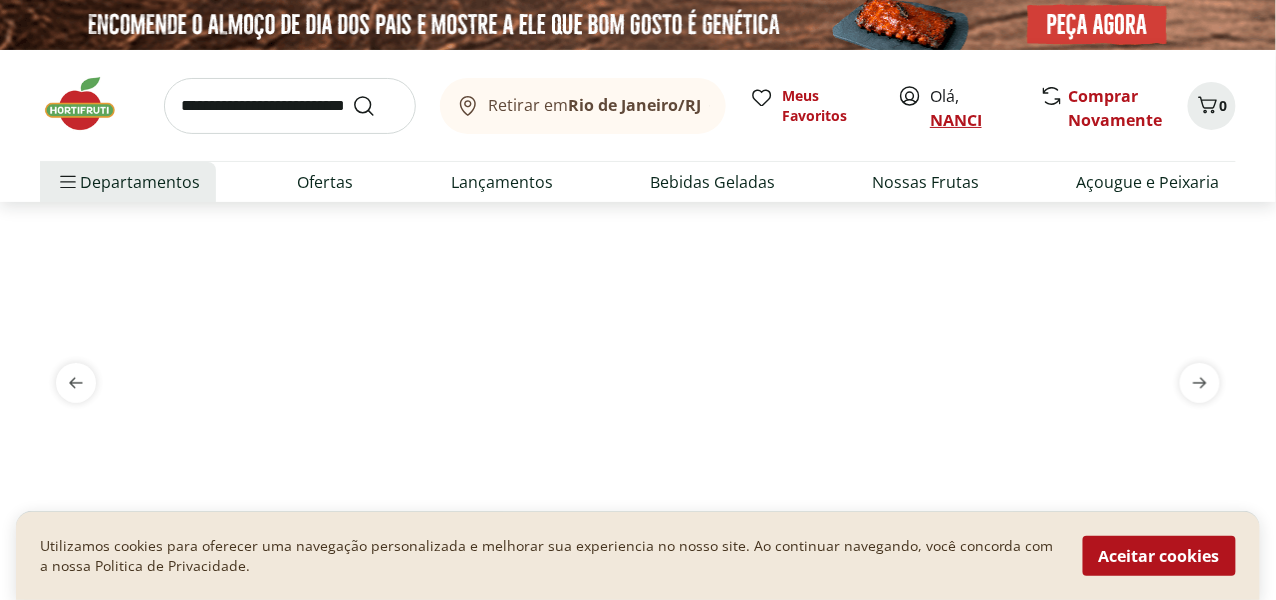 click on "NANCI" at bounding box center [956, 120] 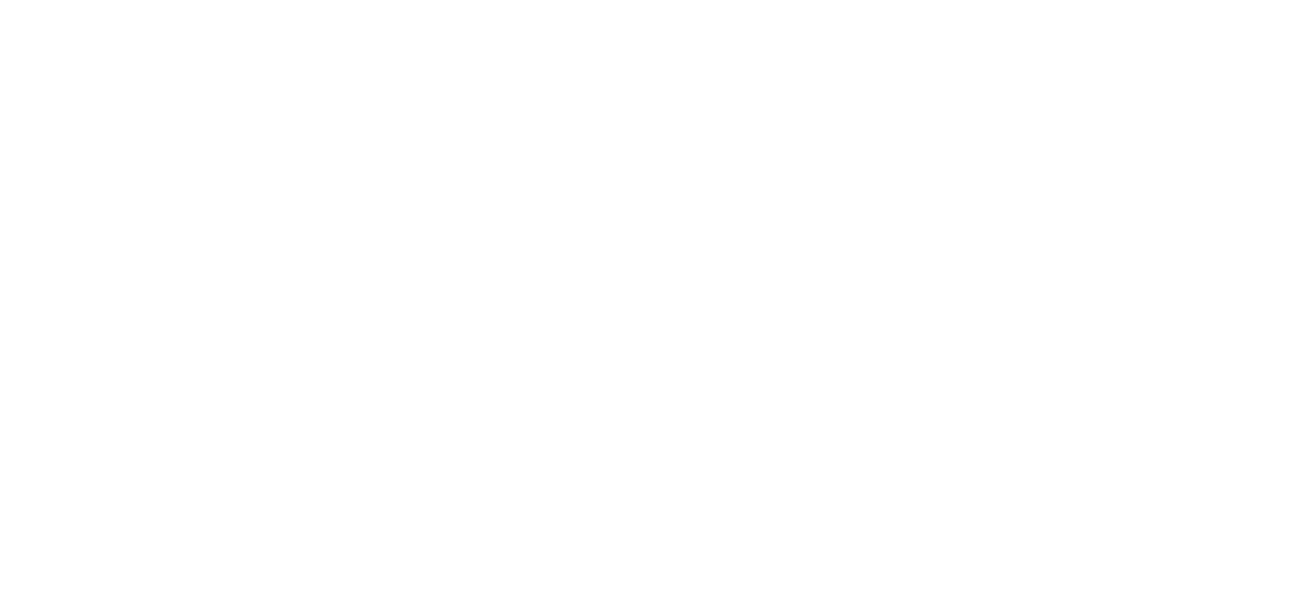 scroll, scrollTop: 0, scrollLeft: 0, axis: both 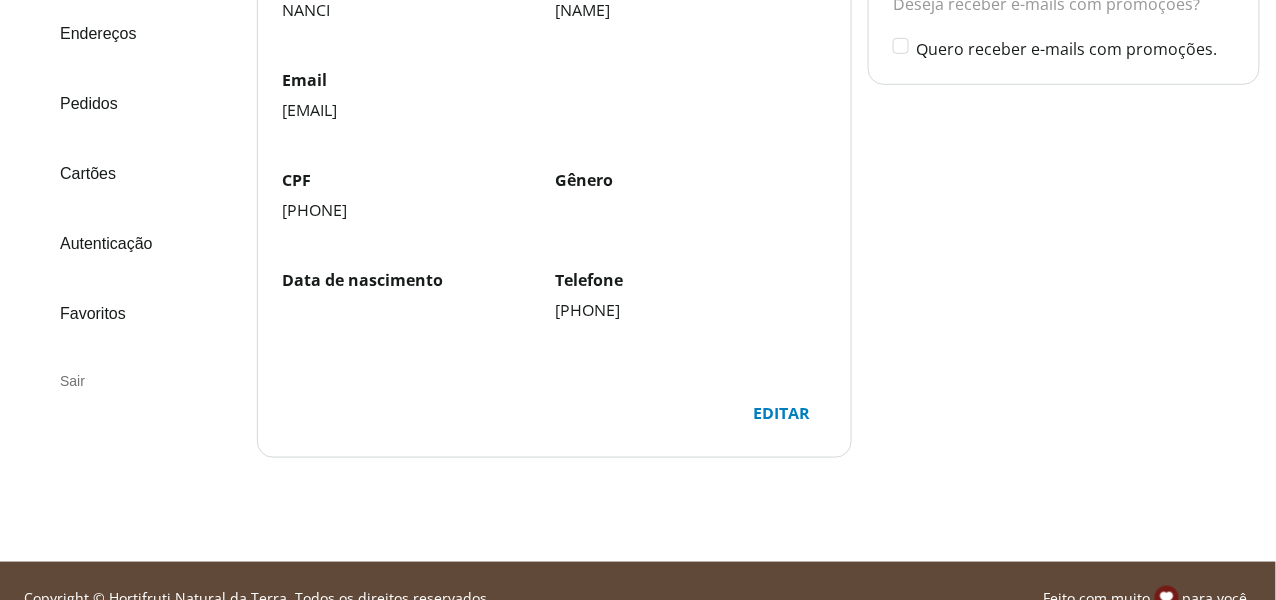 click on "Sair" at bounding box center (140, 381) 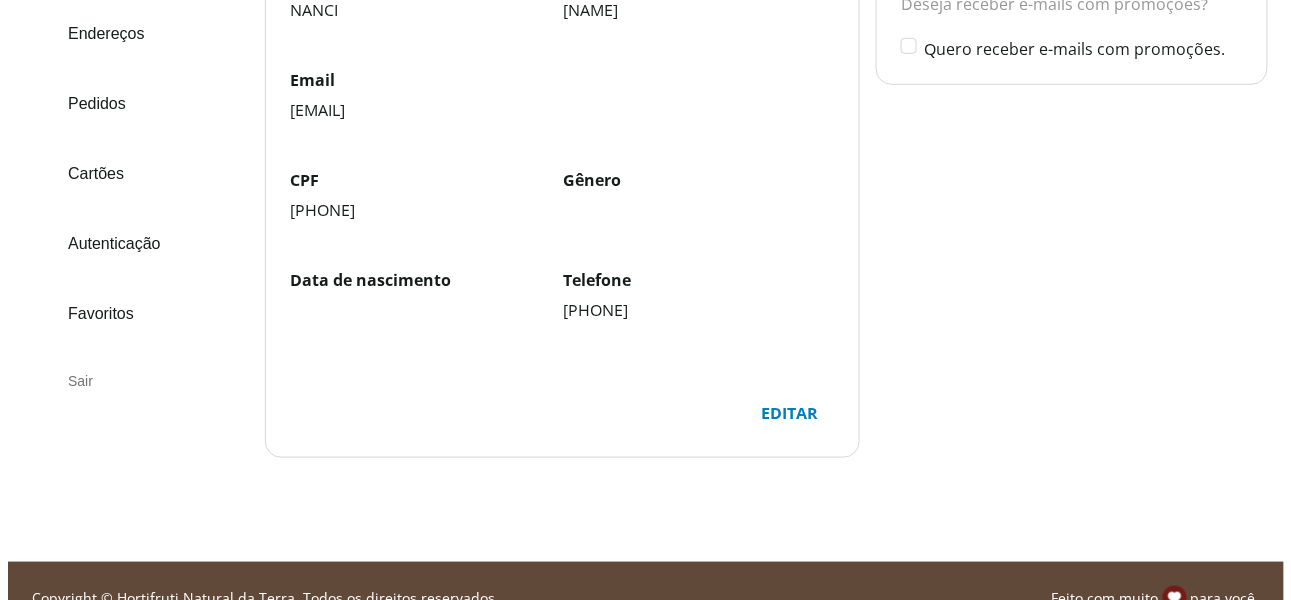 scroll, scrollTop: 0, scrollLeft: 0, axis: both 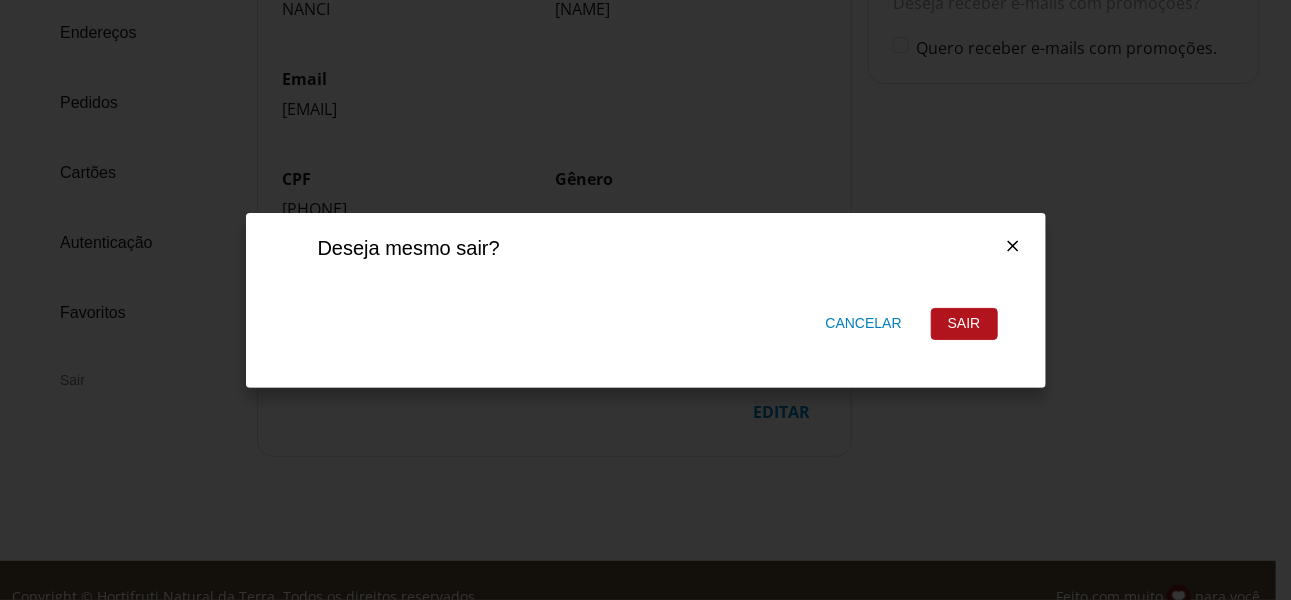 click on "Sair" at bounding box center [964, 324] 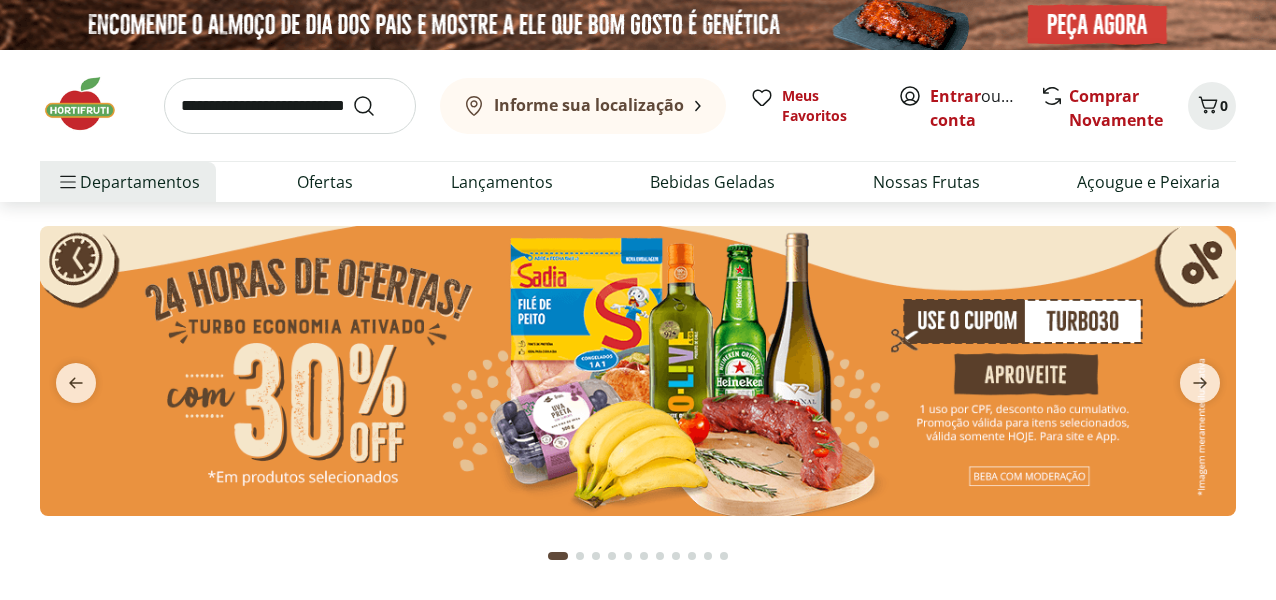 scroll, scrollTop: 0, scrollLeft: 0, axis: both 